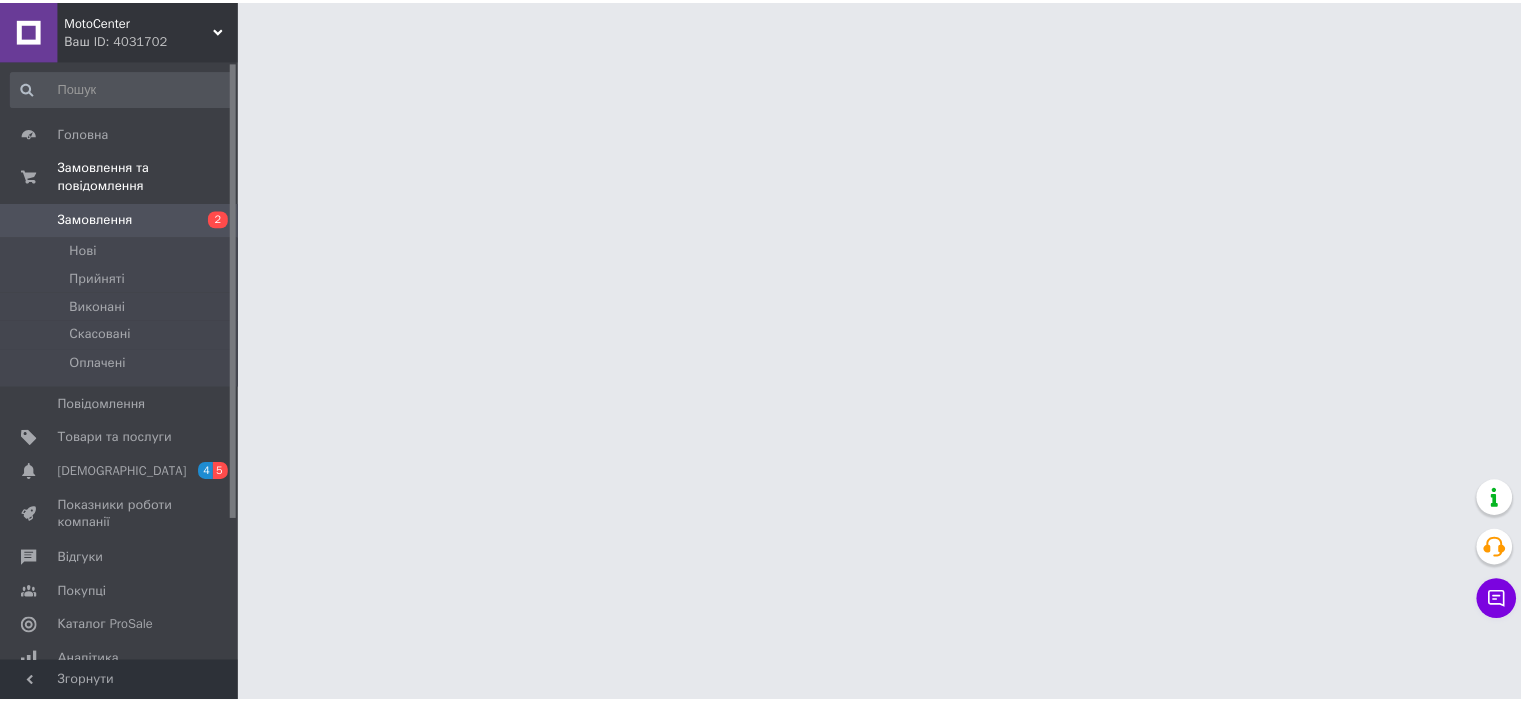 scroll, scrollTop: 0, scrollLeft: 0, axis: both 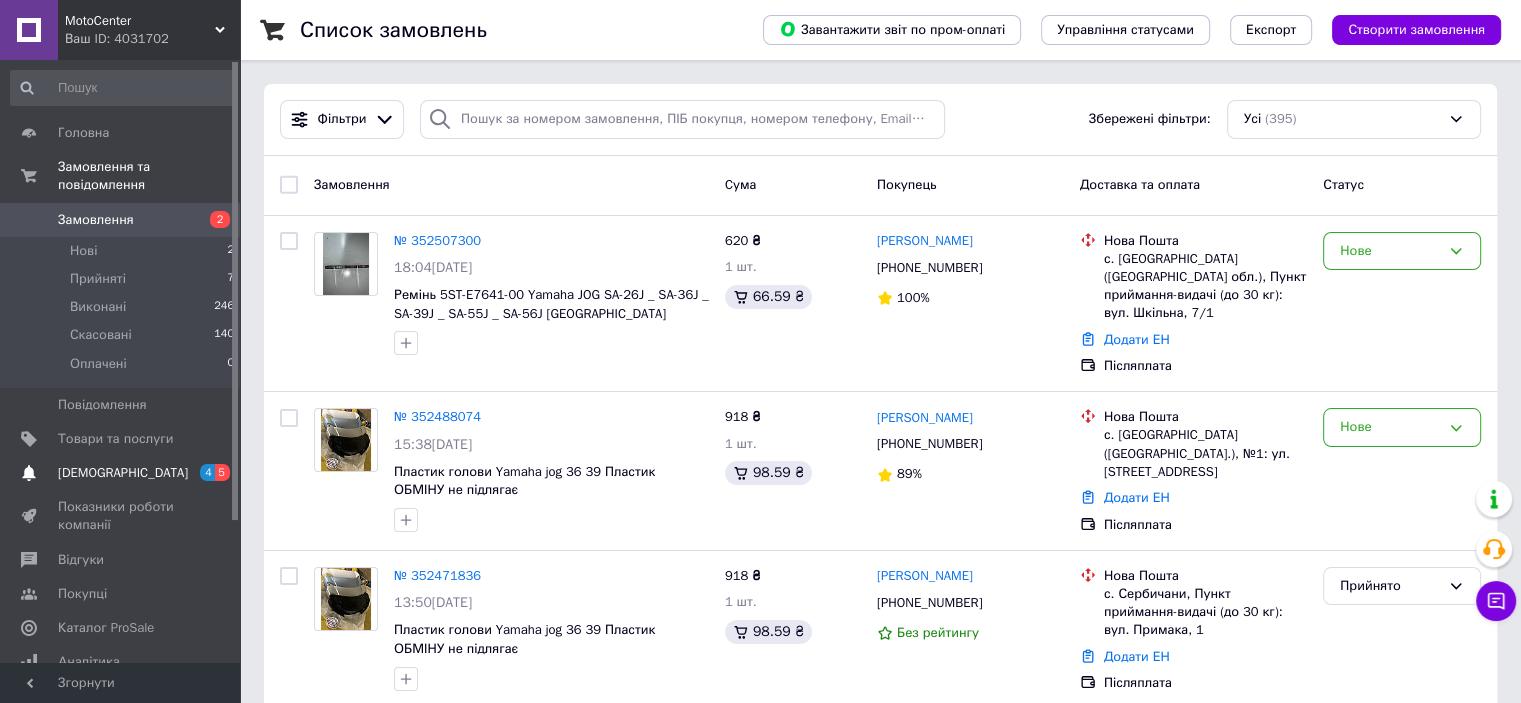 click on "[DEMOGRAPHIC_DATA]" at bounding box center [123, 473] 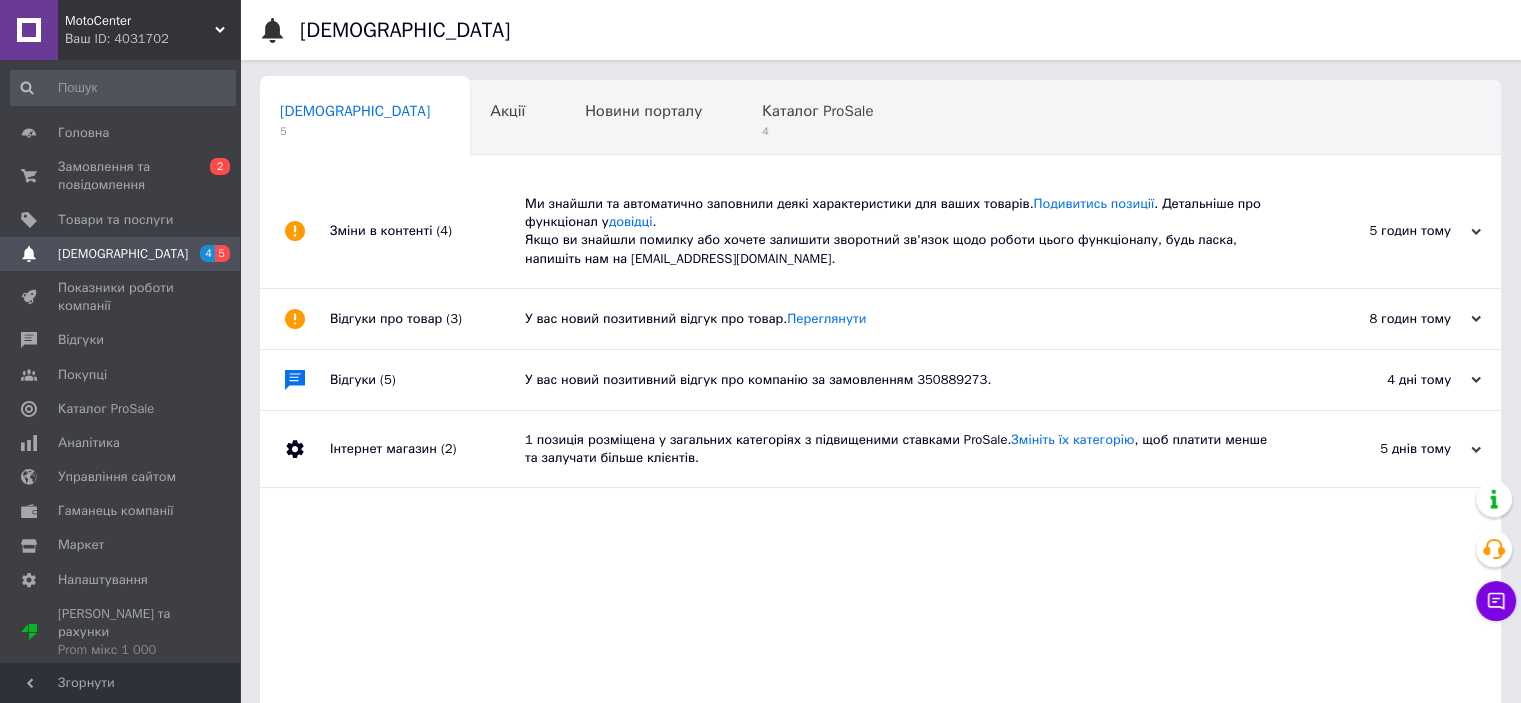 click on "Ми знайшли та автоматично заповнили деякі характеристики для ваших товарів.  Подивитись позиції . Детальніше про функціонал у  довідці . Якщо ви знайшли помилку або хочете залишити зворотний зв'язок щодо роботи цього функціоналу, будь ласка, напишіть нам на [EMAIL_ADDRESS][DOMAIN_NAME]." at bounding box center [903, 231] 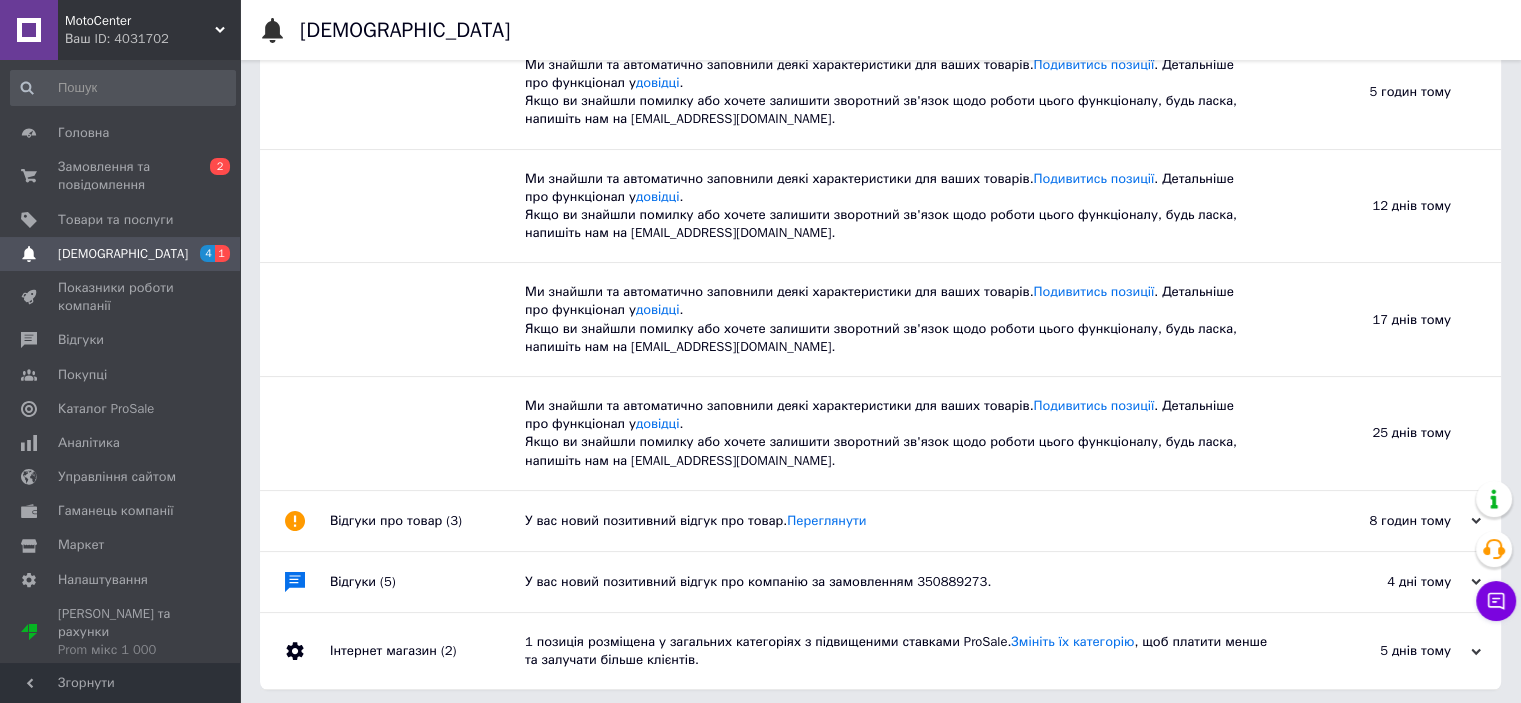 scroll, scrollTop: 260, scrollLeft: 0, axis: vertical 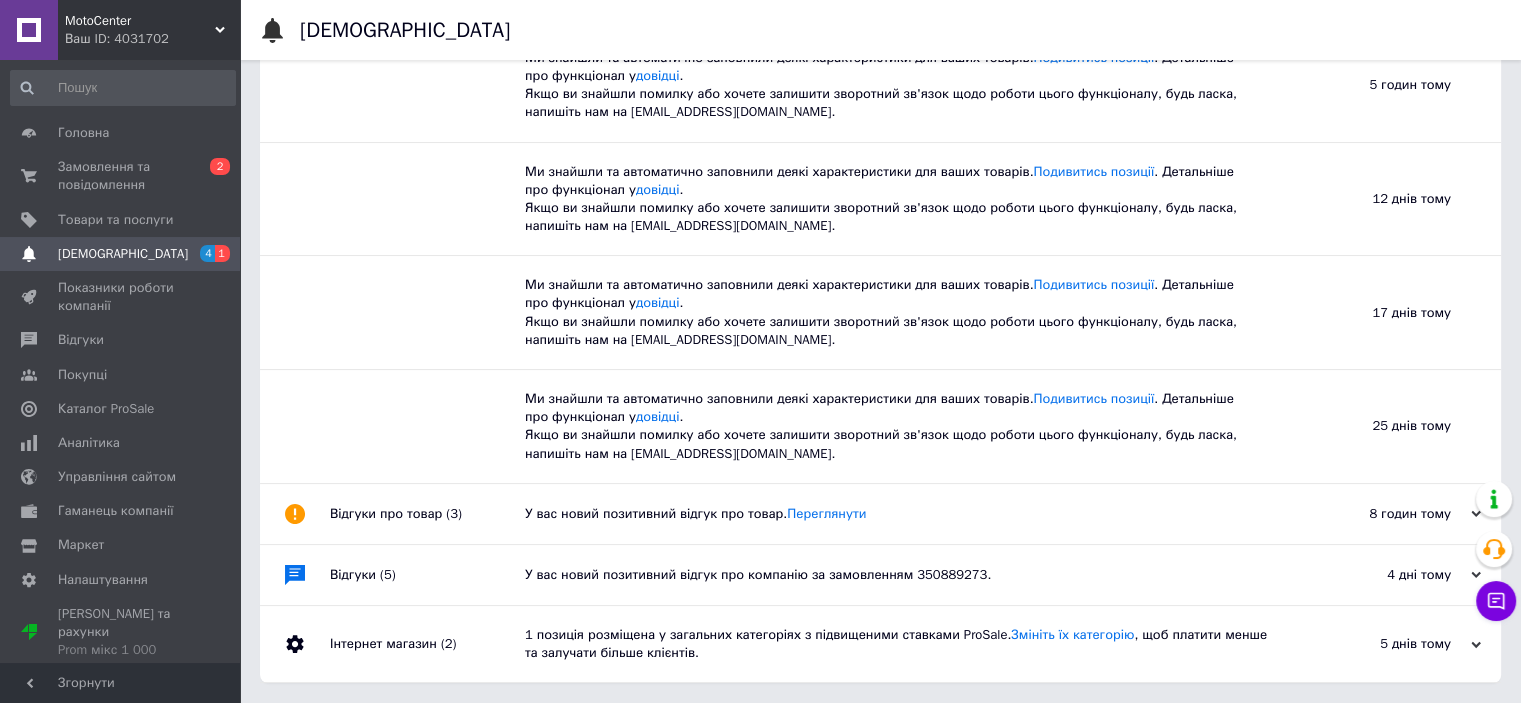 click on "У вас новий позитивний відгук про товар.  [GEOGRAPHIC_DATA]" at bounding box center (903, 514) 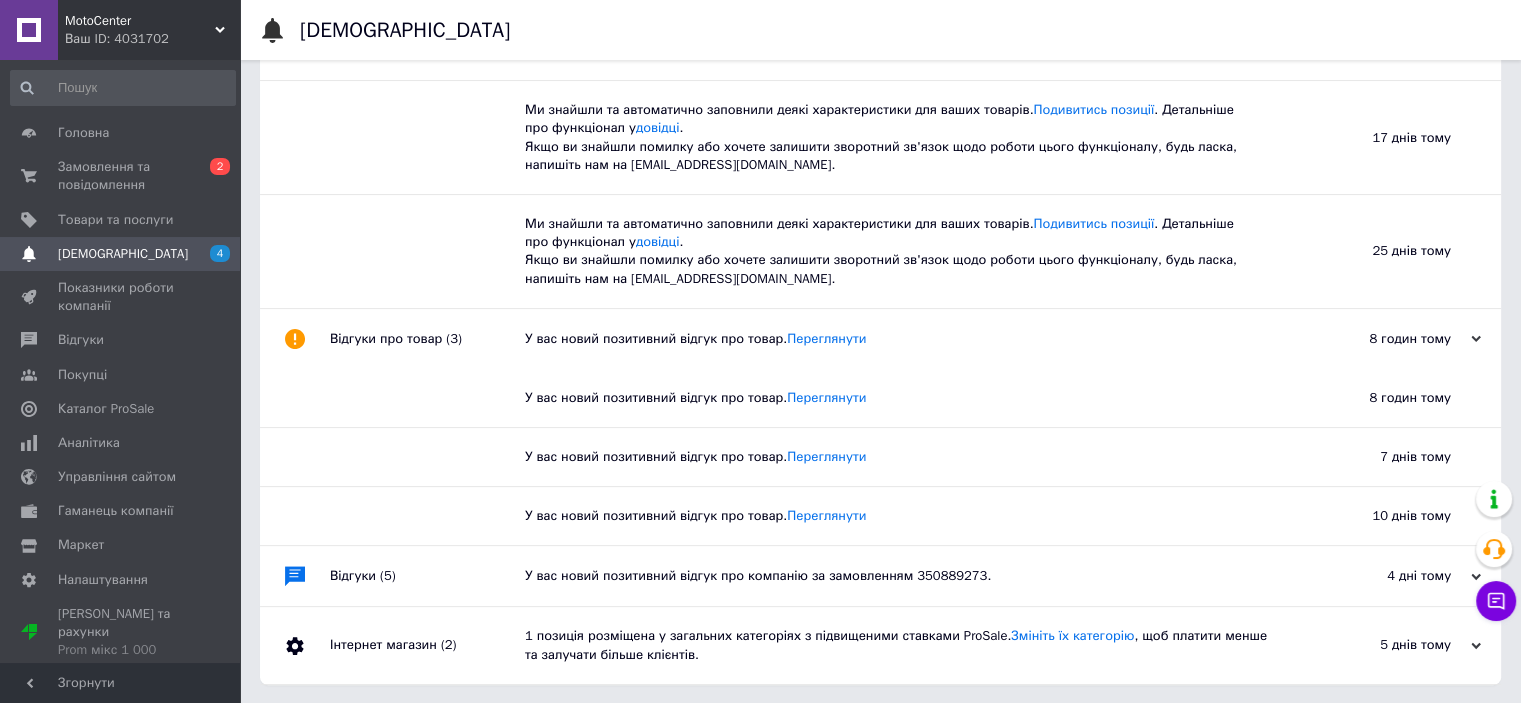 scroll, scrollTop: 436, scrollLeft: 0, axis: vertical 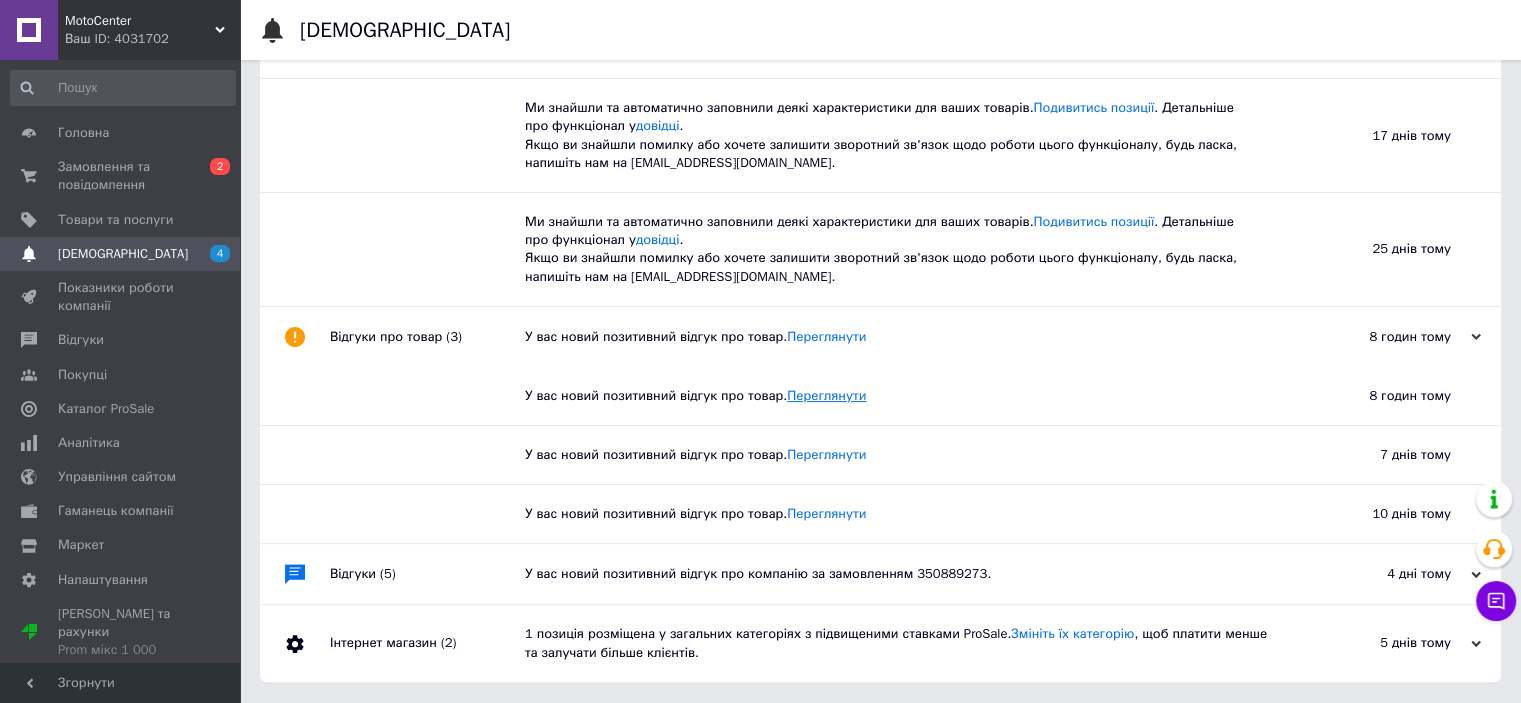click on "Переглянути" at bounding box center [826, 395] 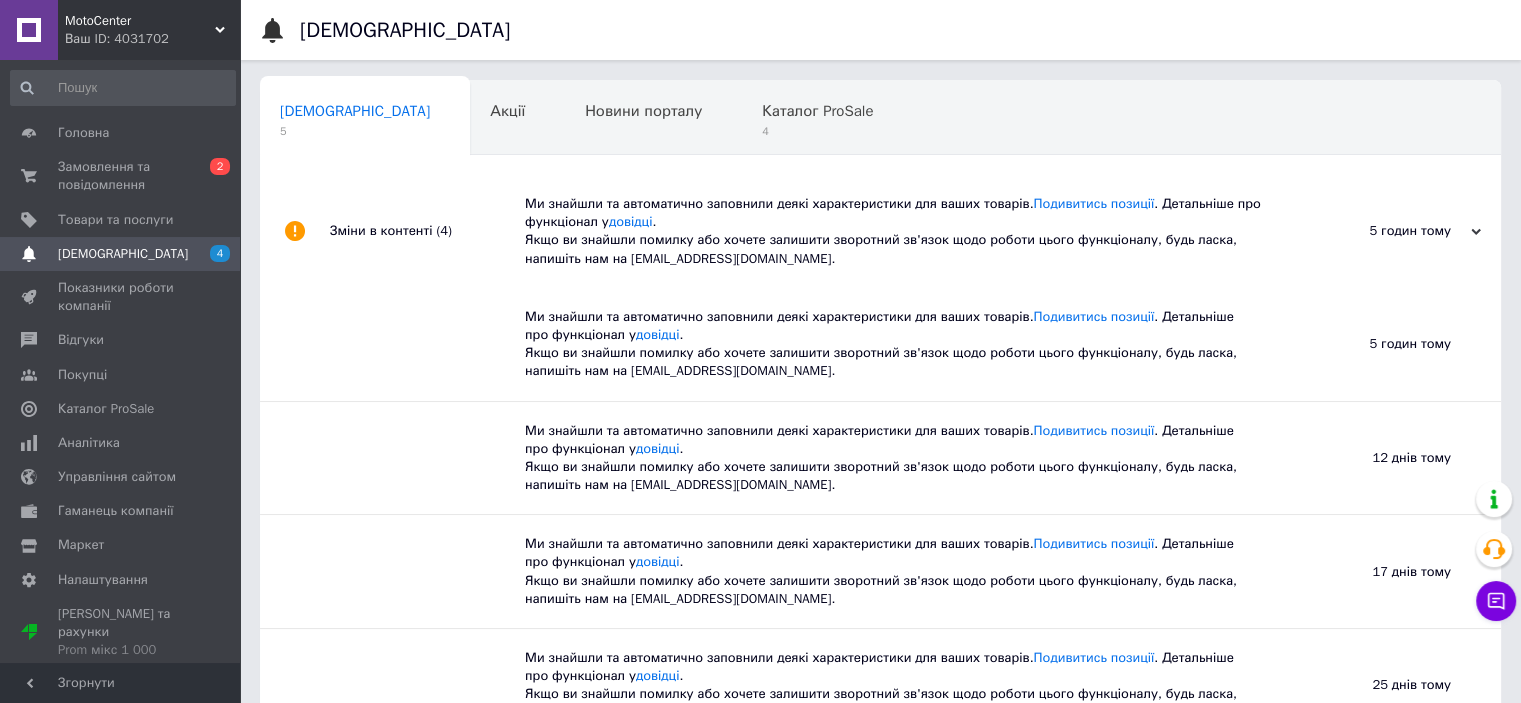 scroll, scrollTop: 0, scrollLeft: 0, axis: both 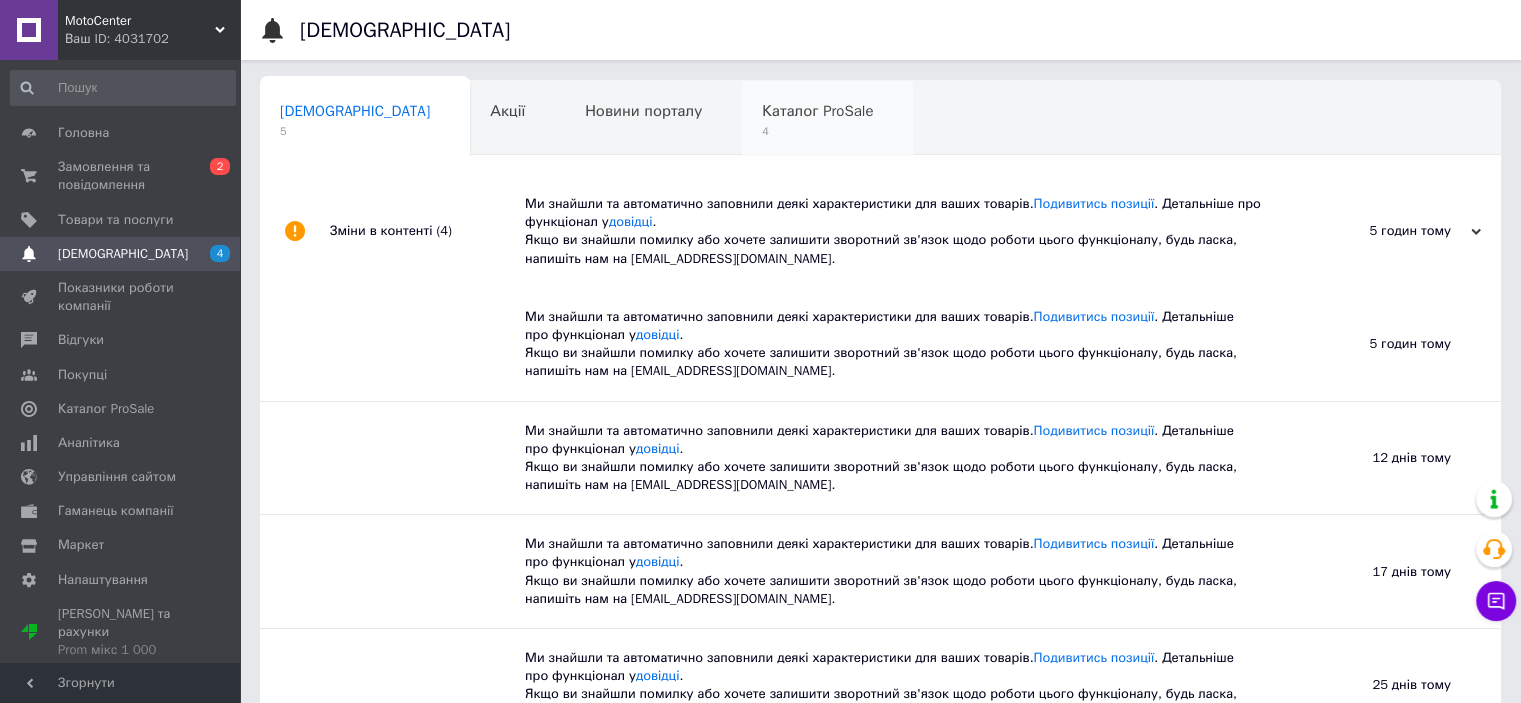 click on "Каталог ProSale" at bounding box center (817, 111) 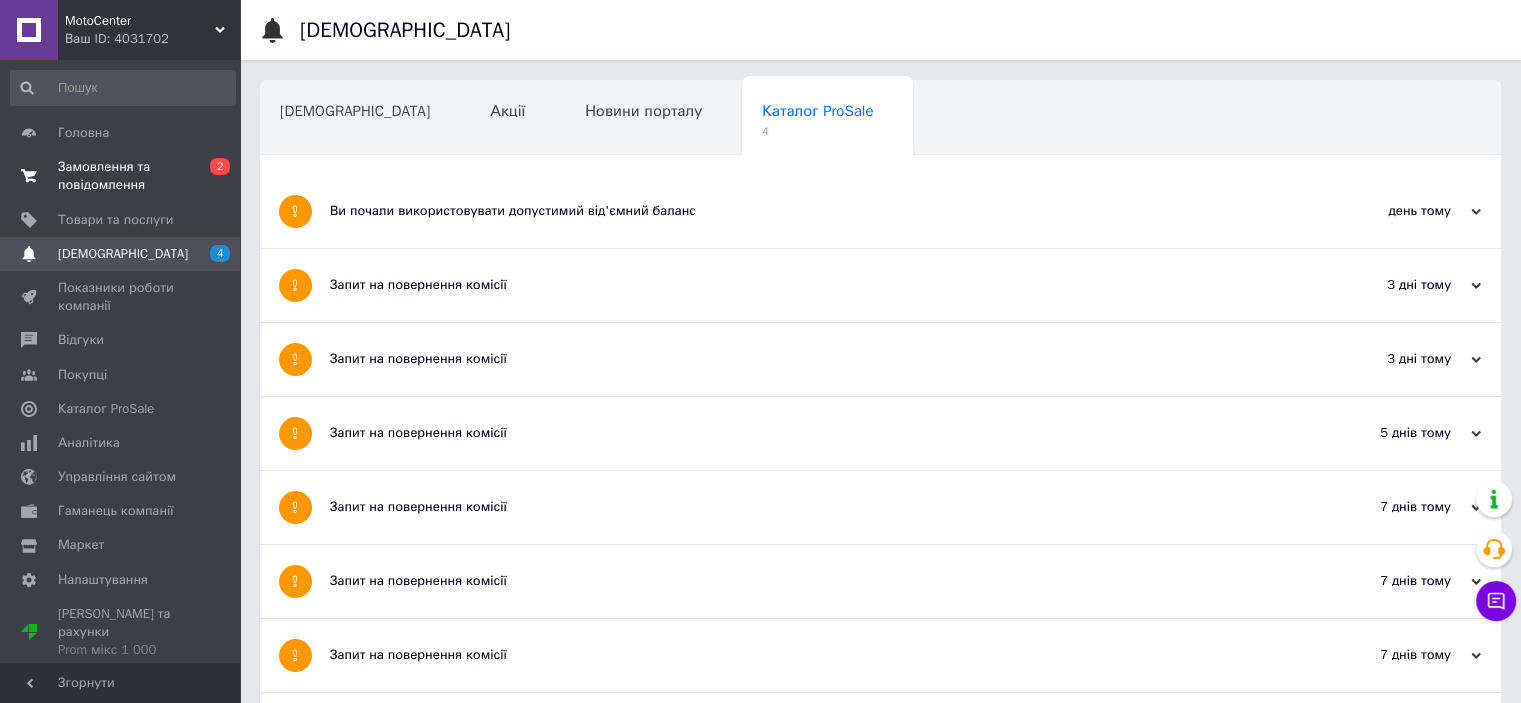 click on "Замовлення та повідомлення" at bounding box center (121, 176) 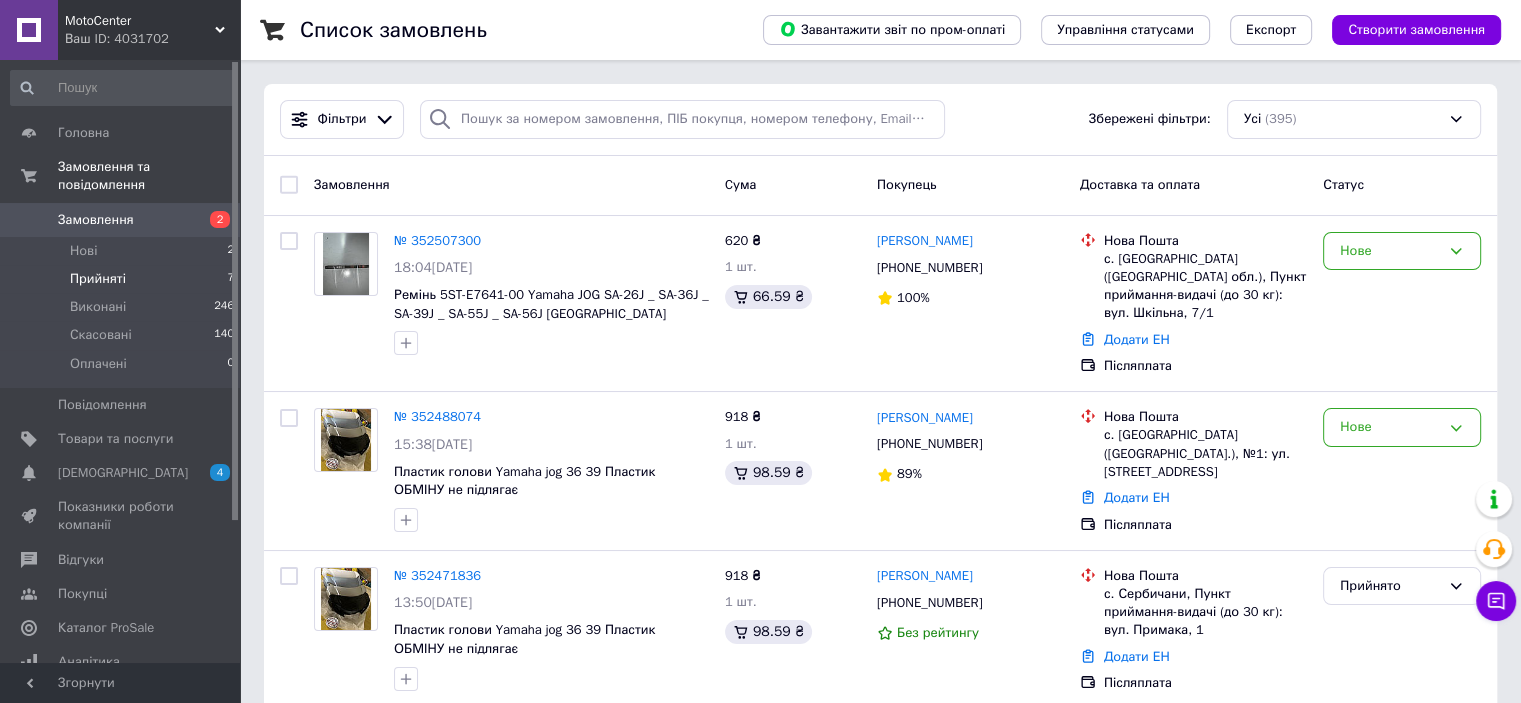 click on "Прийняті 7" at bounding box center [123, 279] 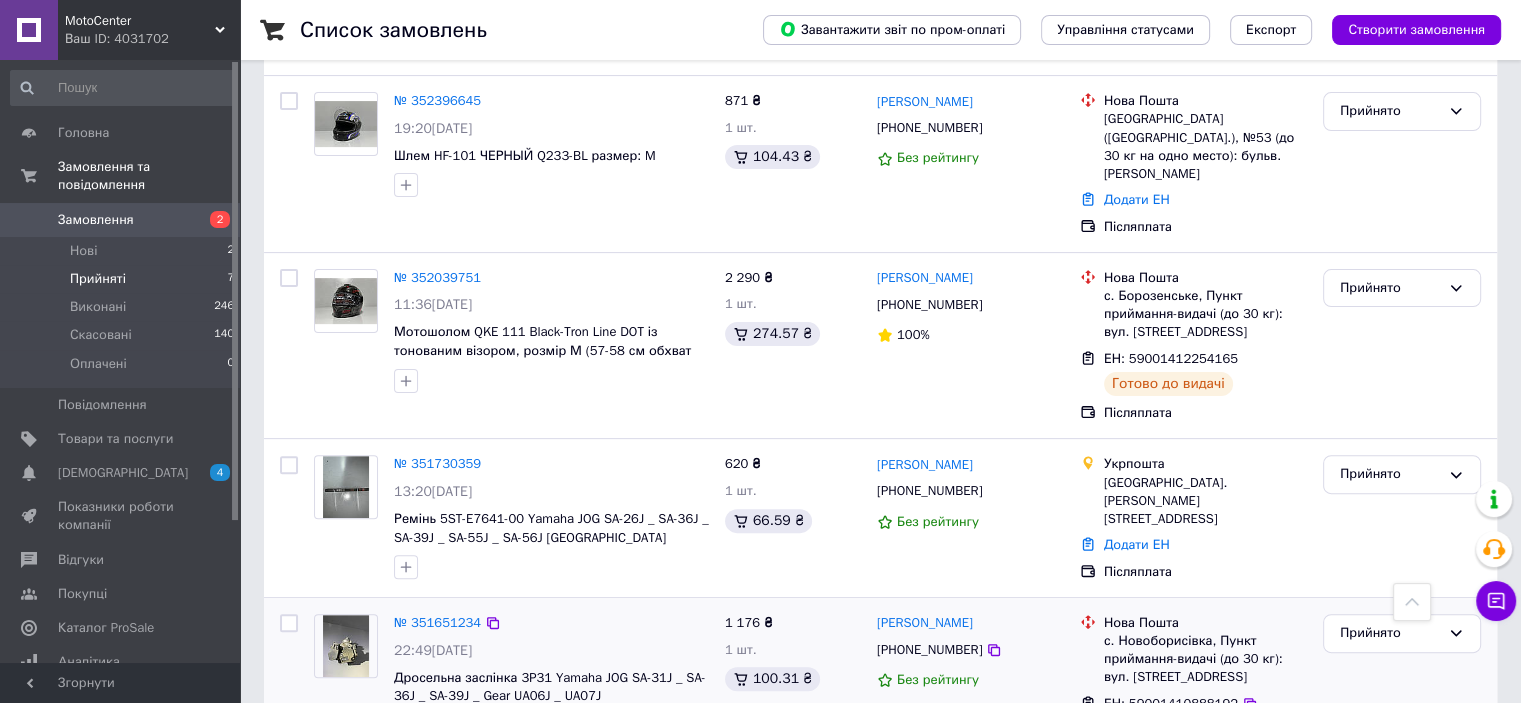 scroll, scrollTop: 524, scrollLeft: 0, axis: vertical 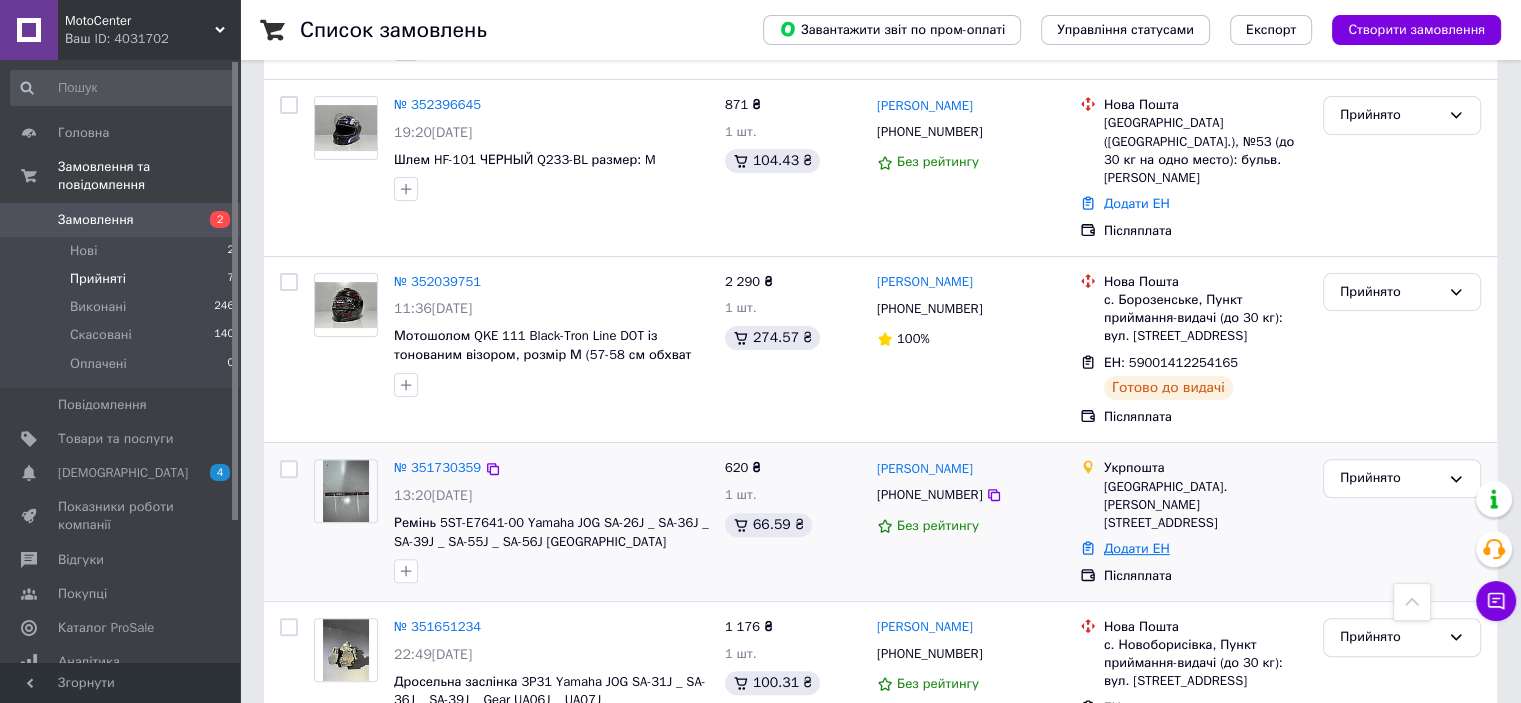 click on "Додати ЕН" at bounding box center (1137, 548) 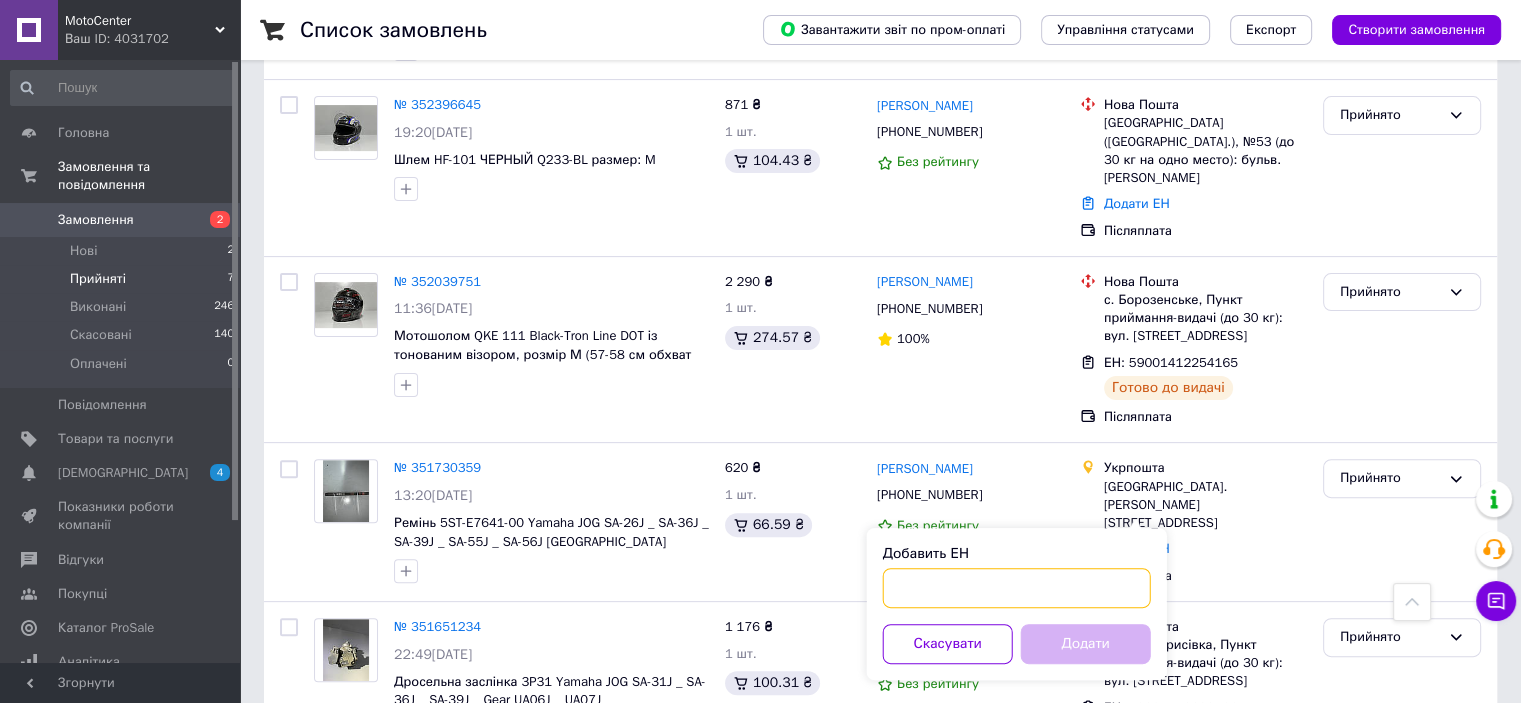 click on "Добавить ЕН" at bounding box center [1017, 588] 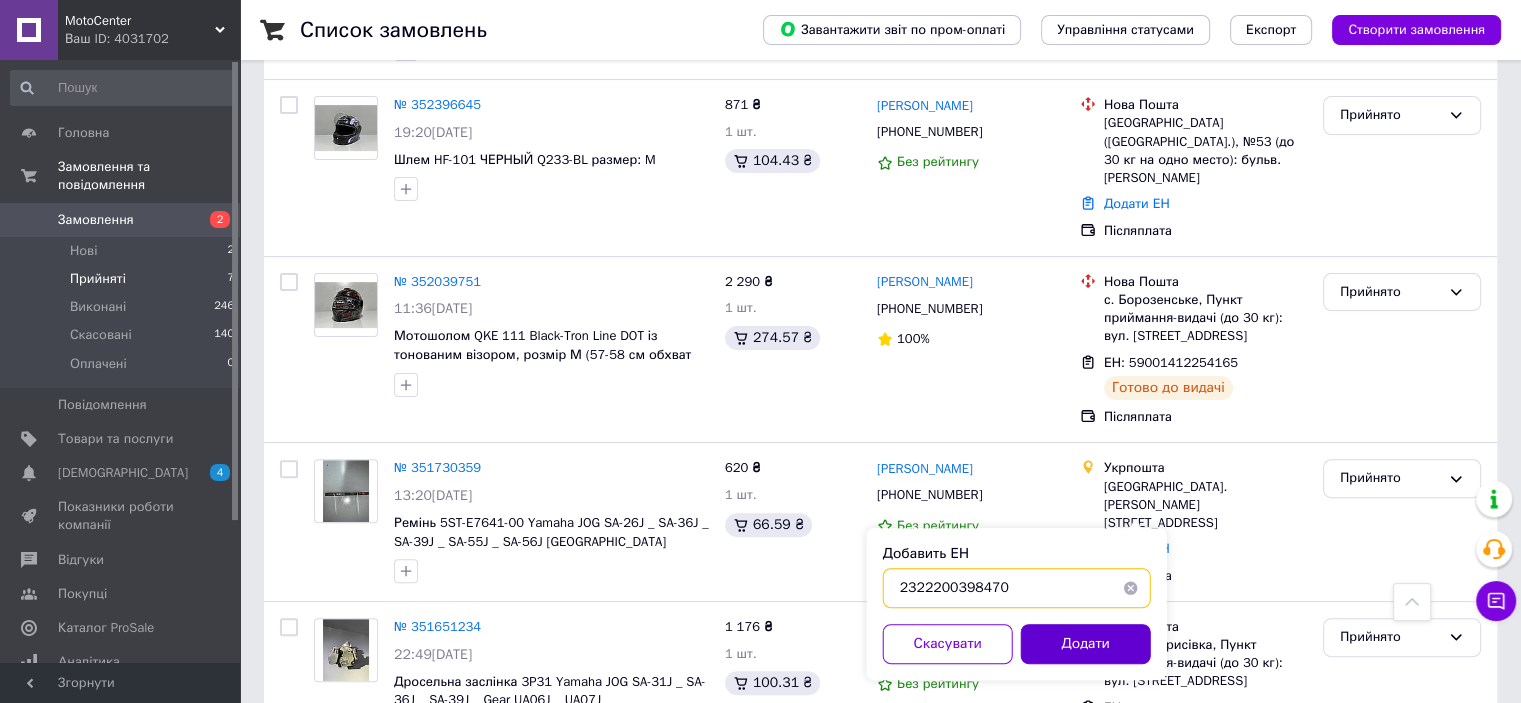 type on "2322200398470" 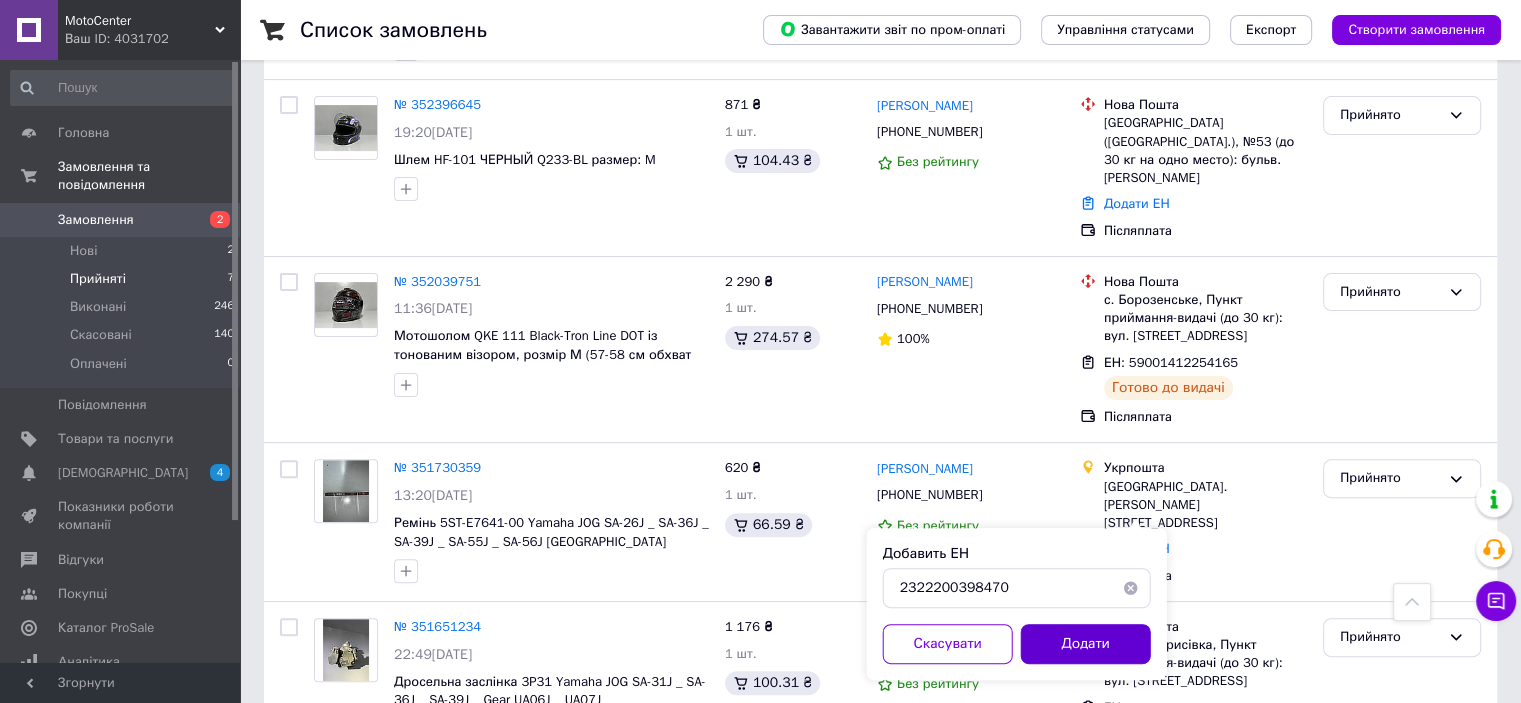 click on "Додати" at bounding box center [1086, 644] 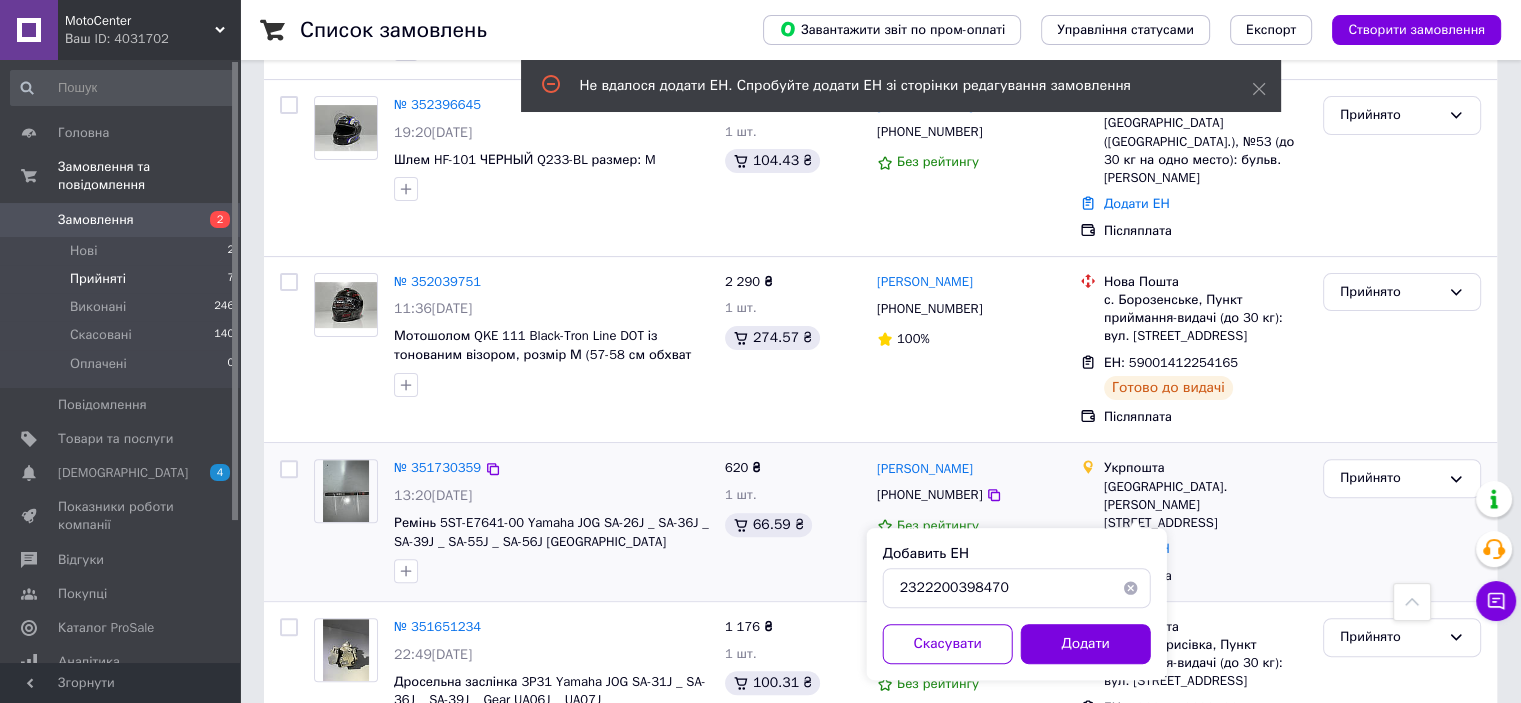 click on "[GEOGRAPHIC_DATA]. [PERSON_NAME][STREET_ADDRESS]" at bounding box center (1205, 505) 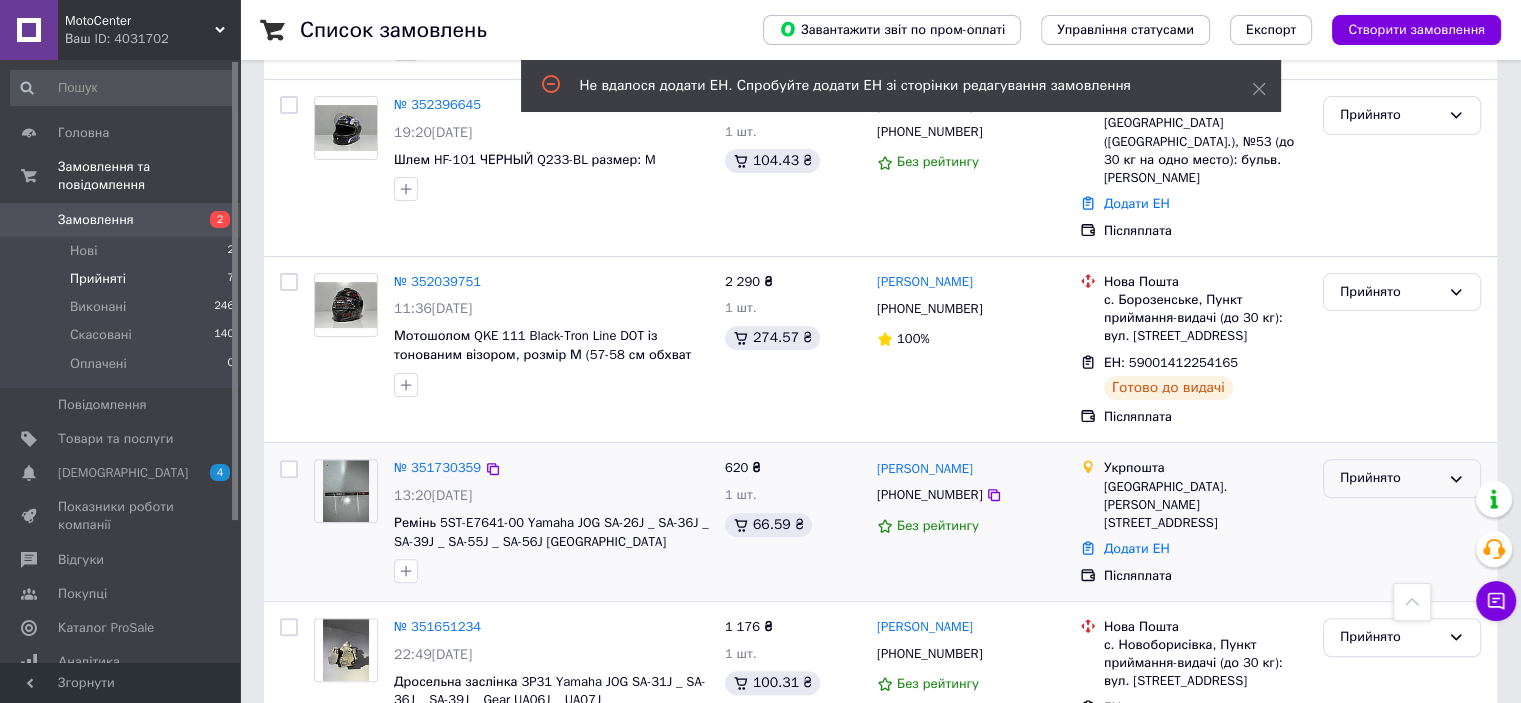 click on "Прийнято" at bounding box center (1390, 478) 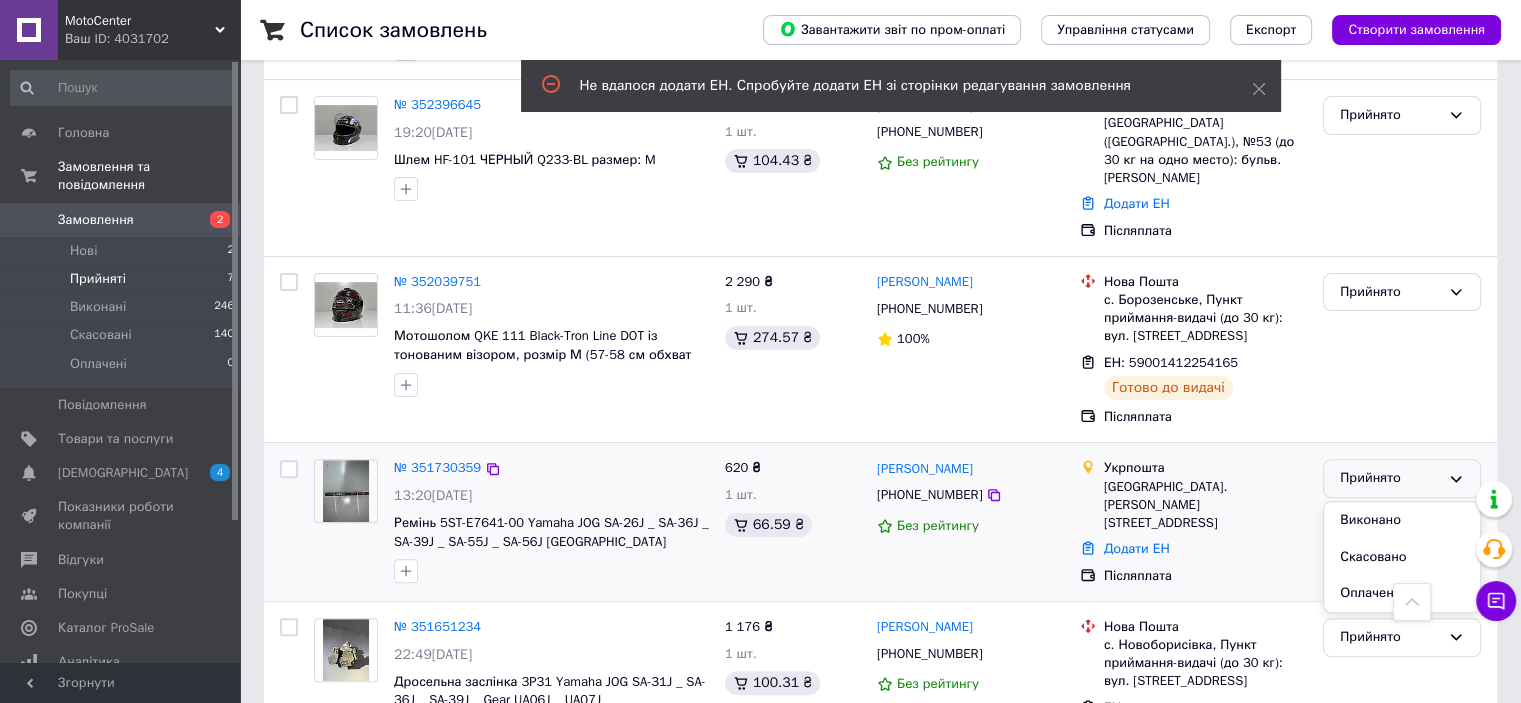 click on "Прийнято" at bounding box center (1390, 478) 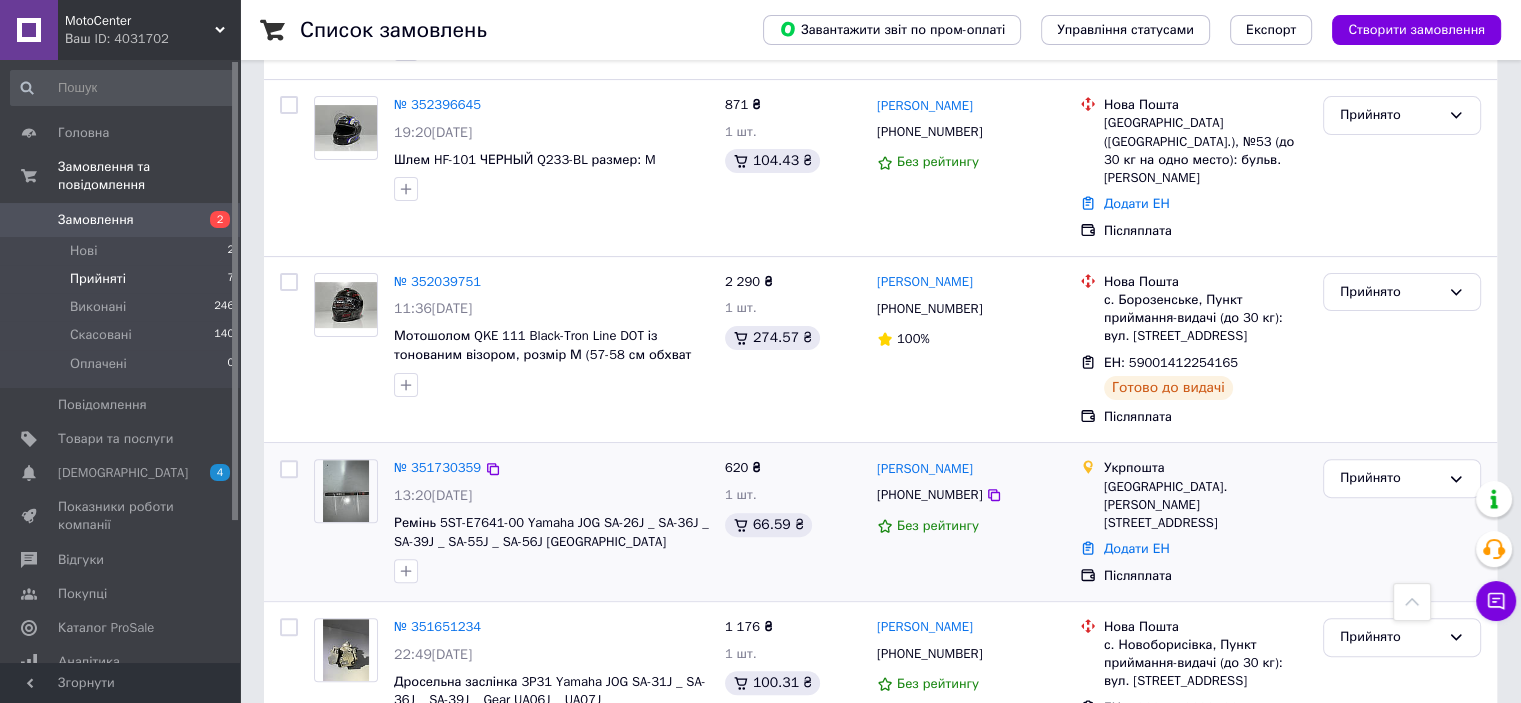 click on "[GEOGRAPHIC_DATA]. [PERSON_NAME][STREET_ADDRESS]" at bounding box center (1205, 505) 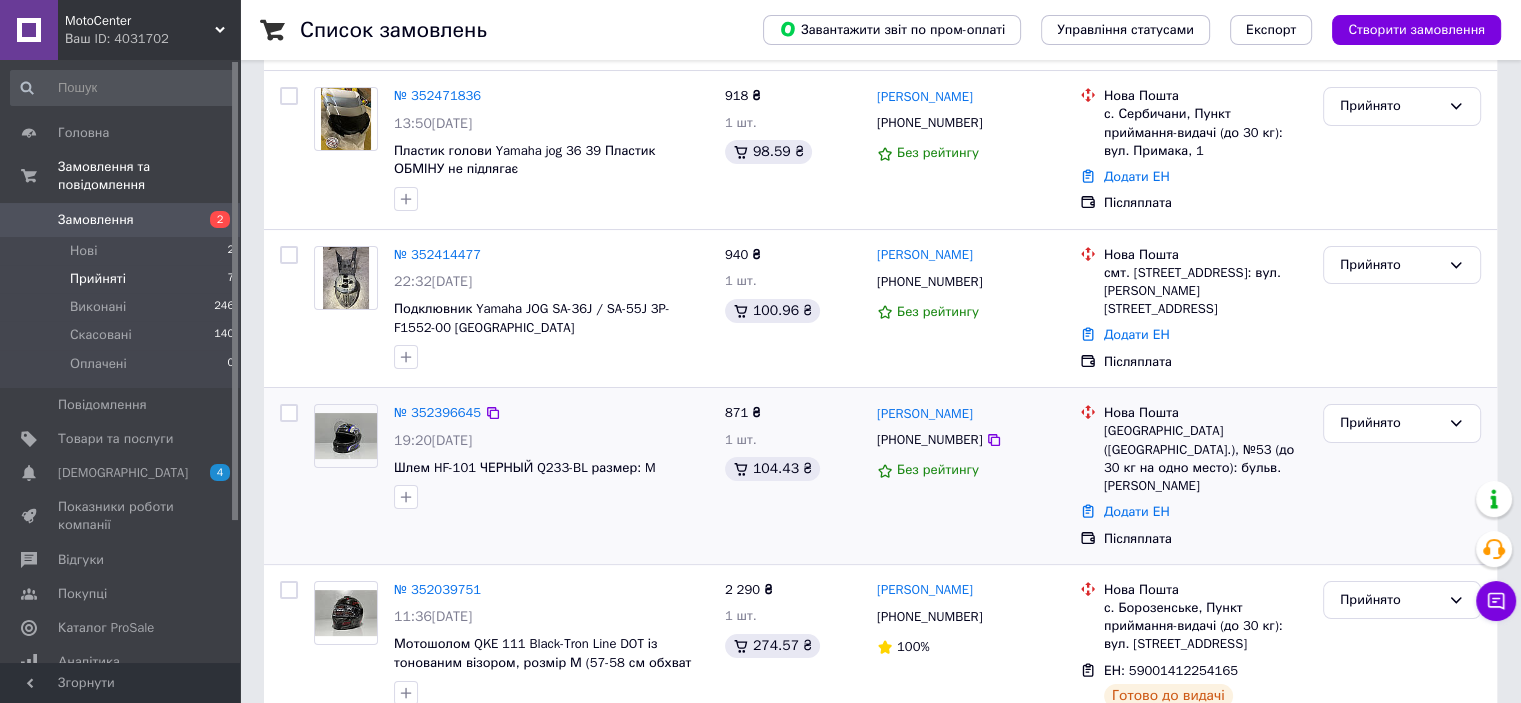 scroll, scrollTop: 24, scrollLeft: 0, axis: vertical 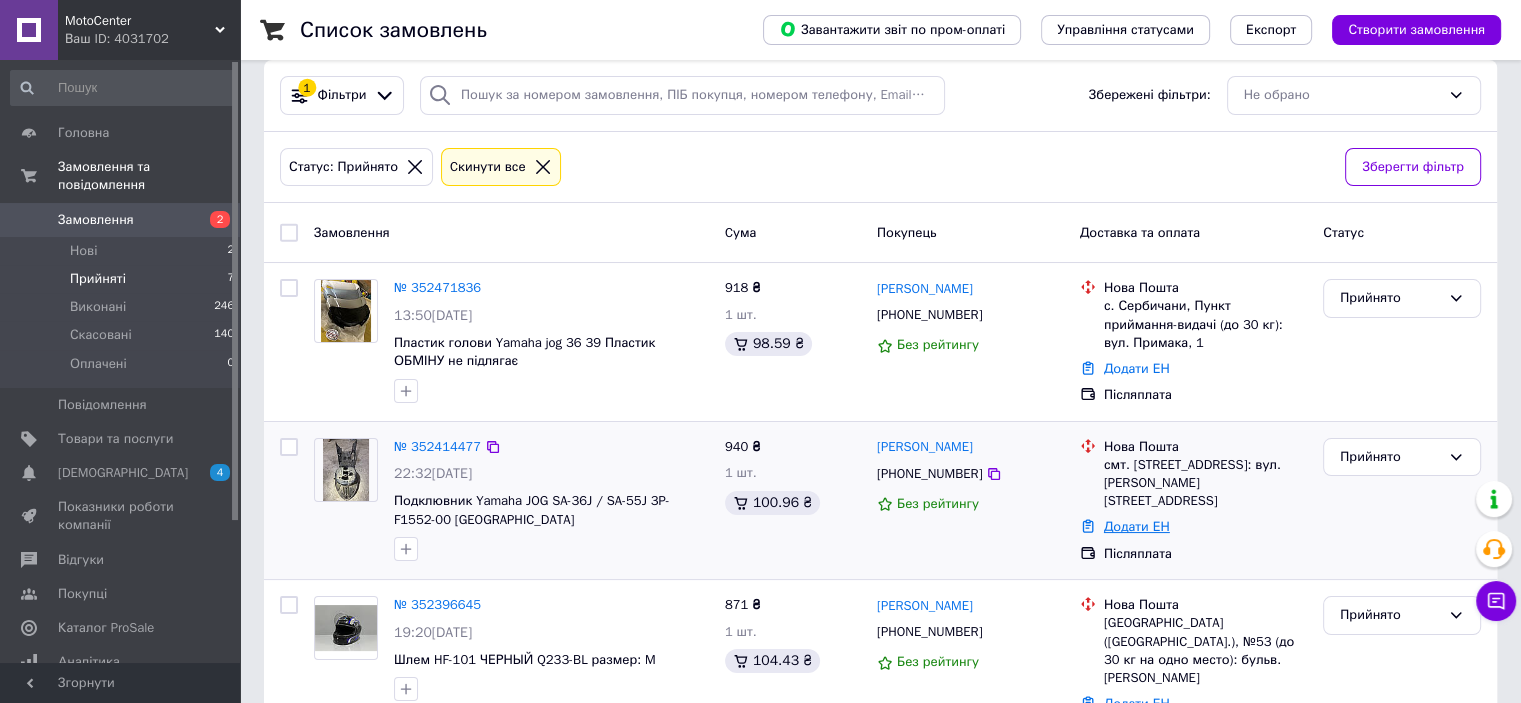 click on "Додати ЕН" at bounding box center [1137, 526] 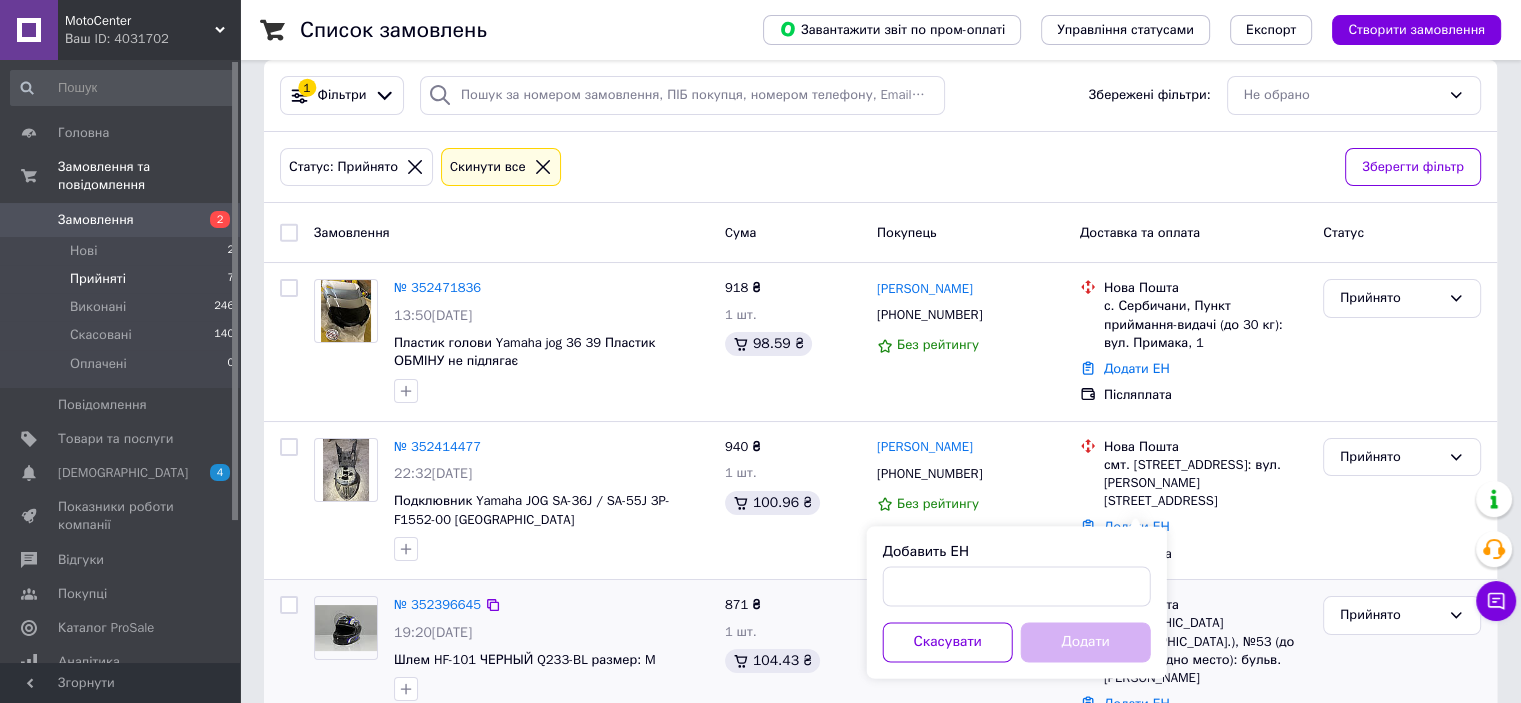 click on "№ 352396645" at bounding box center [551, 605] 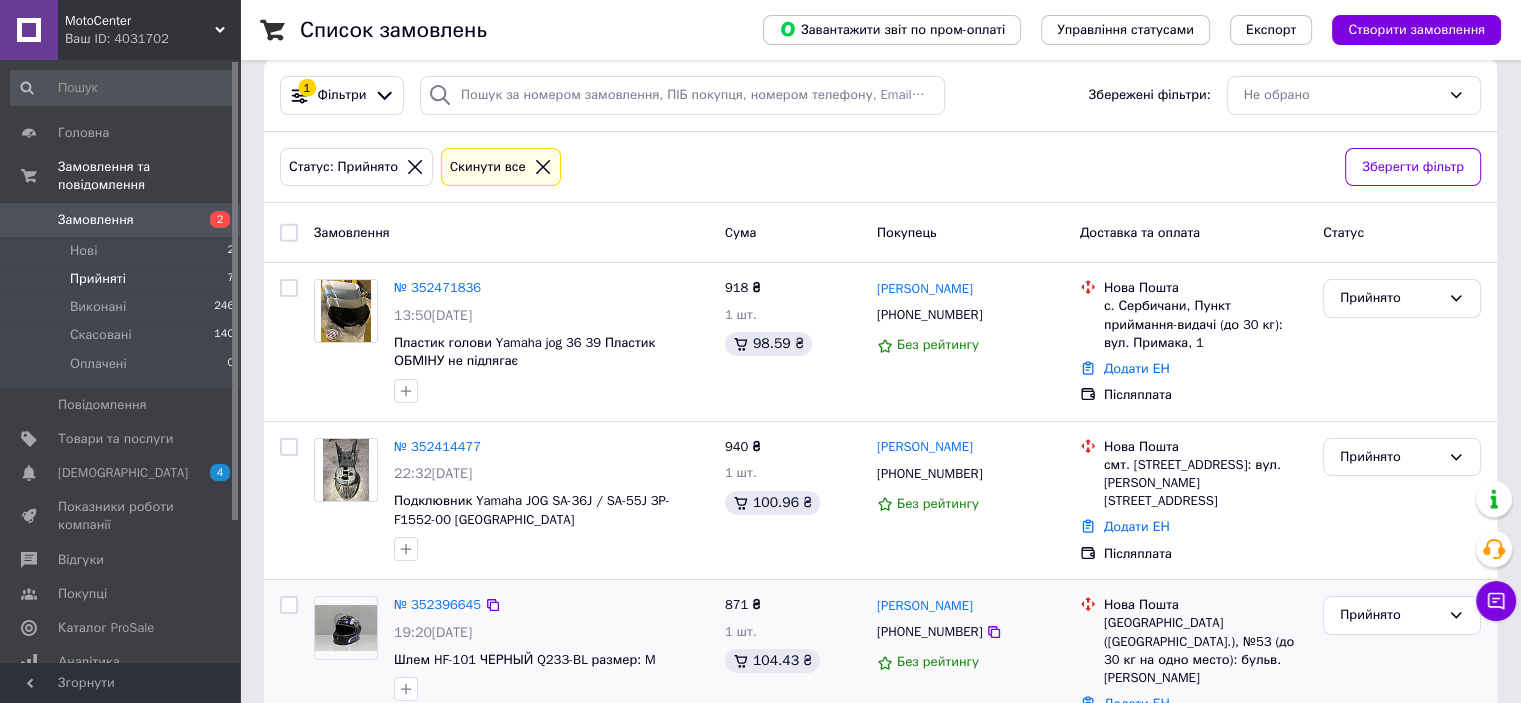 click on "Додати ЕН" at bounding box center (1137, 703) 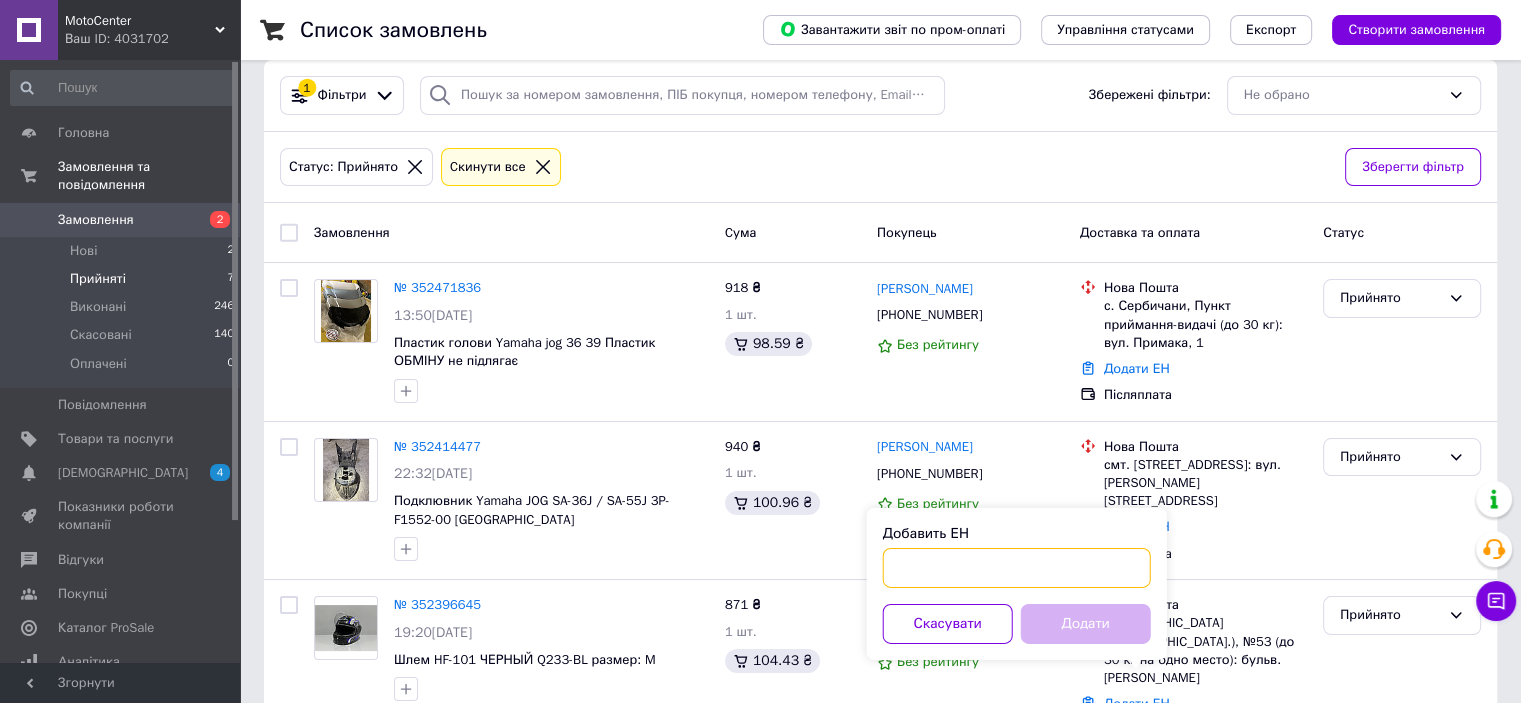 click on "Добавить ЕН" at bounding box center [1017, 568] 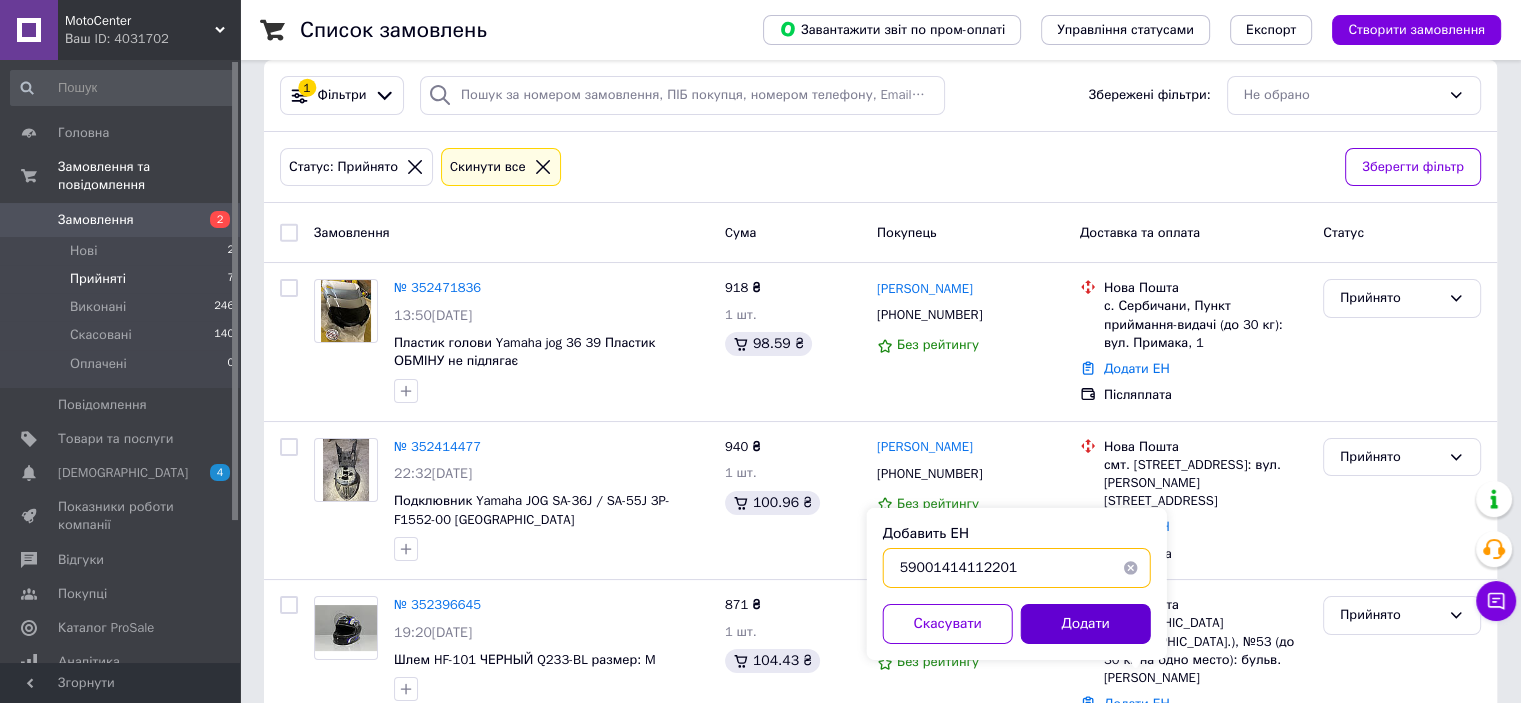 type on "59001414112201" 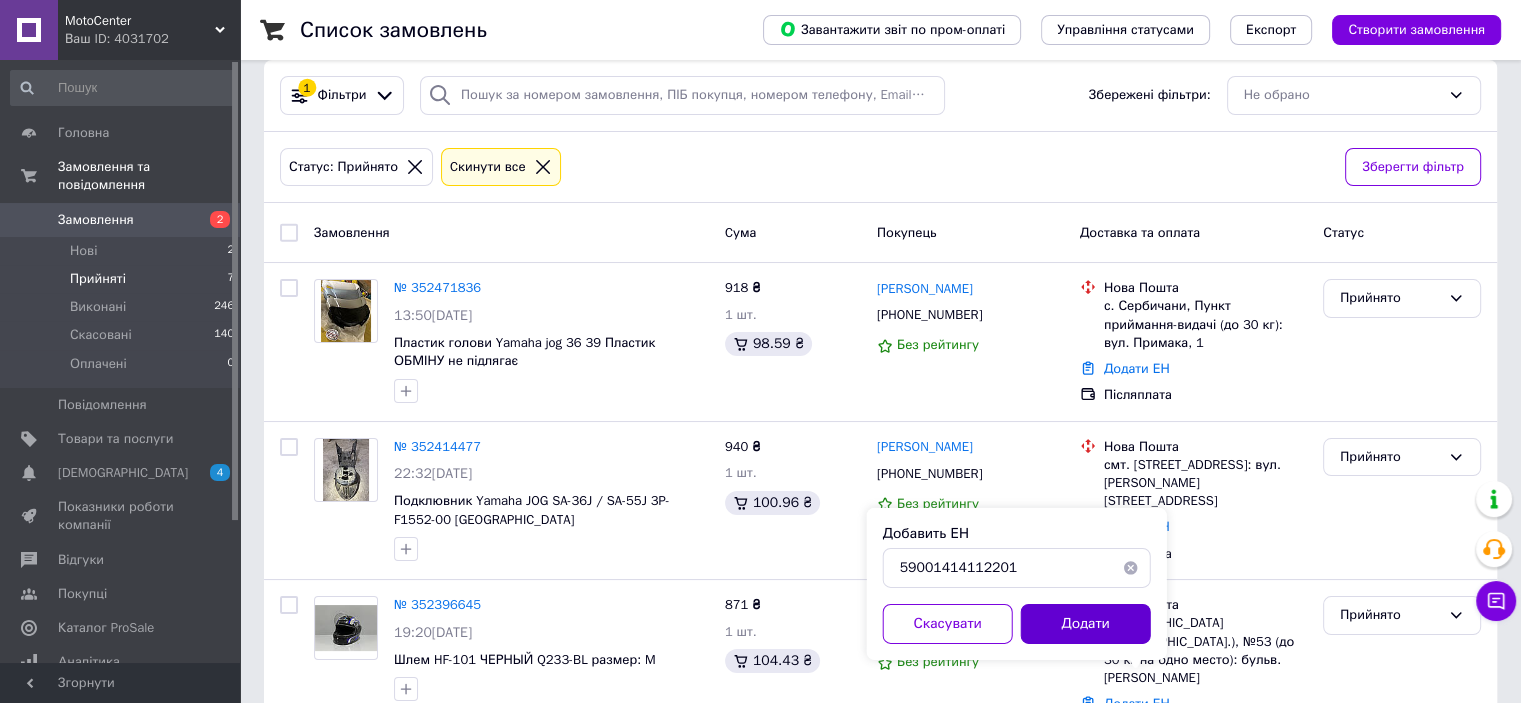 click on "Додати" at bounding box center (1086, 624) 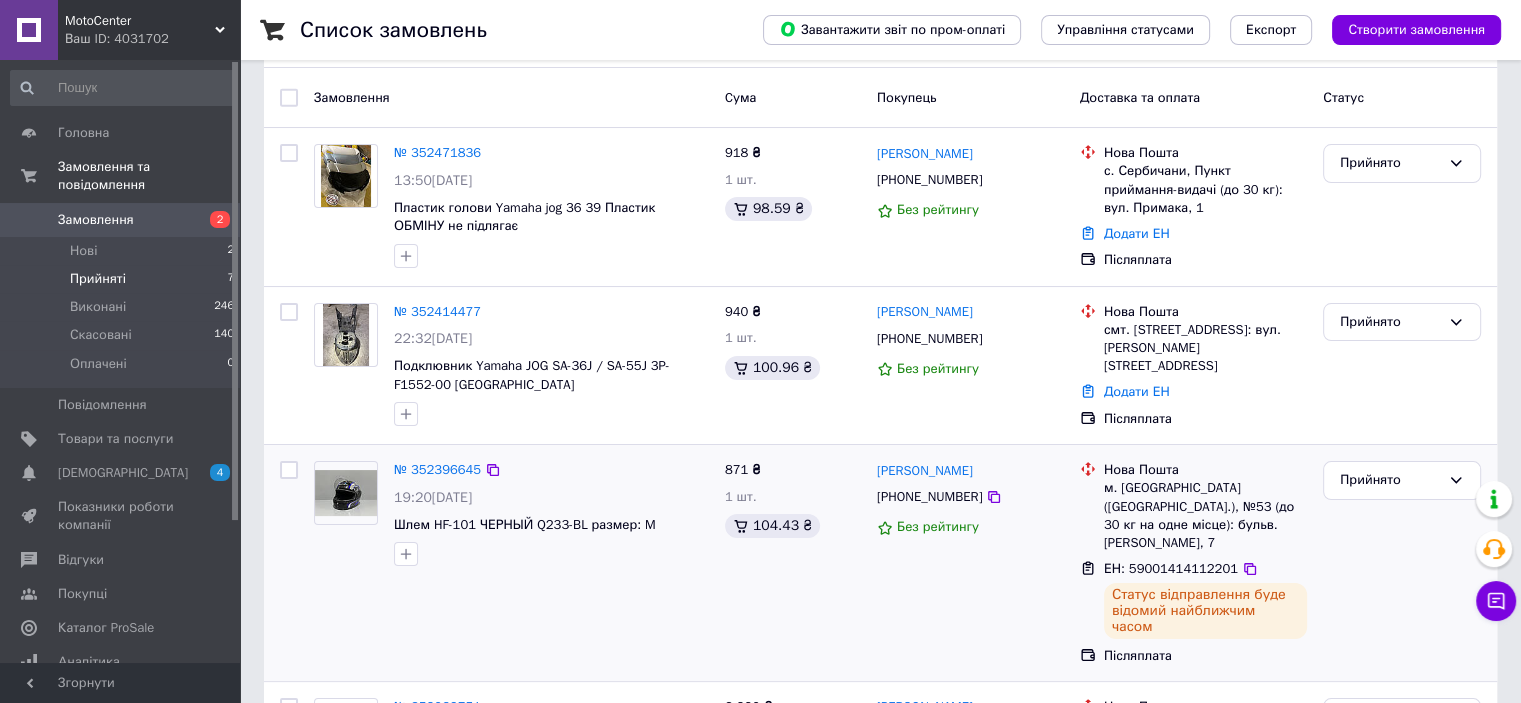 scroll, scrollTop: 124, scrollLeft: 0, axis: vertical 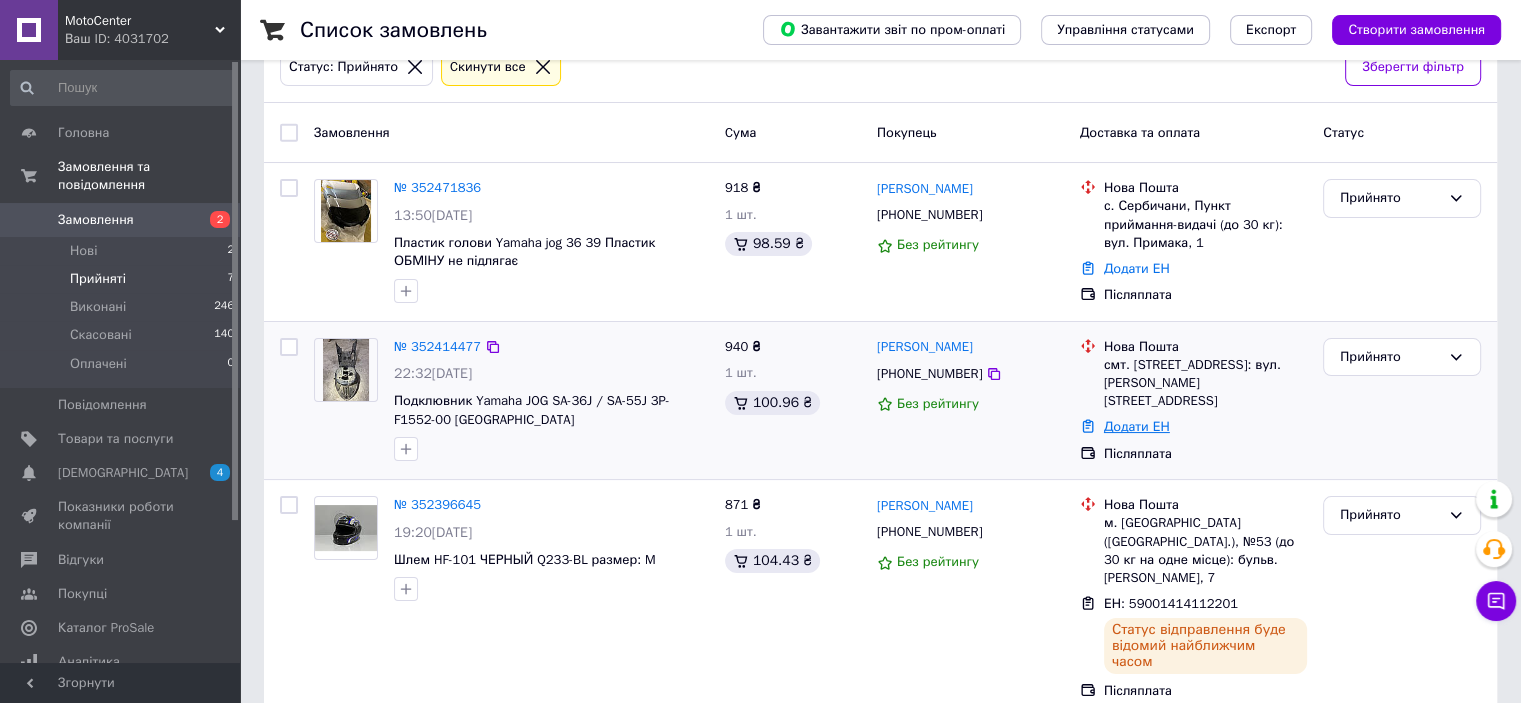 click on "Додати ЕН" at bounding box center [1137, 426] 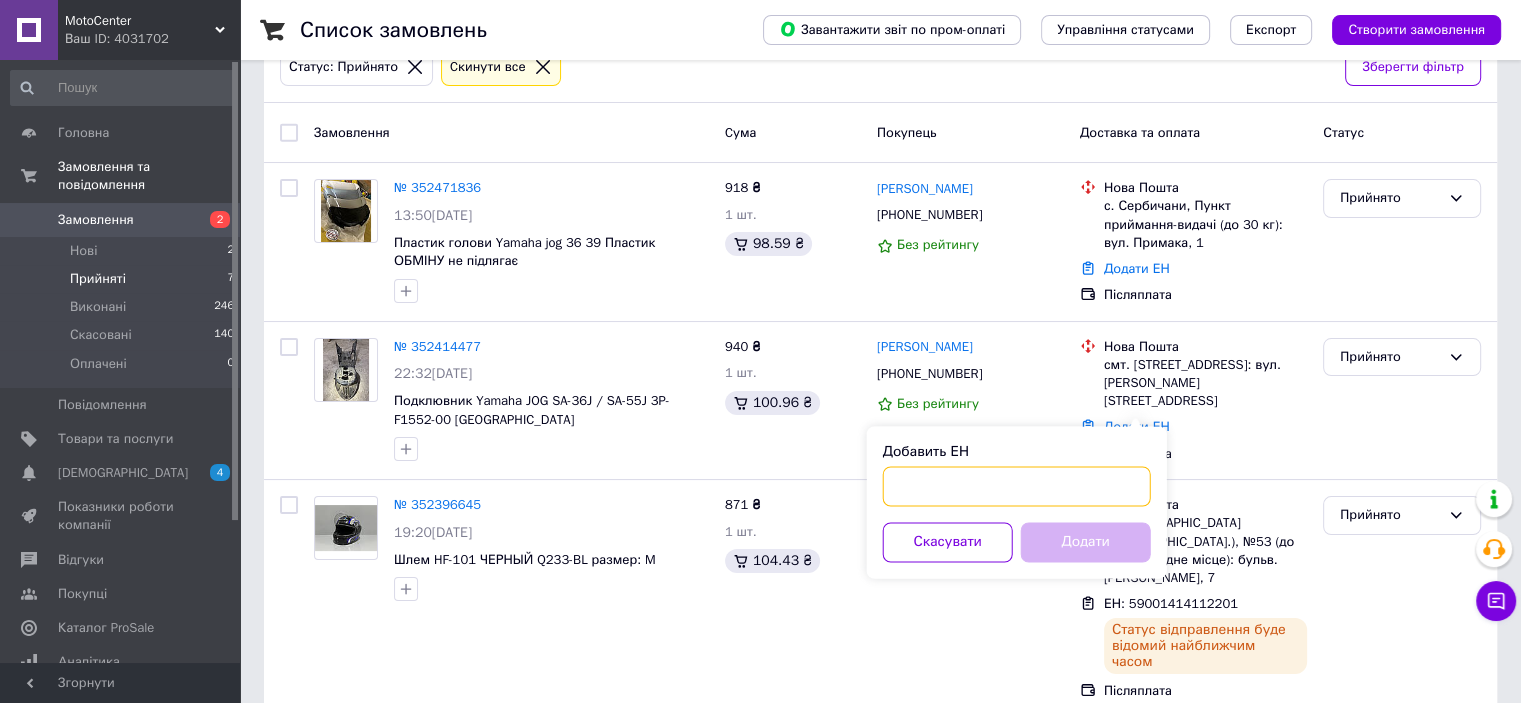 click on "Добавить ЕН" at bounding box center [1017, 486] 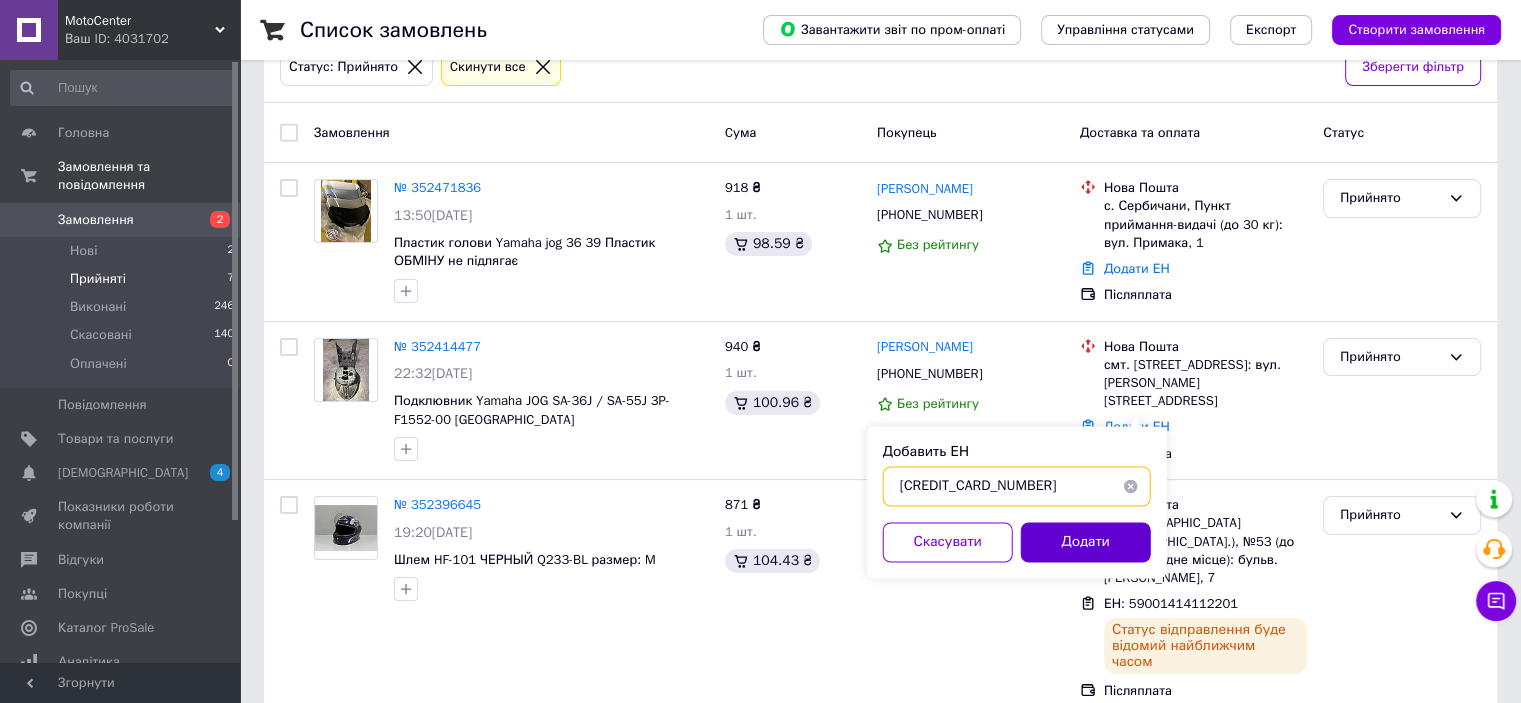 type on "[CREDIT_CARD_NUMBER]" 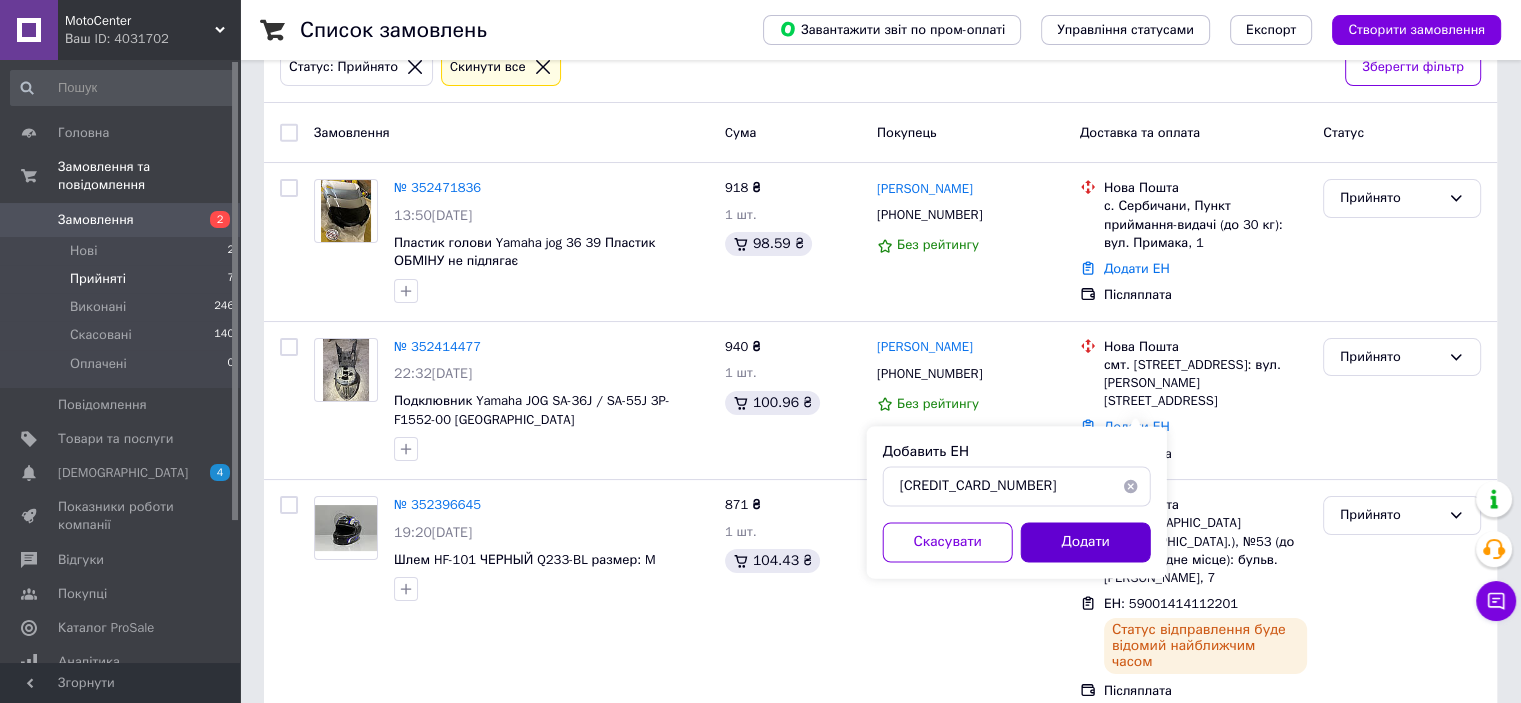 click on "Додати" at bounding box center [1086, 542] 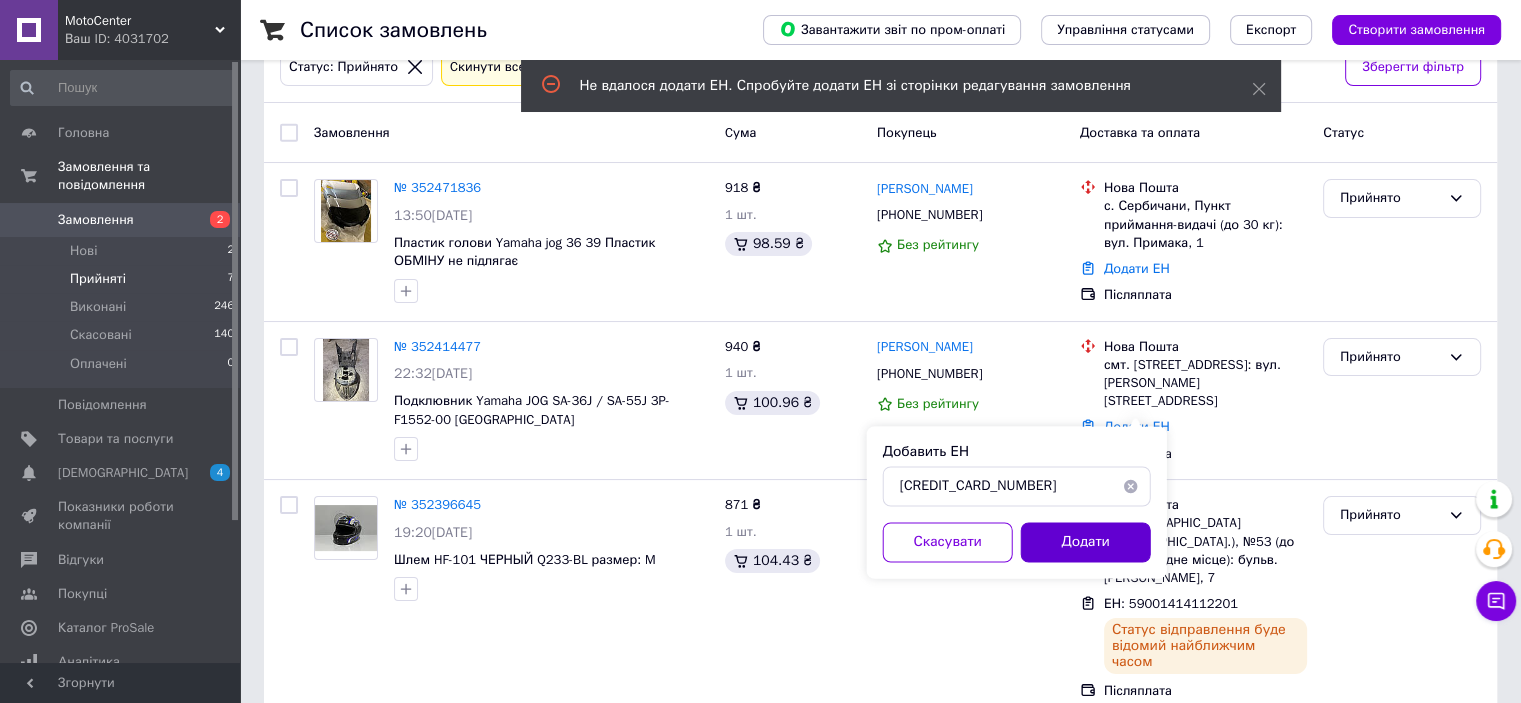 click on "Додати" at bounding box center (1086, 542) 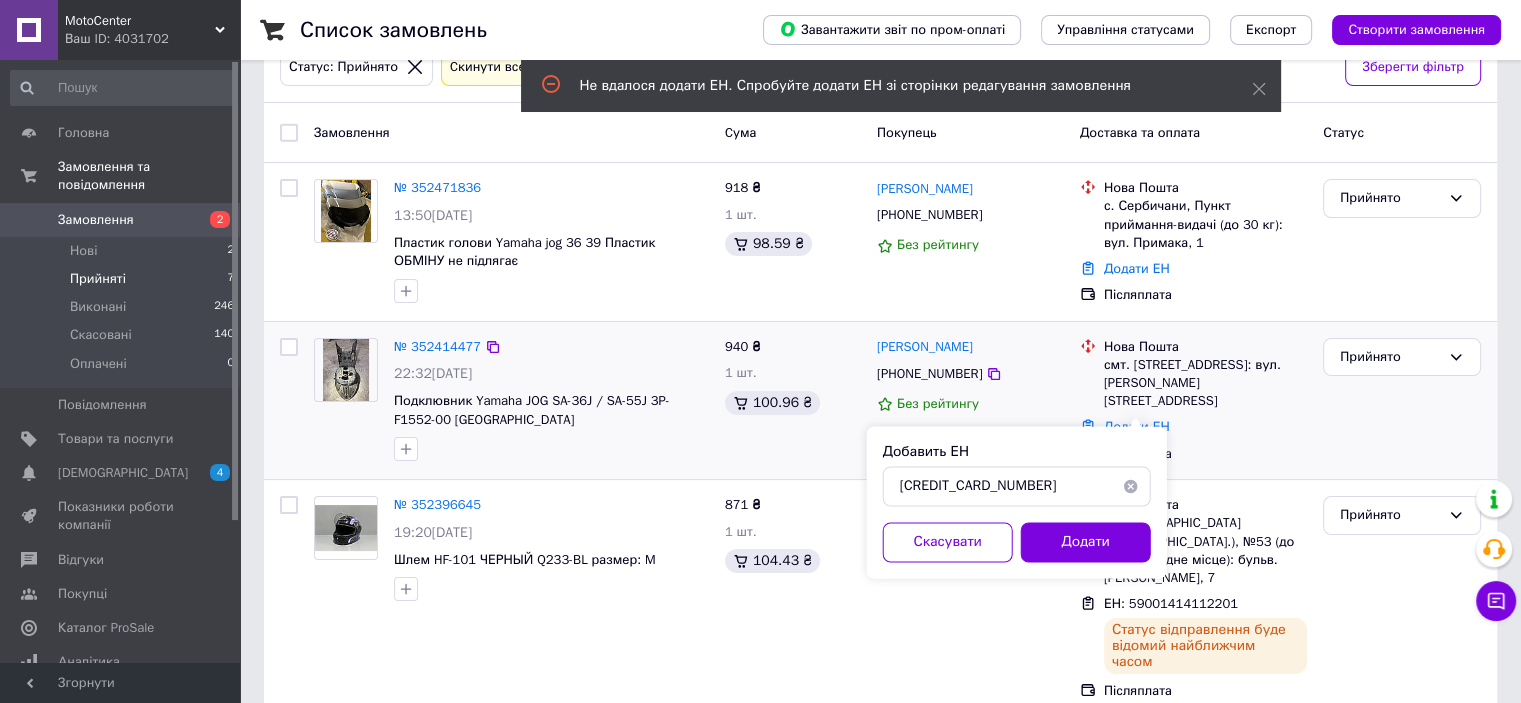 click on "Нова Пошта смт. [STREET_ADDRESS]: вул. [PERSON_NAME][STREET_ADDRESS] Додати ЕН Післяплата" at bounding box center (1193, 401) 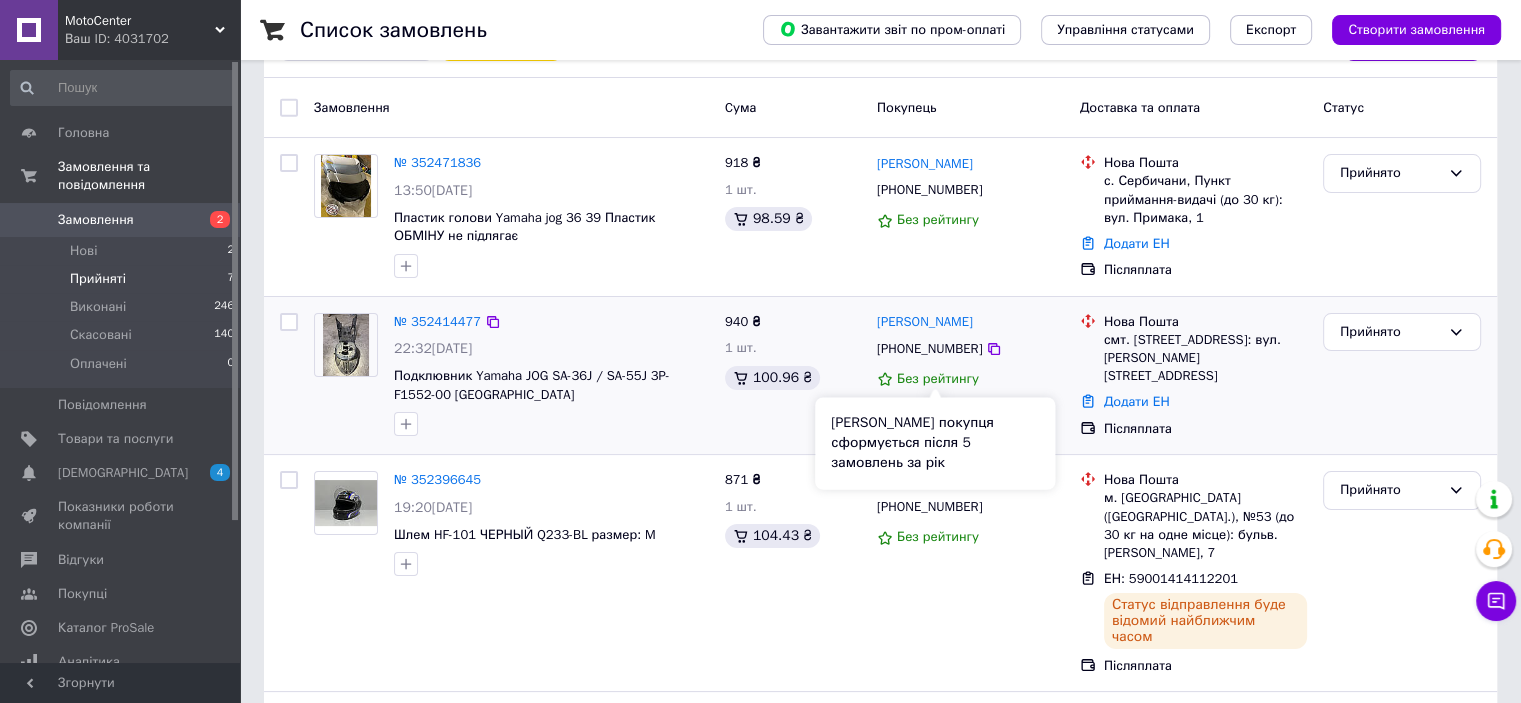 scroll, scrollTop: 0, scrollLeft: 0, axis: both 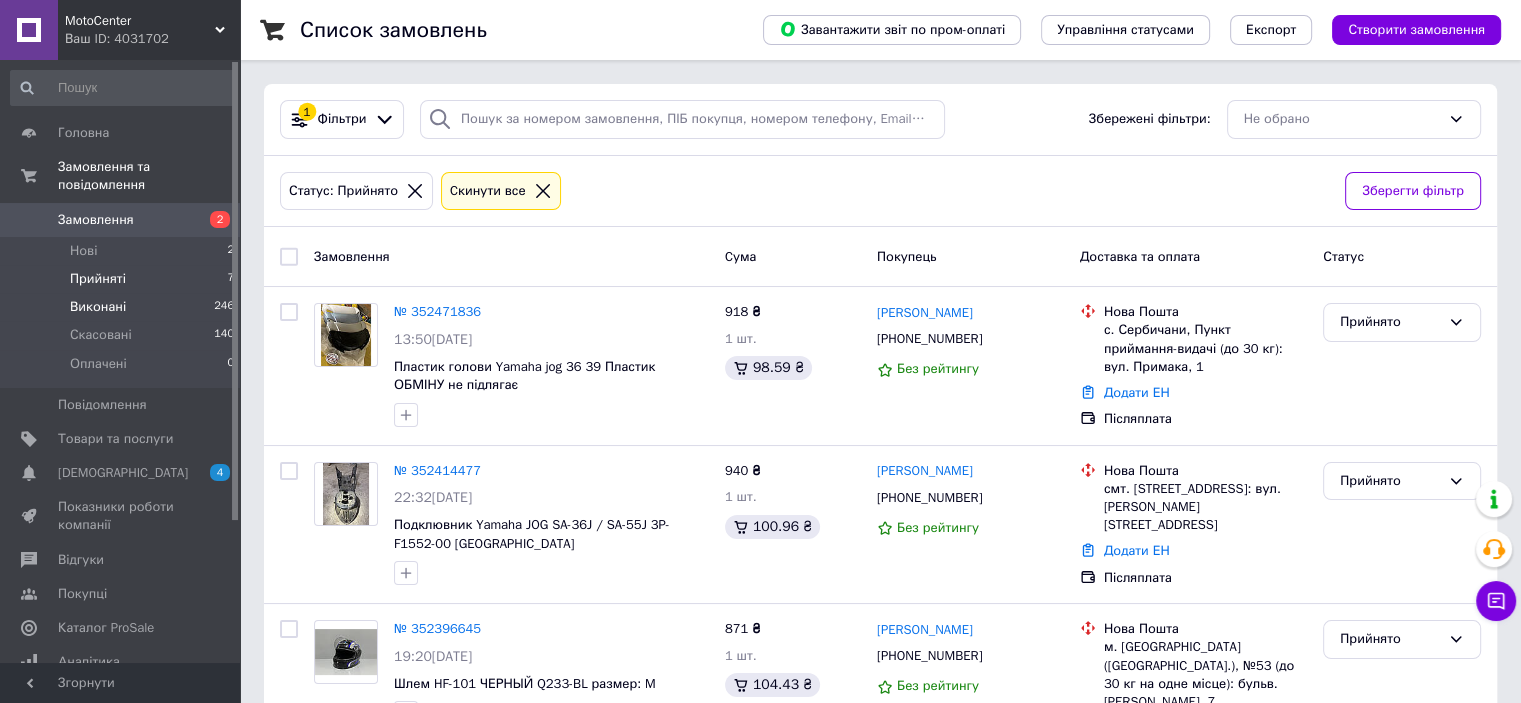 click on "Виконані 246" at bounding box center [123, 307] 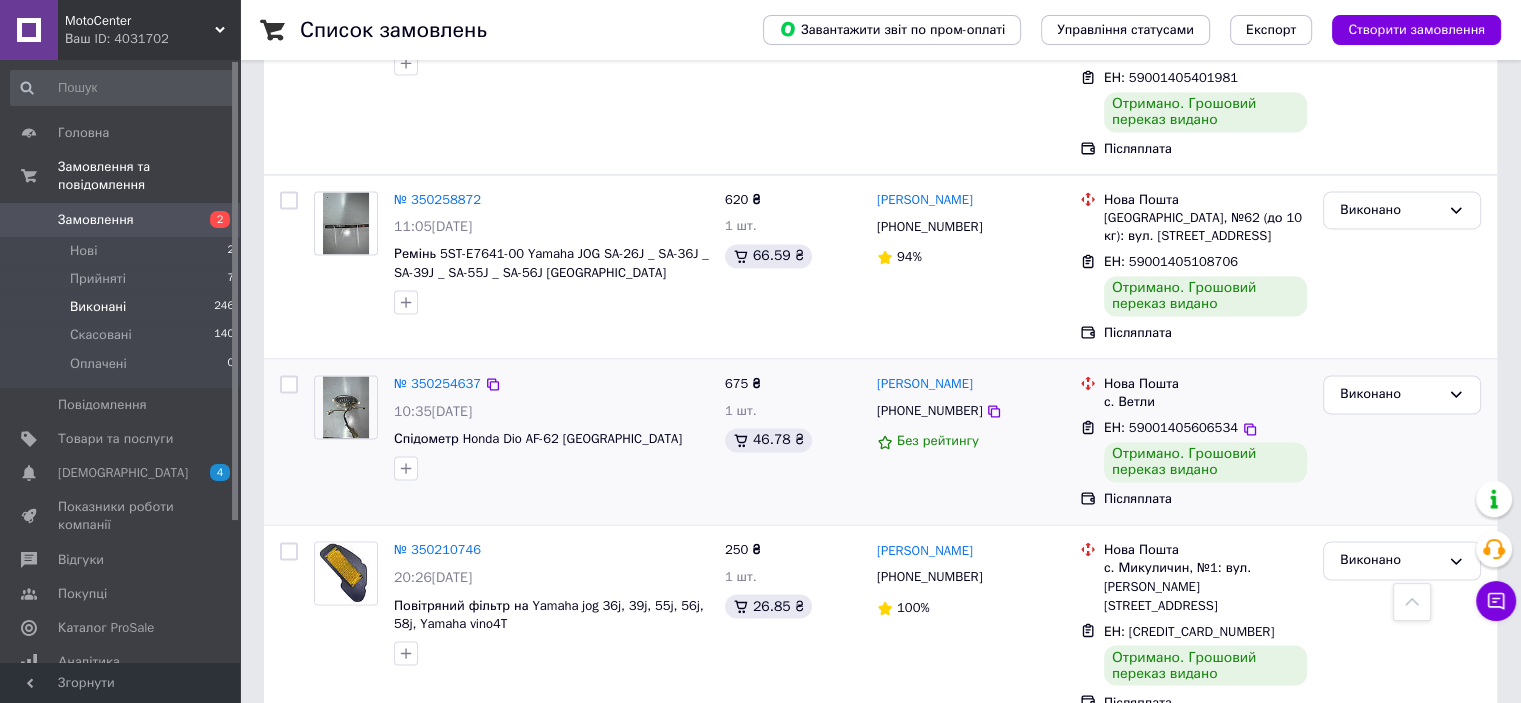 scroll, scrollTop: 3203, scrollLeft: 0, axis: vertical 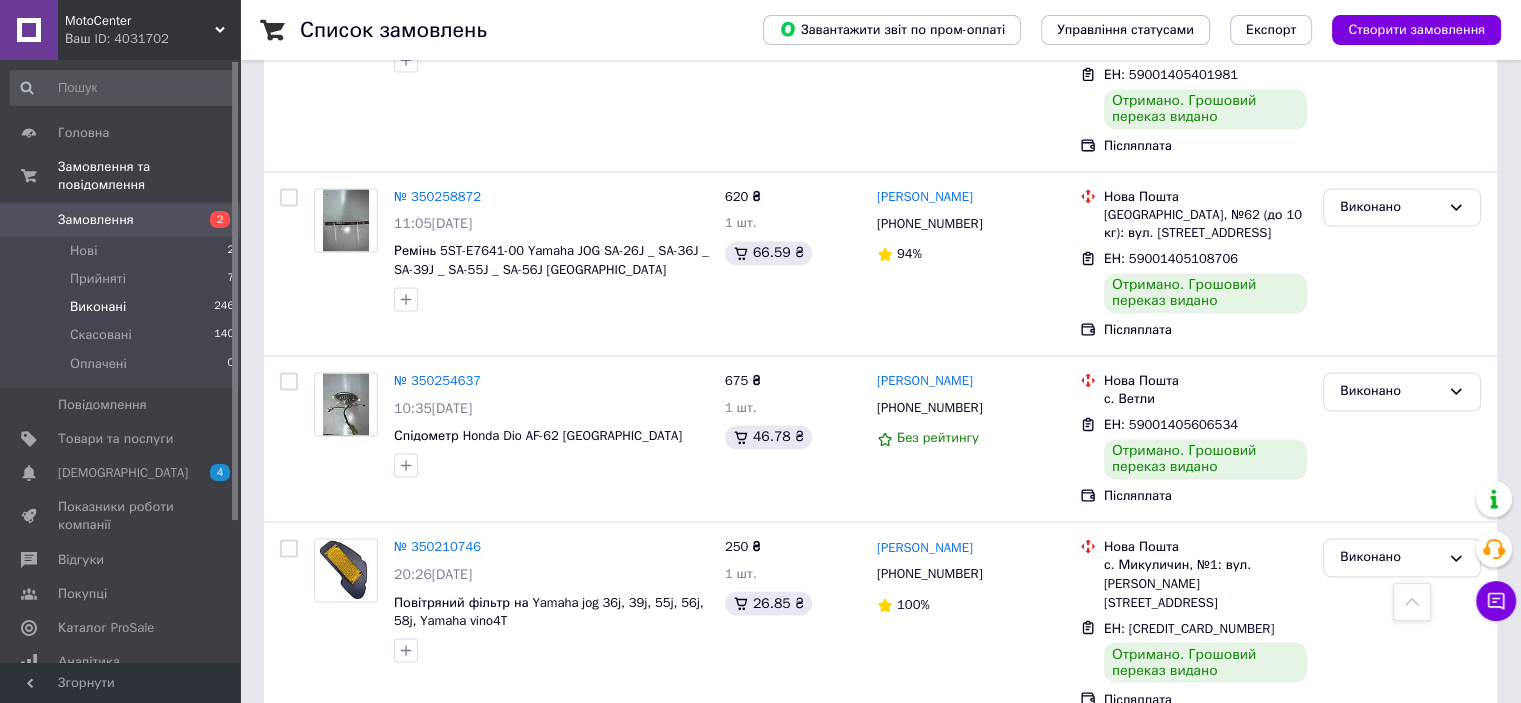 click on "3" at bounding box center (372, 769) 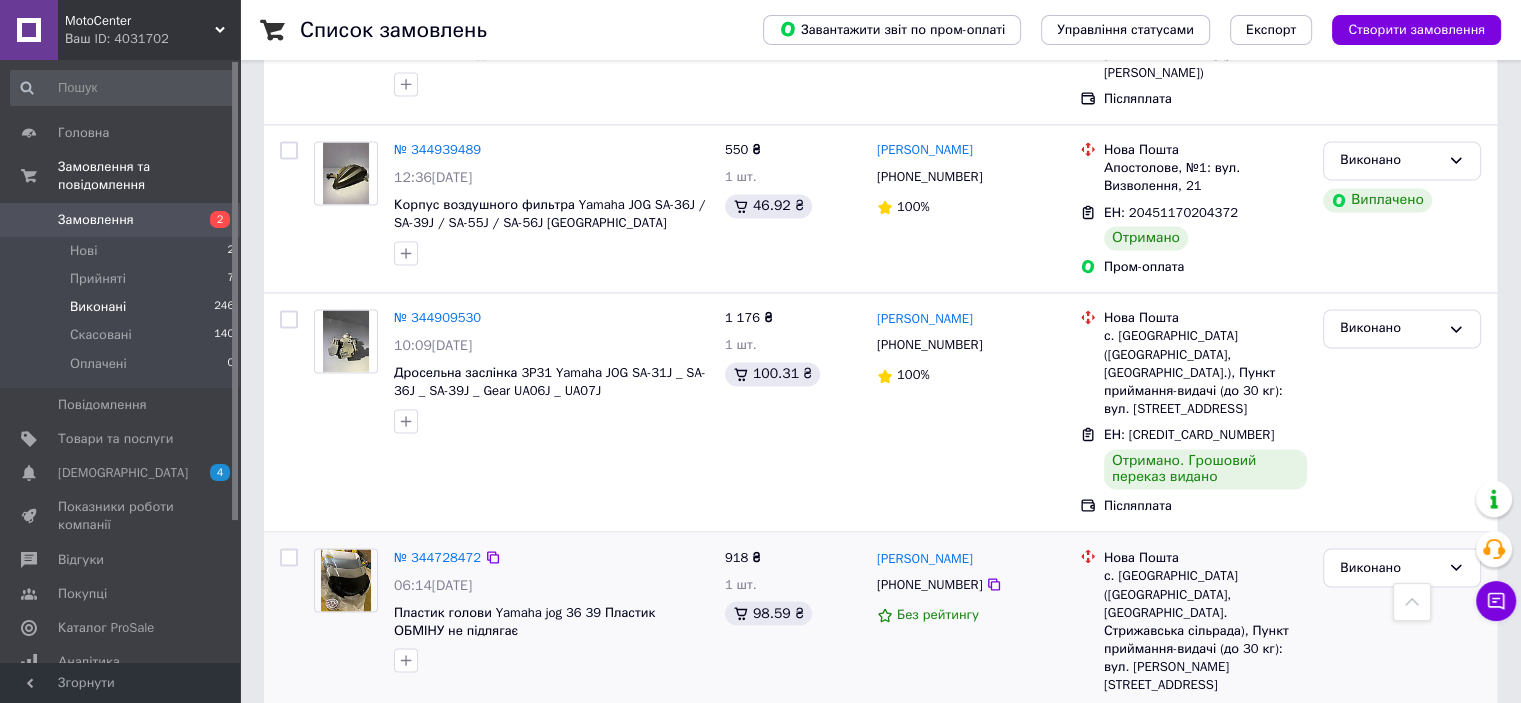 scroll, scrollTop: 3276, scrollLeft: 0, axis: vertical 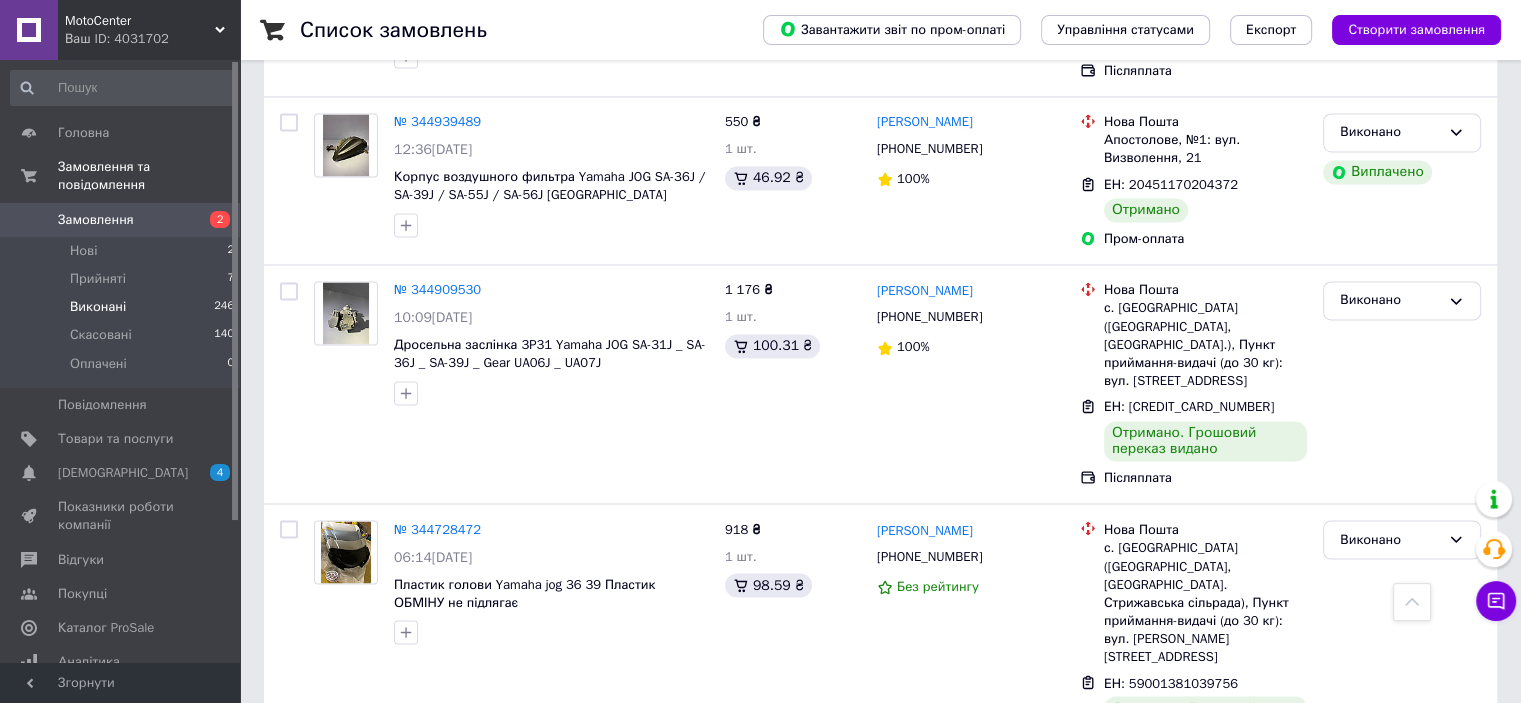 click on "2" at bounding box center (449, 823) 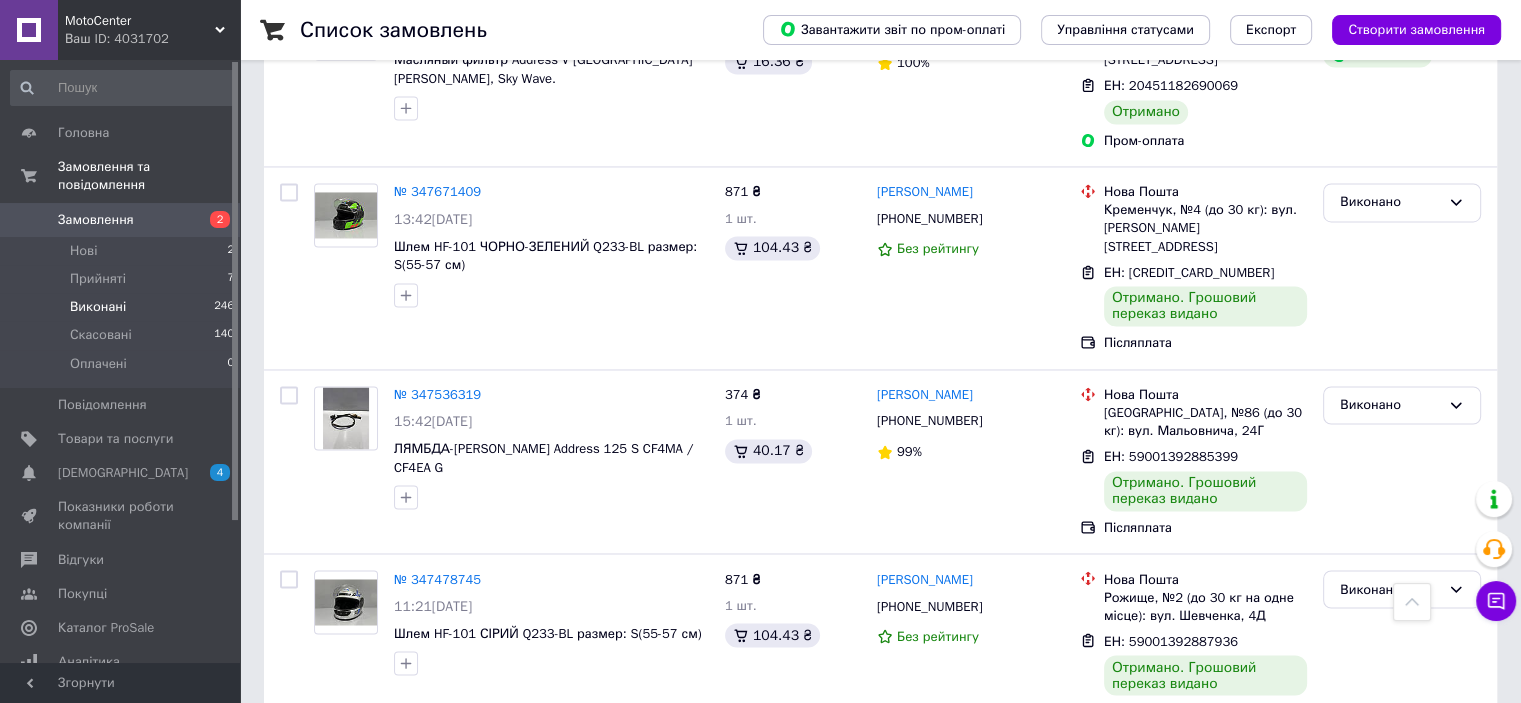 scroll, scrollTop: 3256, scrollLeft: 0, axis: vertical 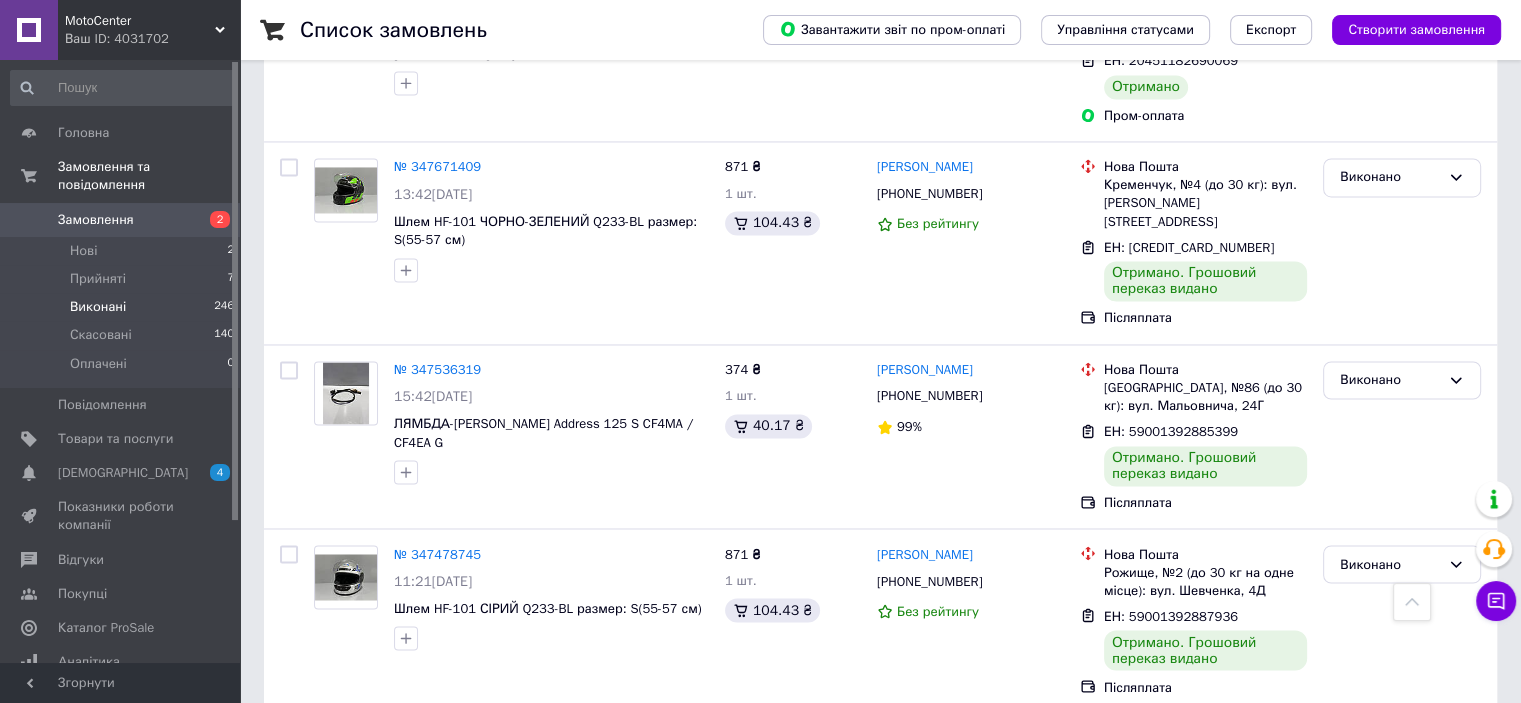 click on "1" at bounding box center (404, 757) 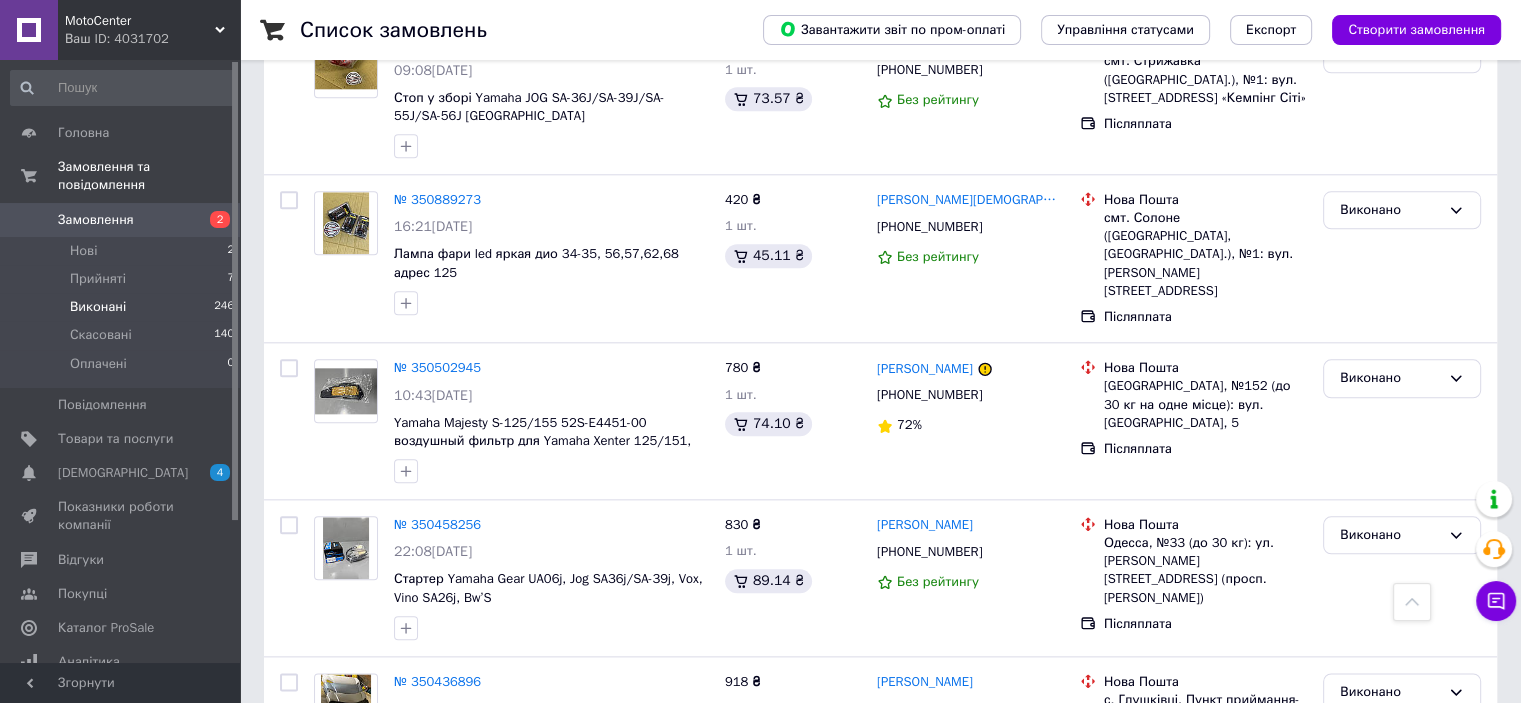 scroll, scrollTop: 2200, scrollLeft: 0, axis: vertical 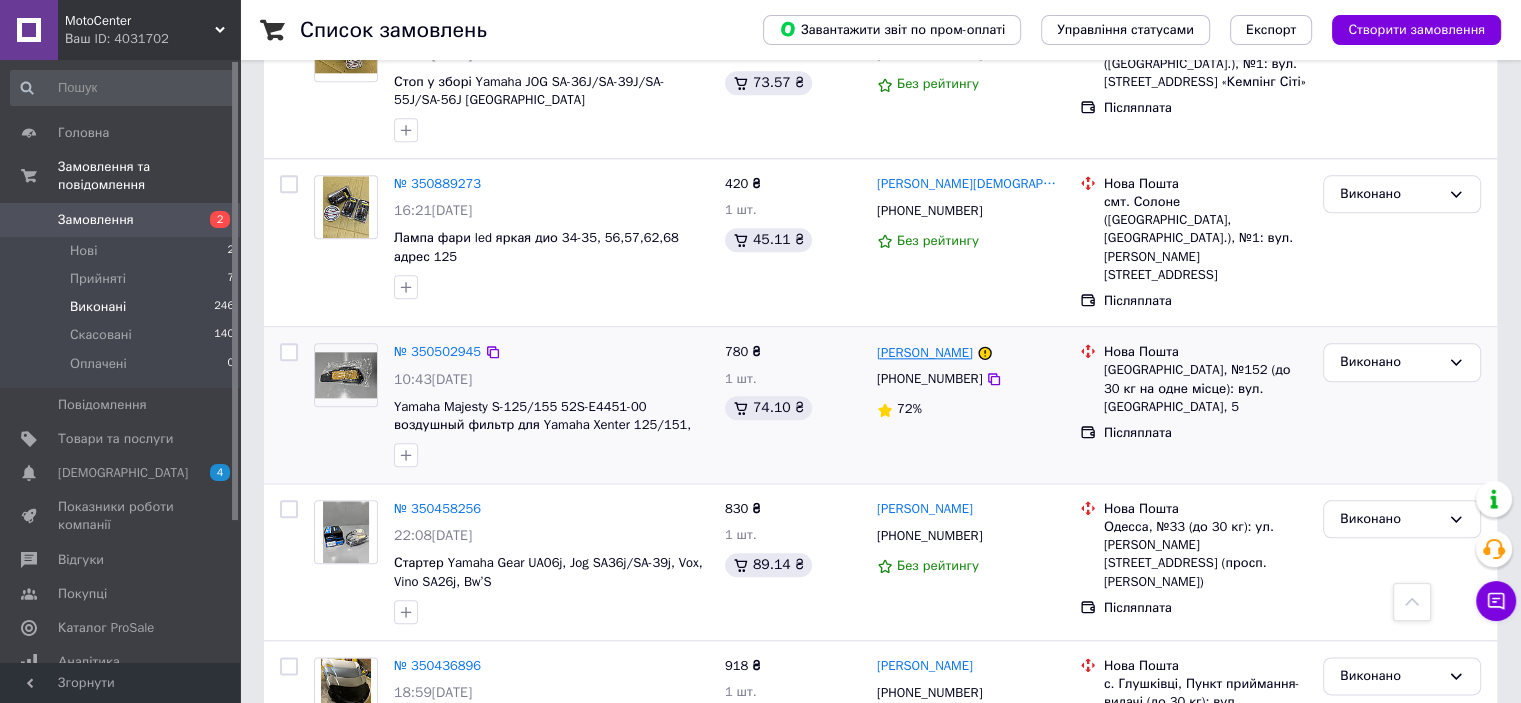 click on "[PERSON_NAME]" at bounding box center [925, 353] 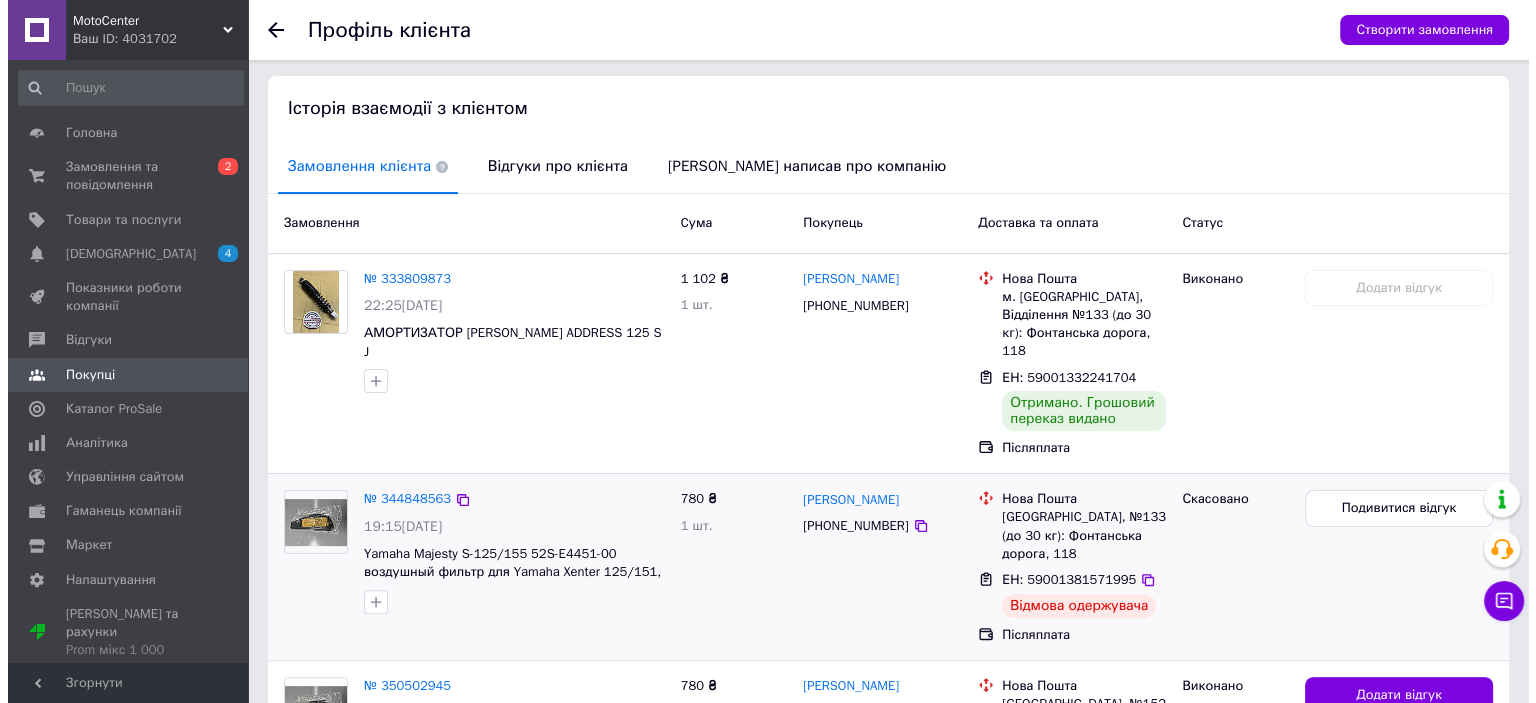 scroll, scrollTop: 500, scrollLeft: 0, axis: vertical 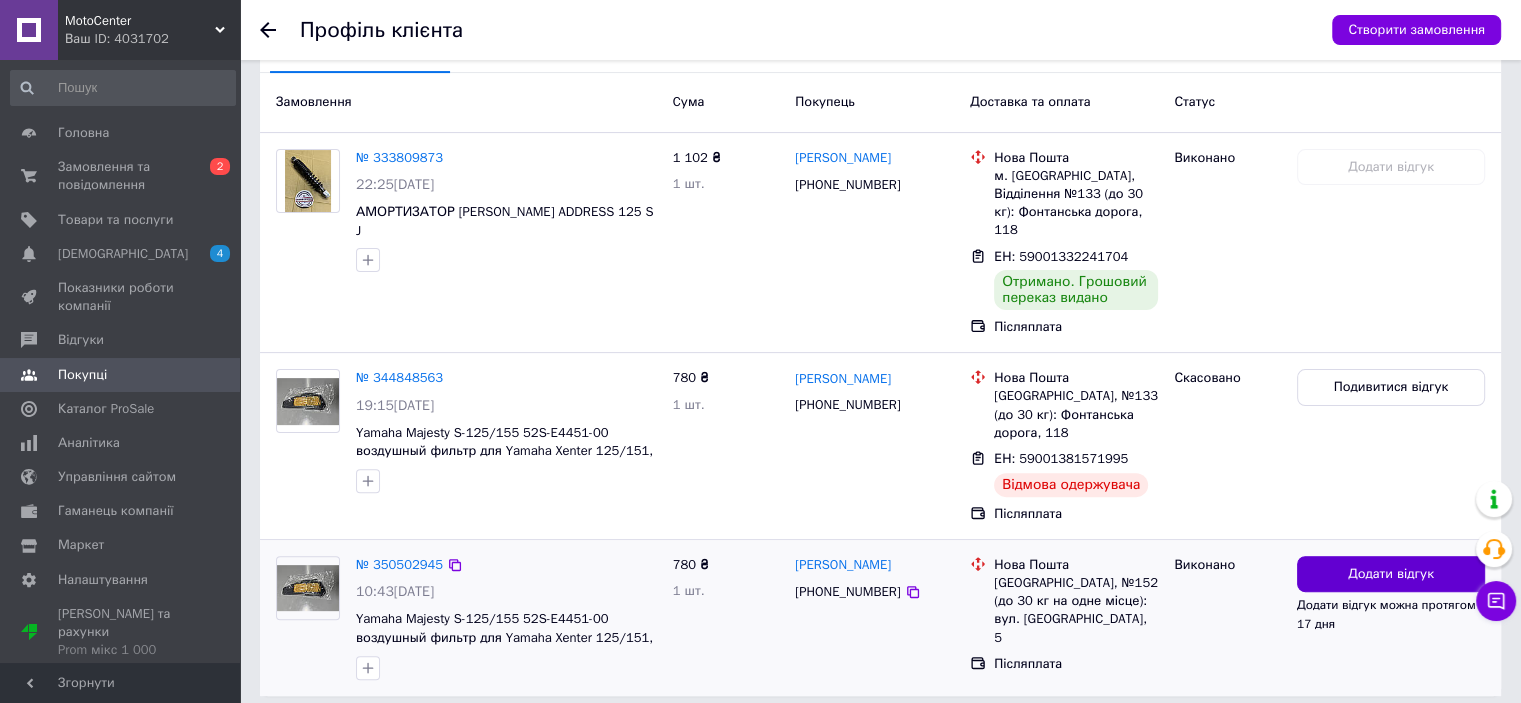 click on "Додати відгук" at bounding box center (1391, 574) 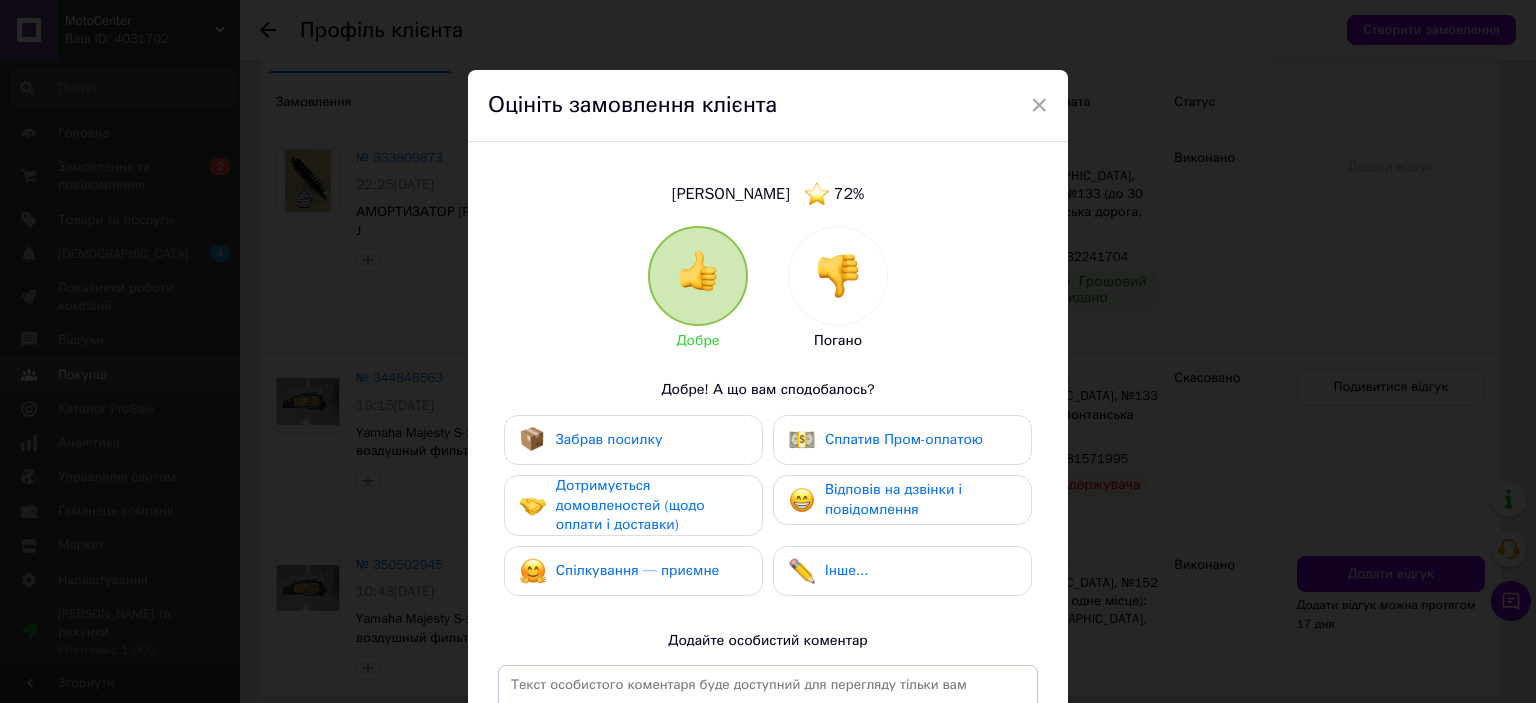 click at bounding box center [838, 276] 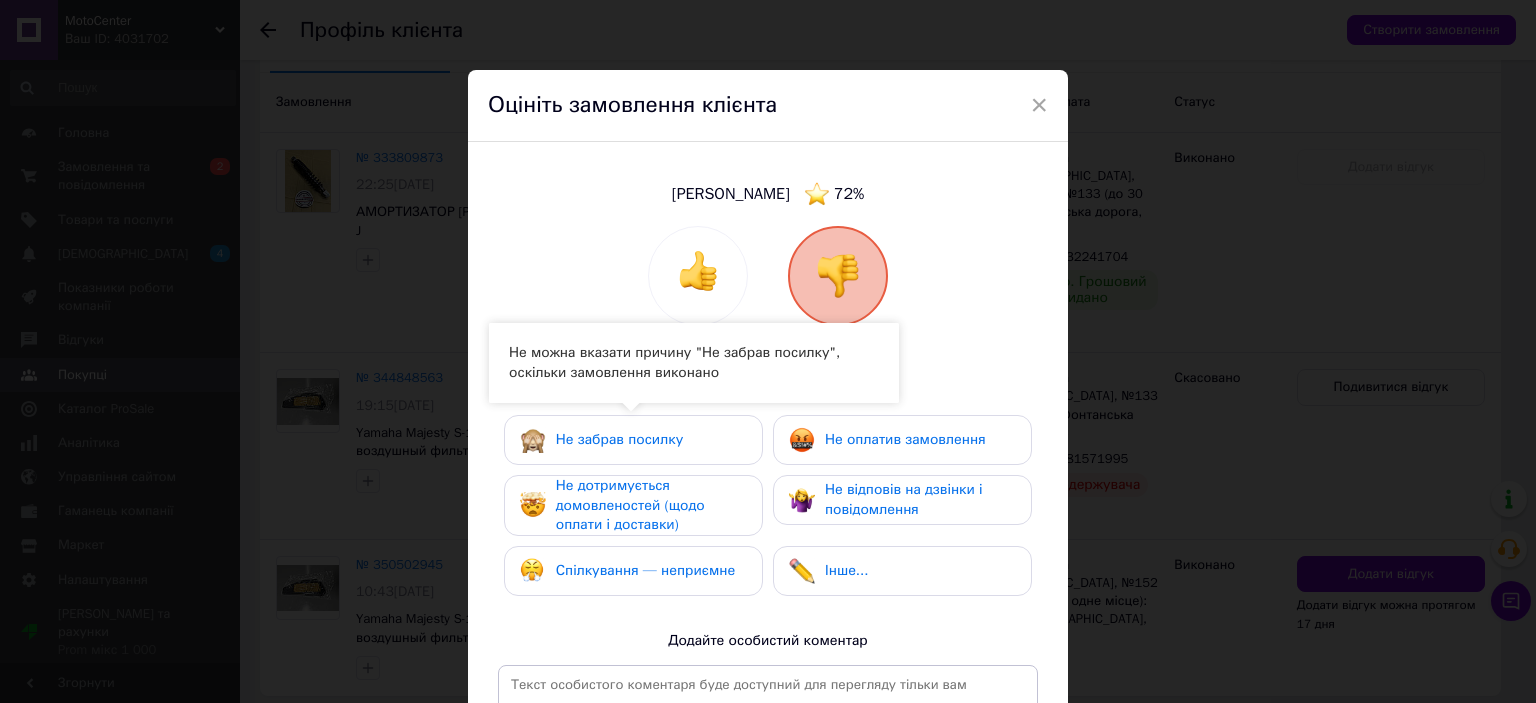 click on "Не забрав посилку" at bounding box center (633, 440) 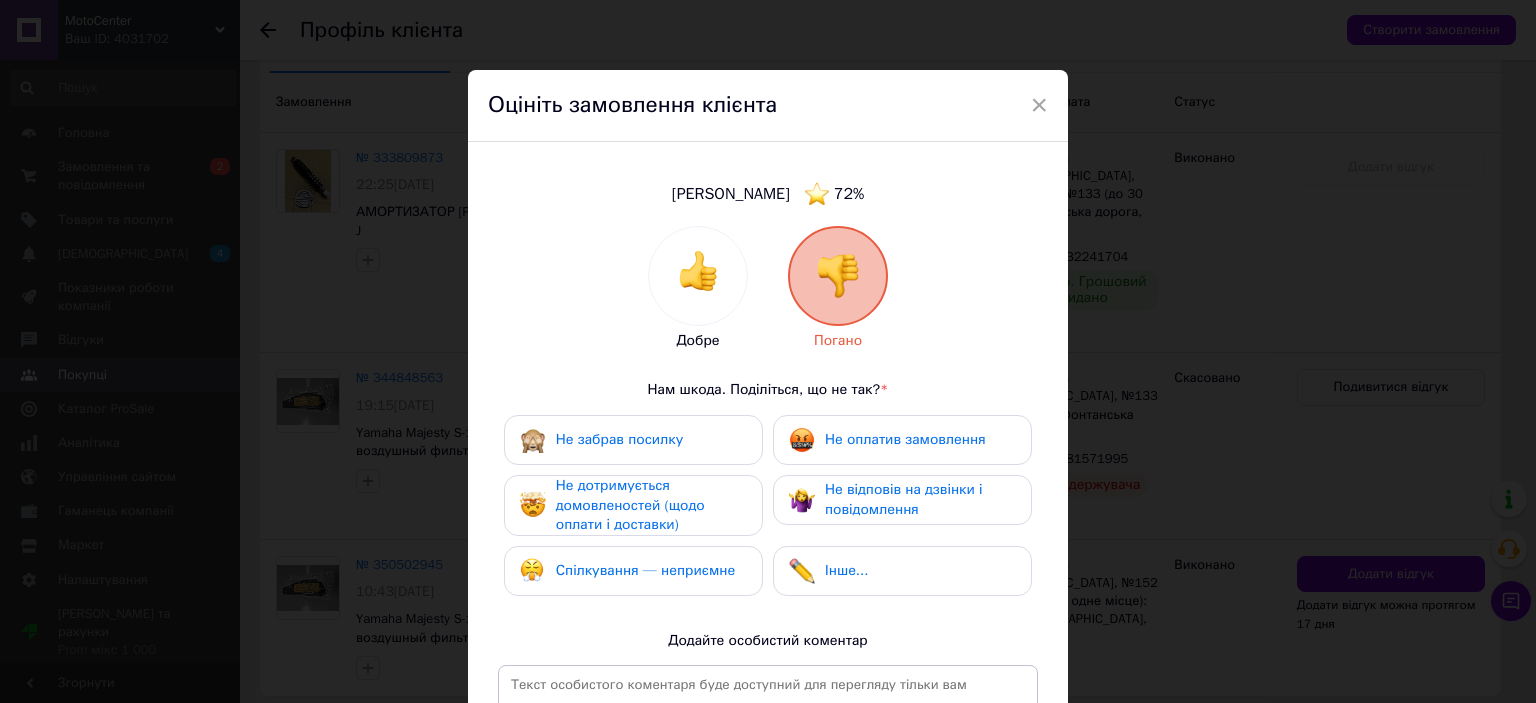 click on "Не відповів на дзвінки і повідомлення" at bounding box center (904, 499) 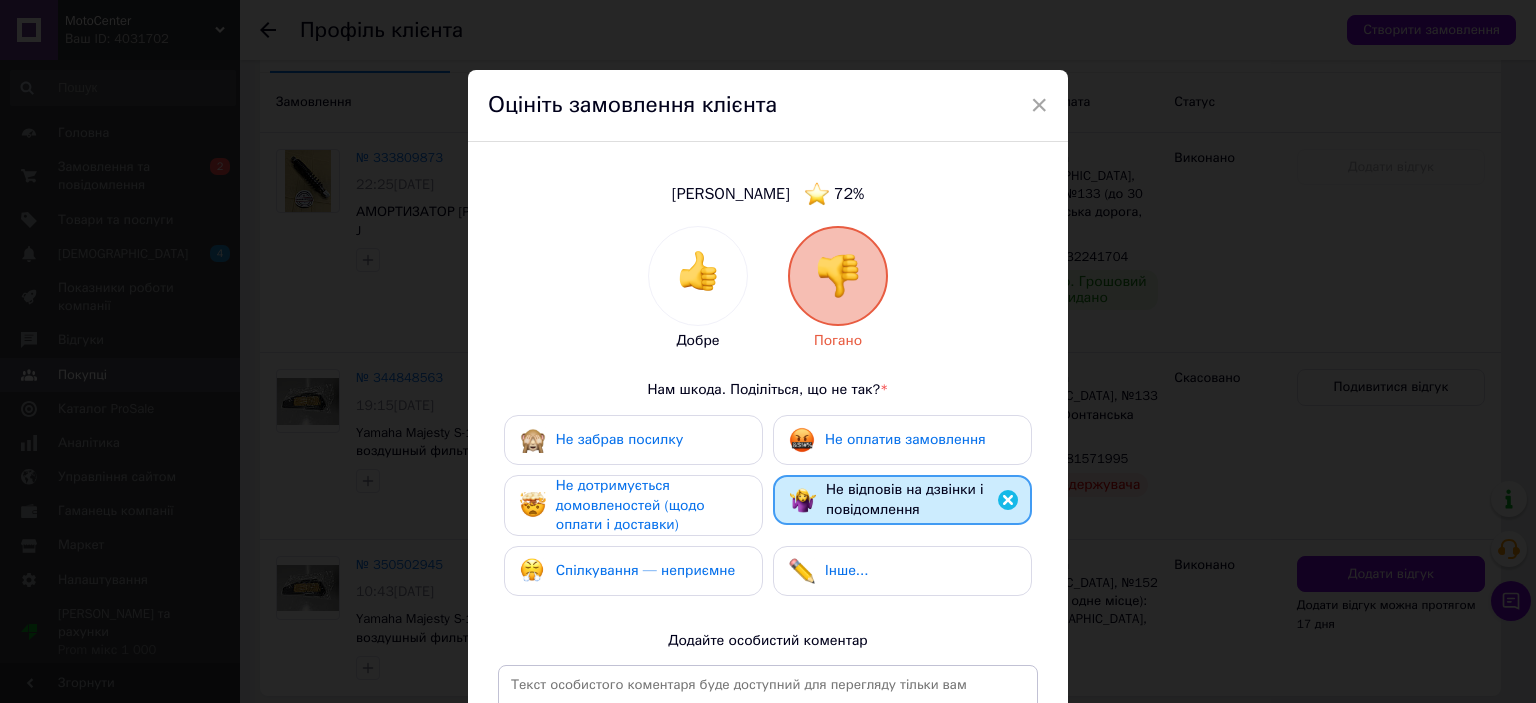 click at bounding box center [1008, 500] 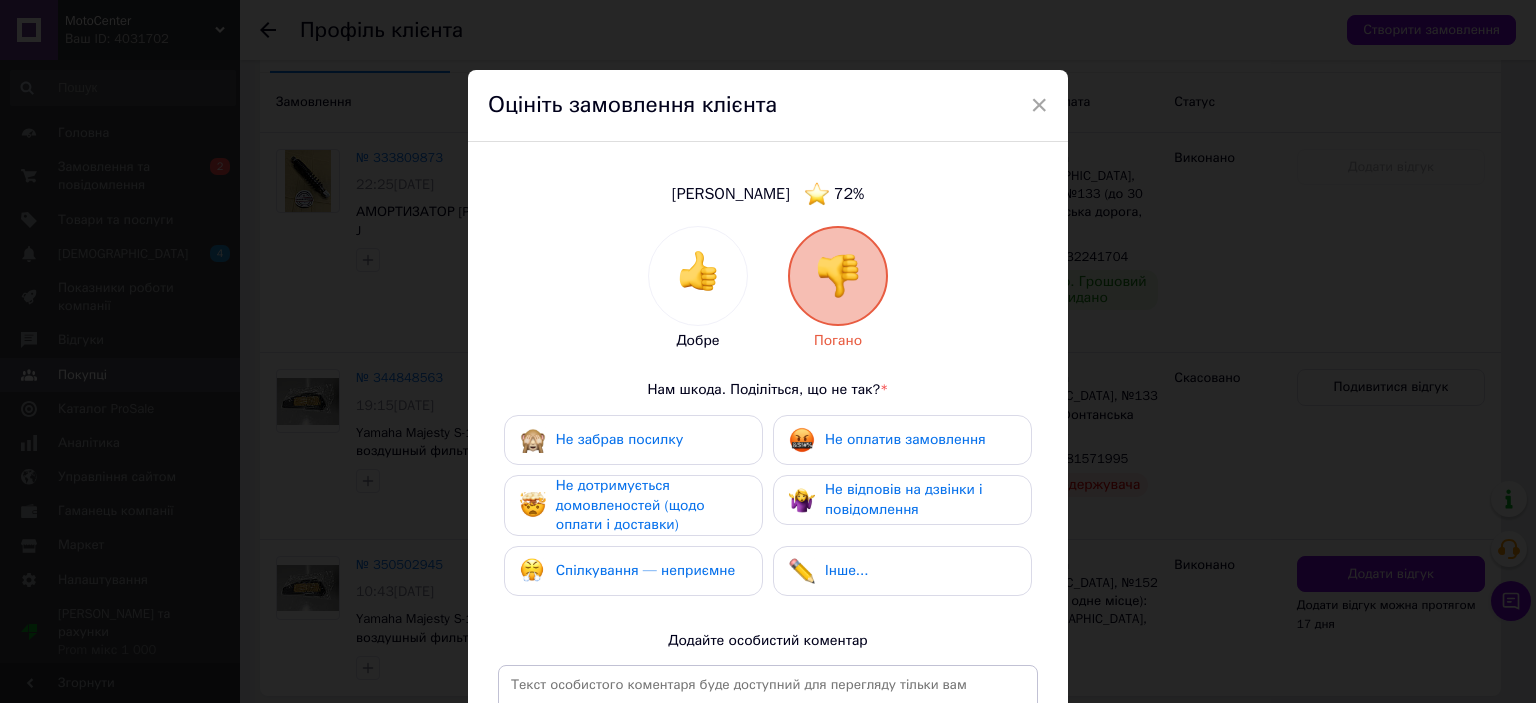click on "Не дотримується домовленостей (щодо оплати і доставки)" at bounding box center [630, 505] 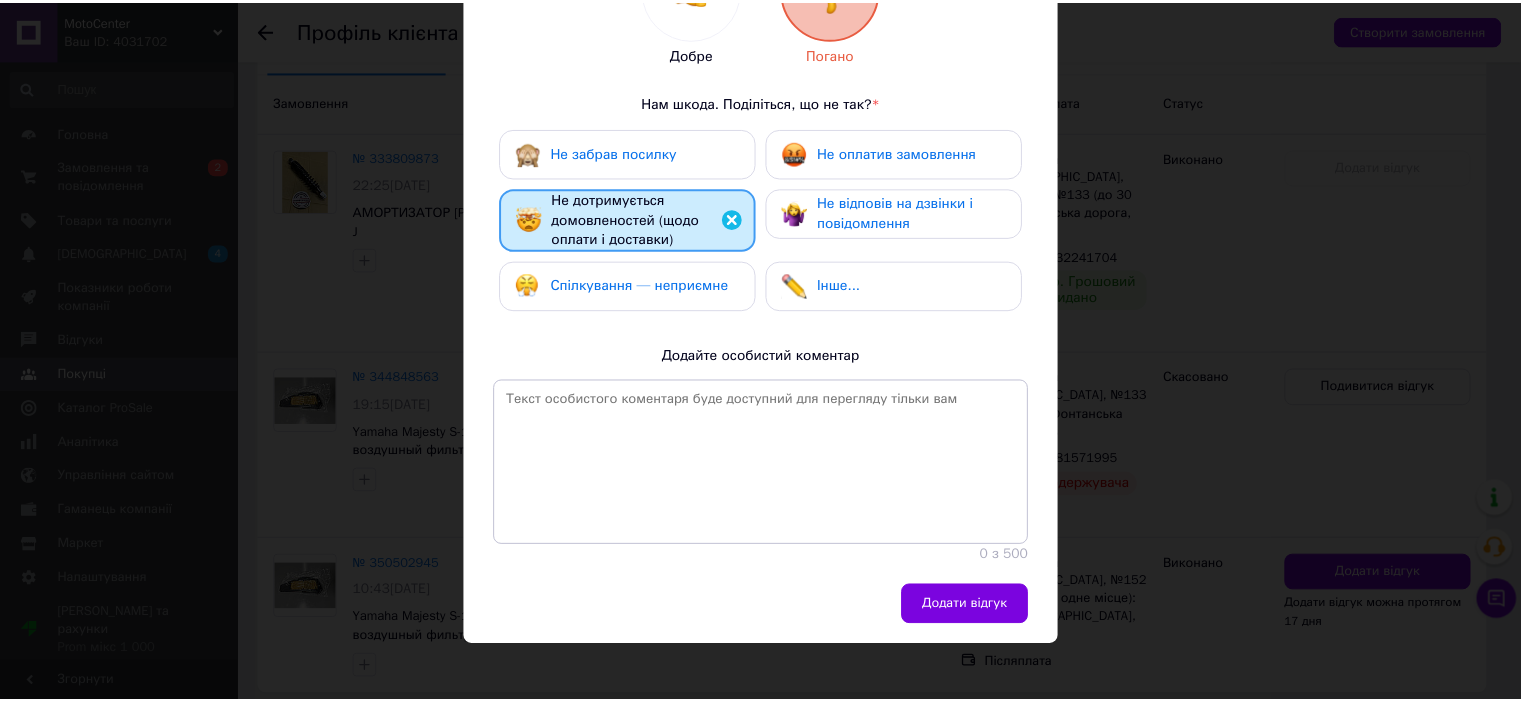 scroll, scrollTop: 295, scrollLeft: 0, axis: vertical 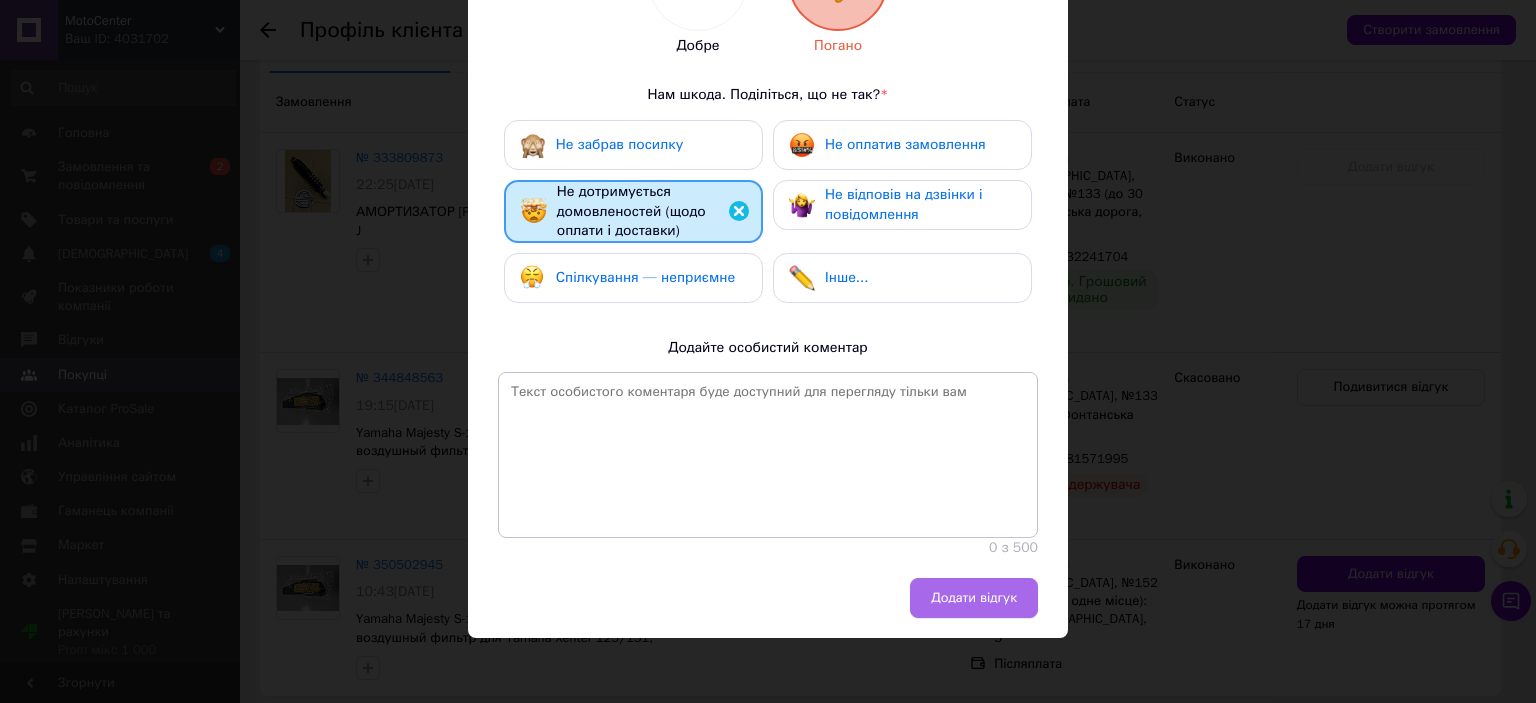 click on "Додати відгук" at bounding box center (974, 598) 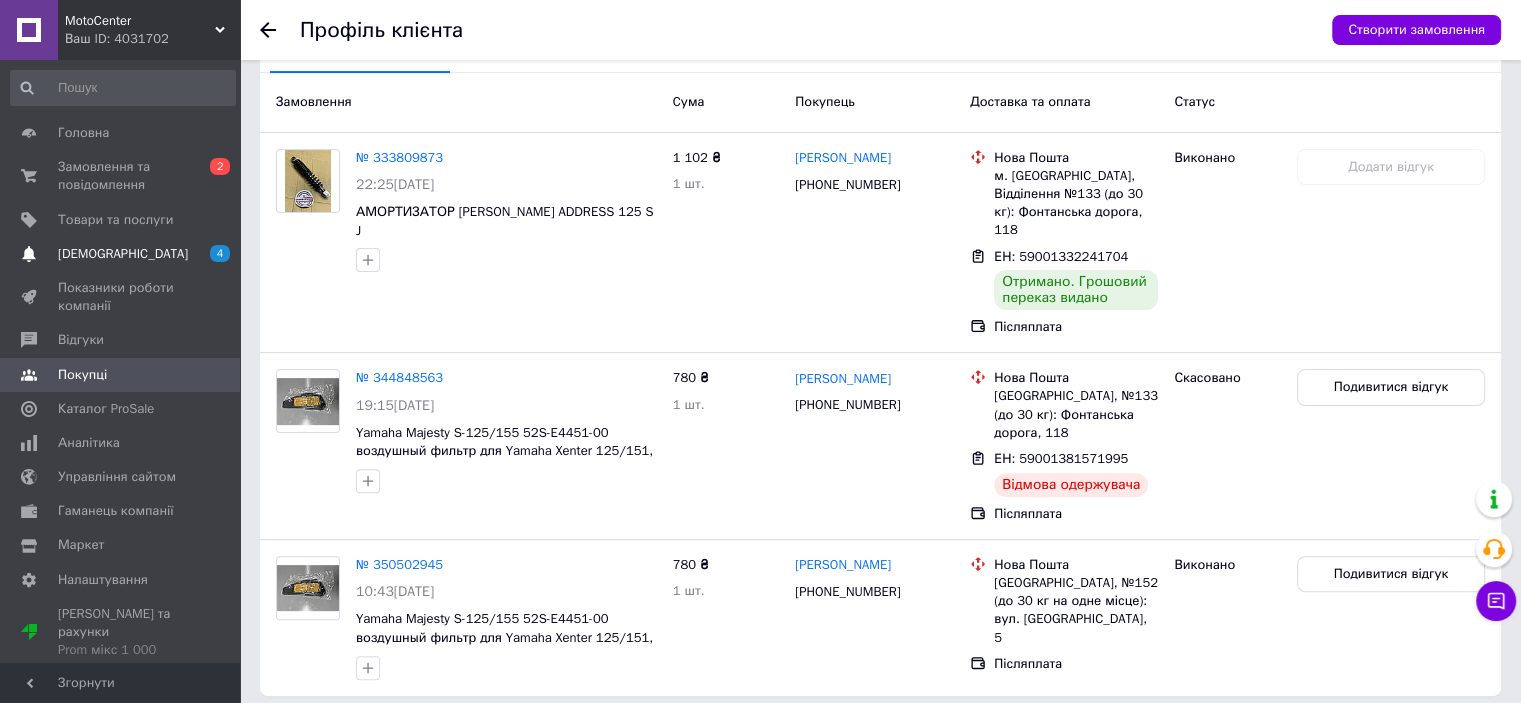click on "[DEMOGRAPHIC_DATA]" at bounding box center [121, 254] 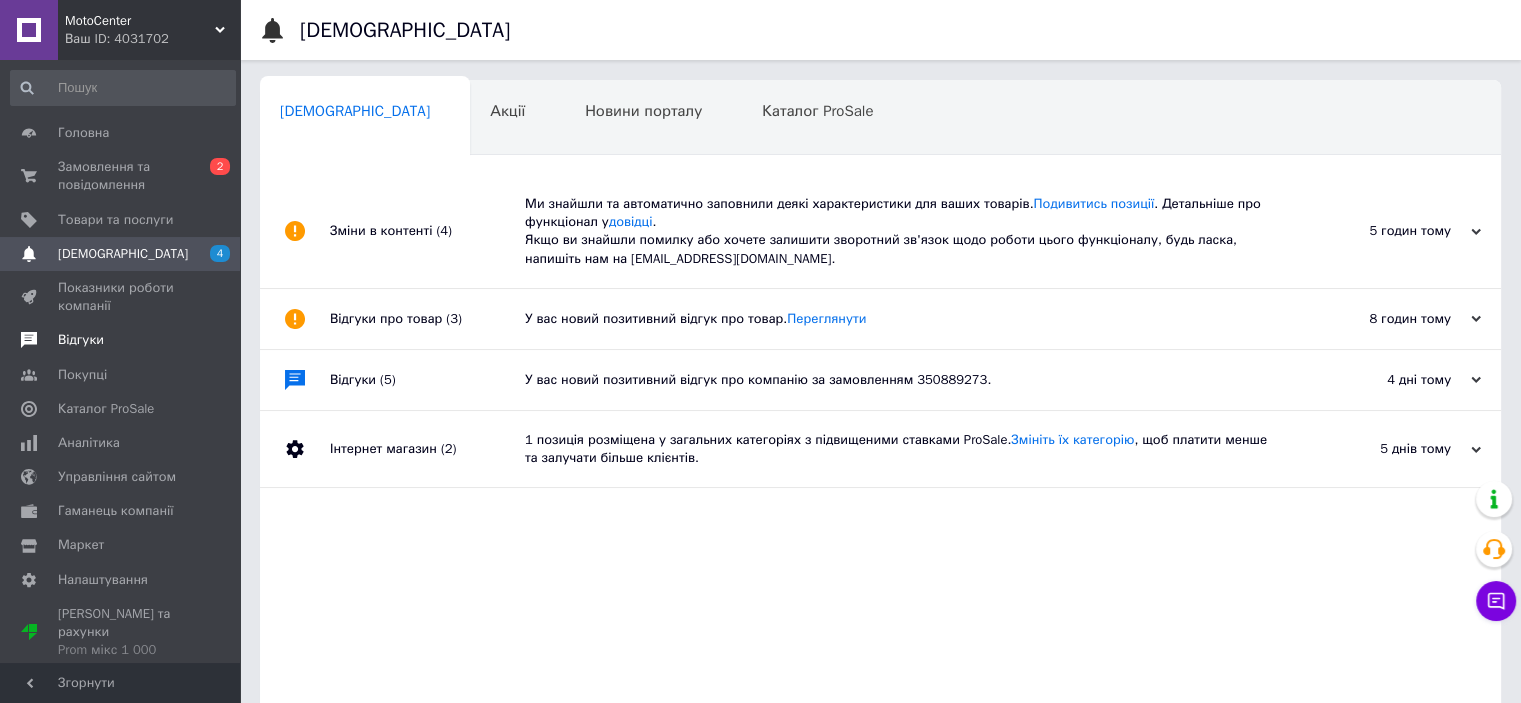 click on "Відгуки" at bounding box center [81, 340] 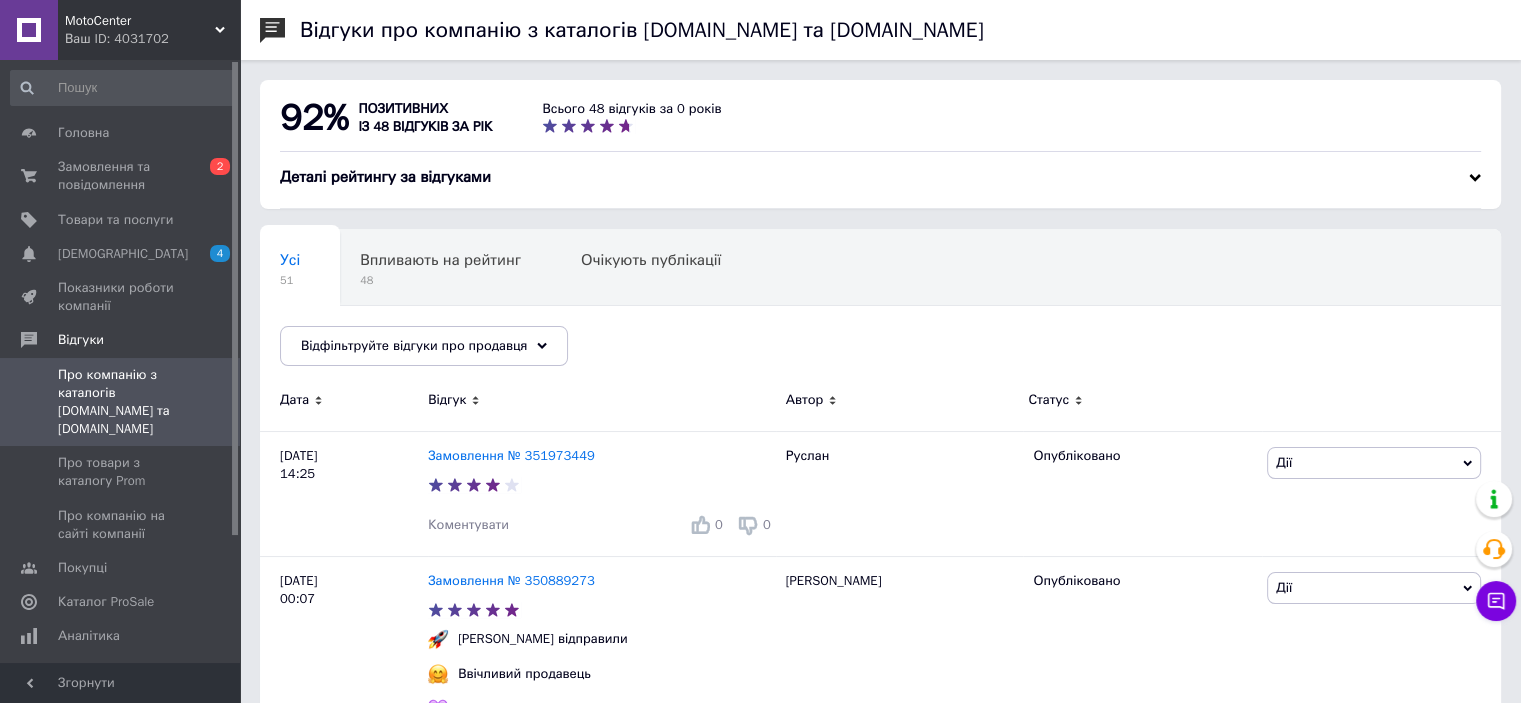 scroll, scrollTop: 100, scrollLeft: 0, axis: vertical 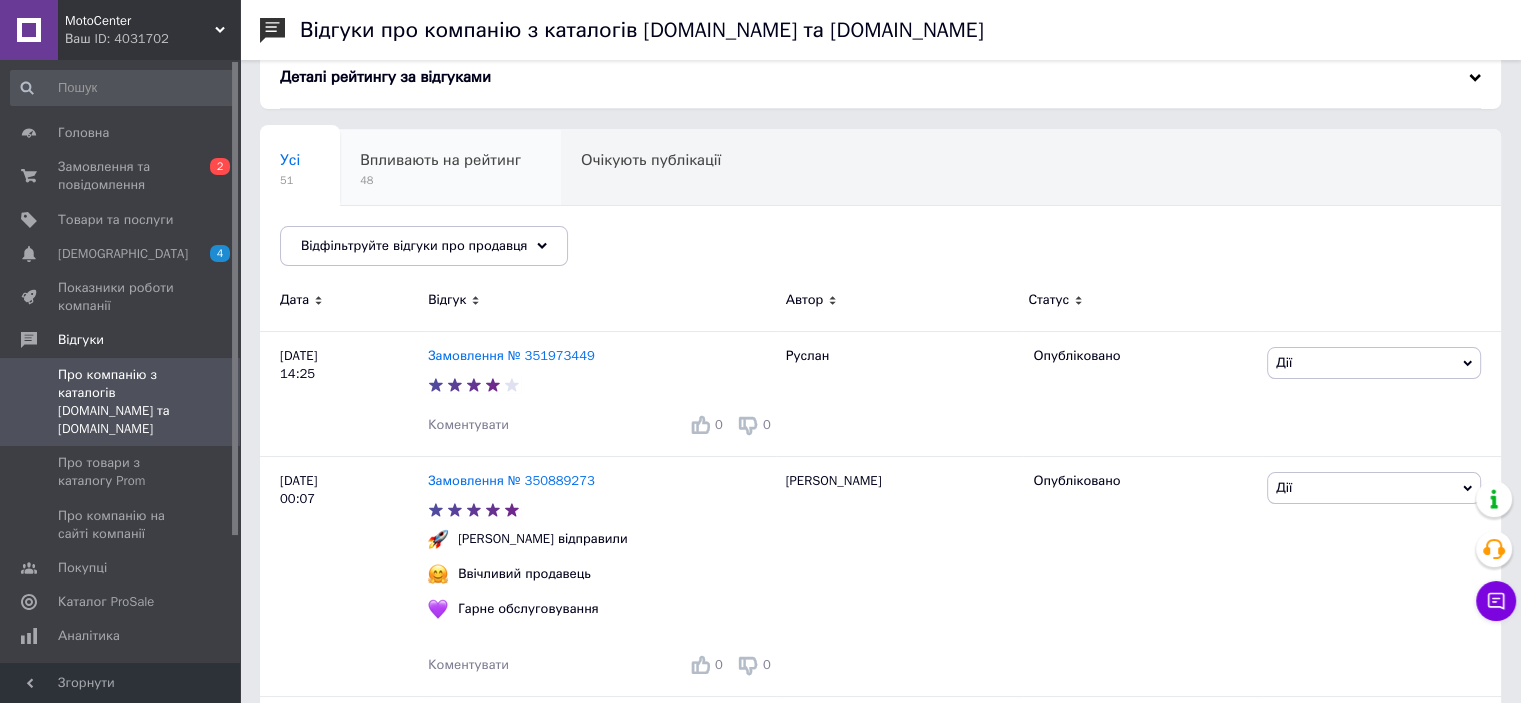 click on "48" at bounding box center (440, 180) 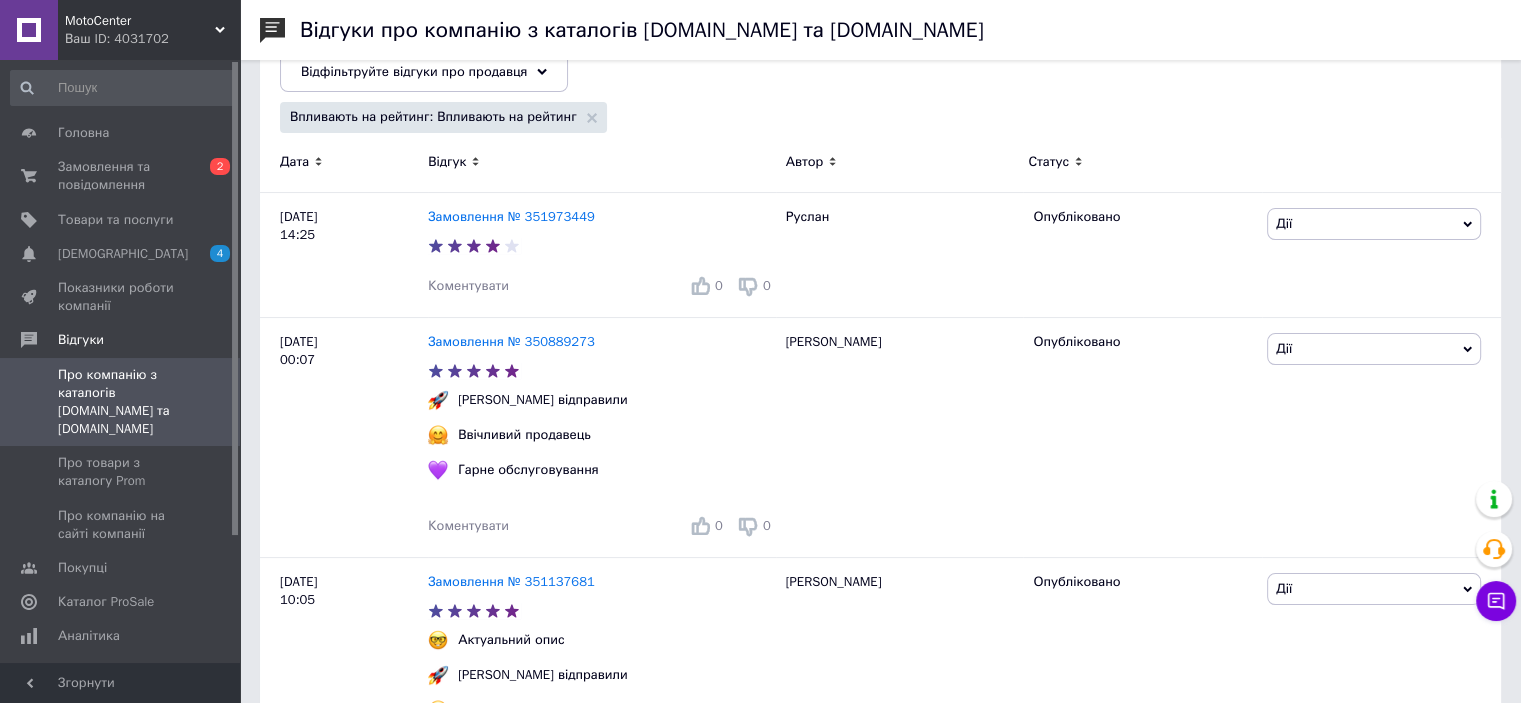 scroll, scrollTop: 100, scrollLeft: 0, axis: vertical 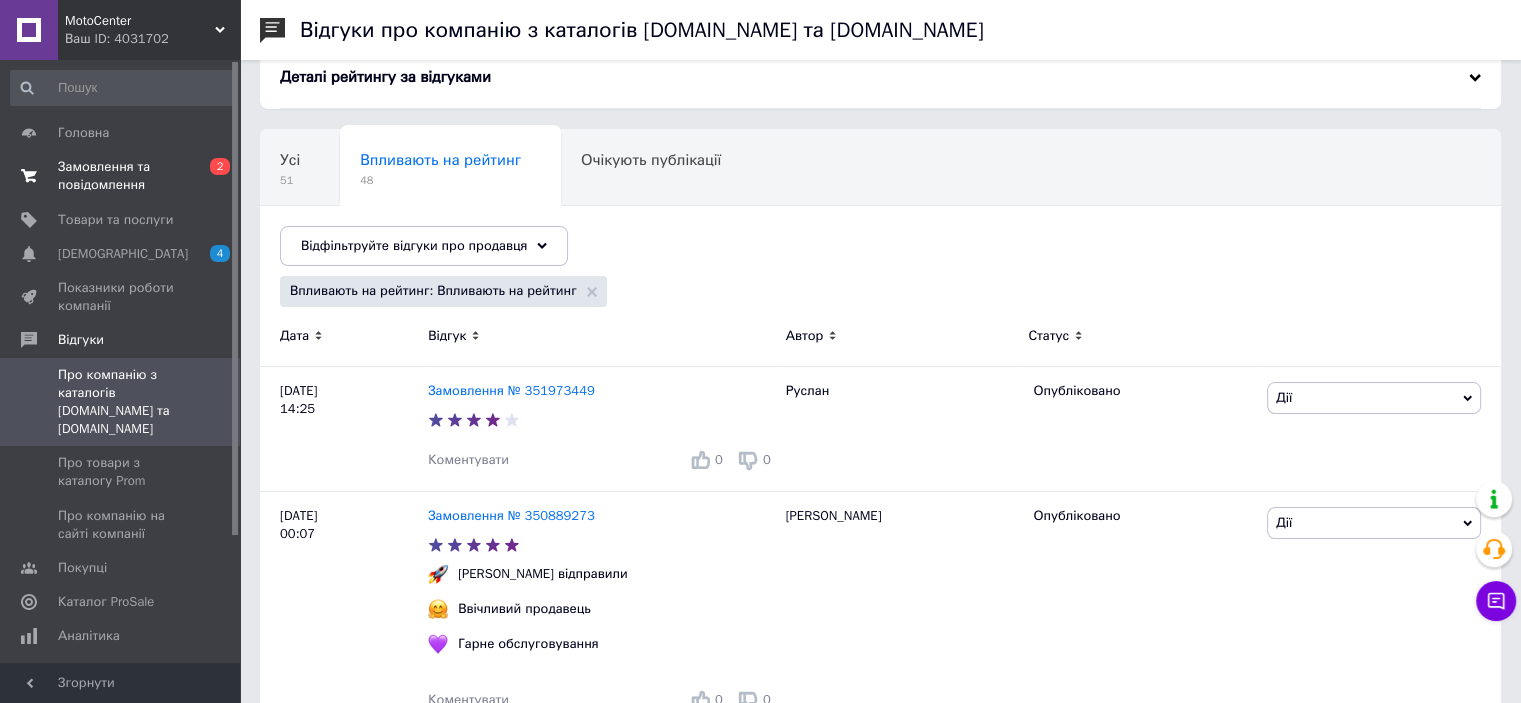 click on "Замовлення та повідомлення 0 2" at bounding box center [123, 176] 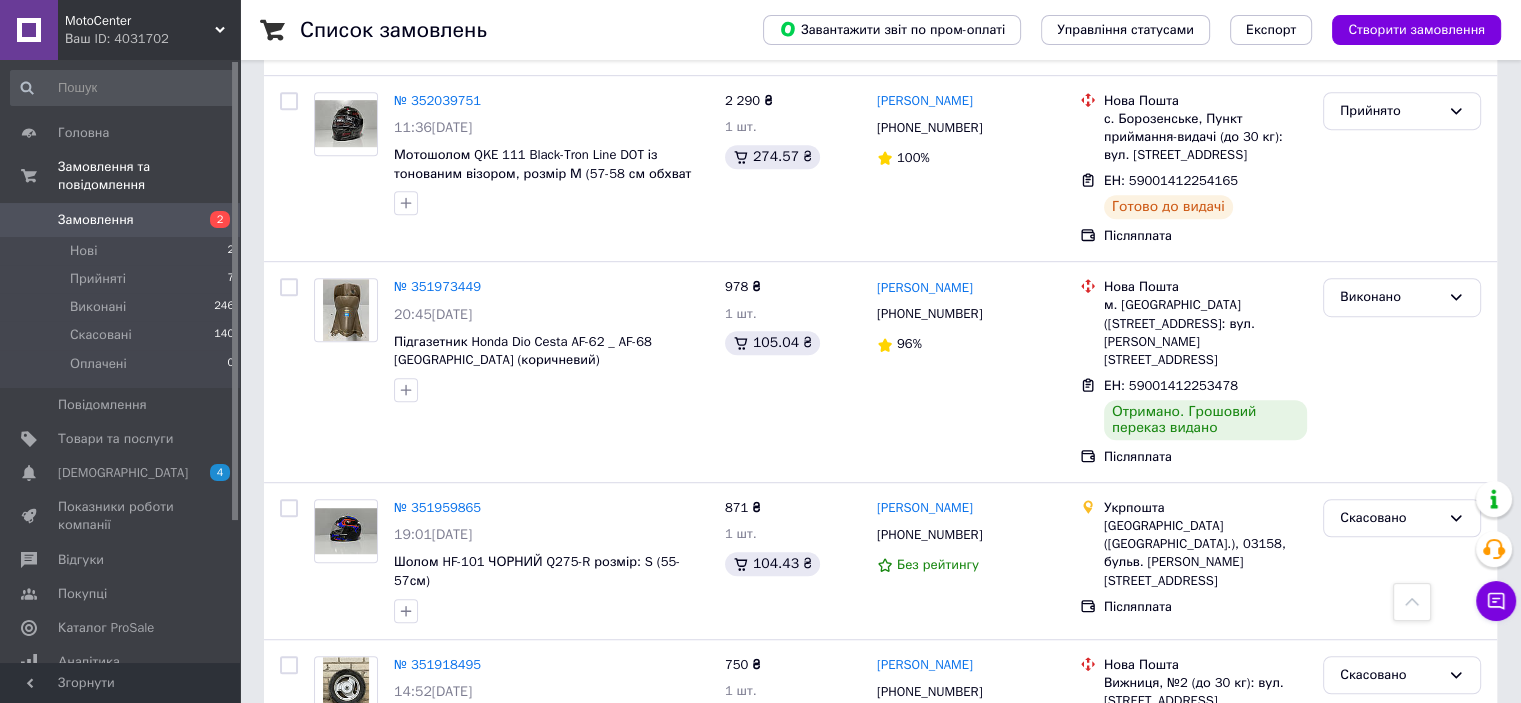 scroll, scrollTop: 1200, scrollLeft: 0, axis: vertical 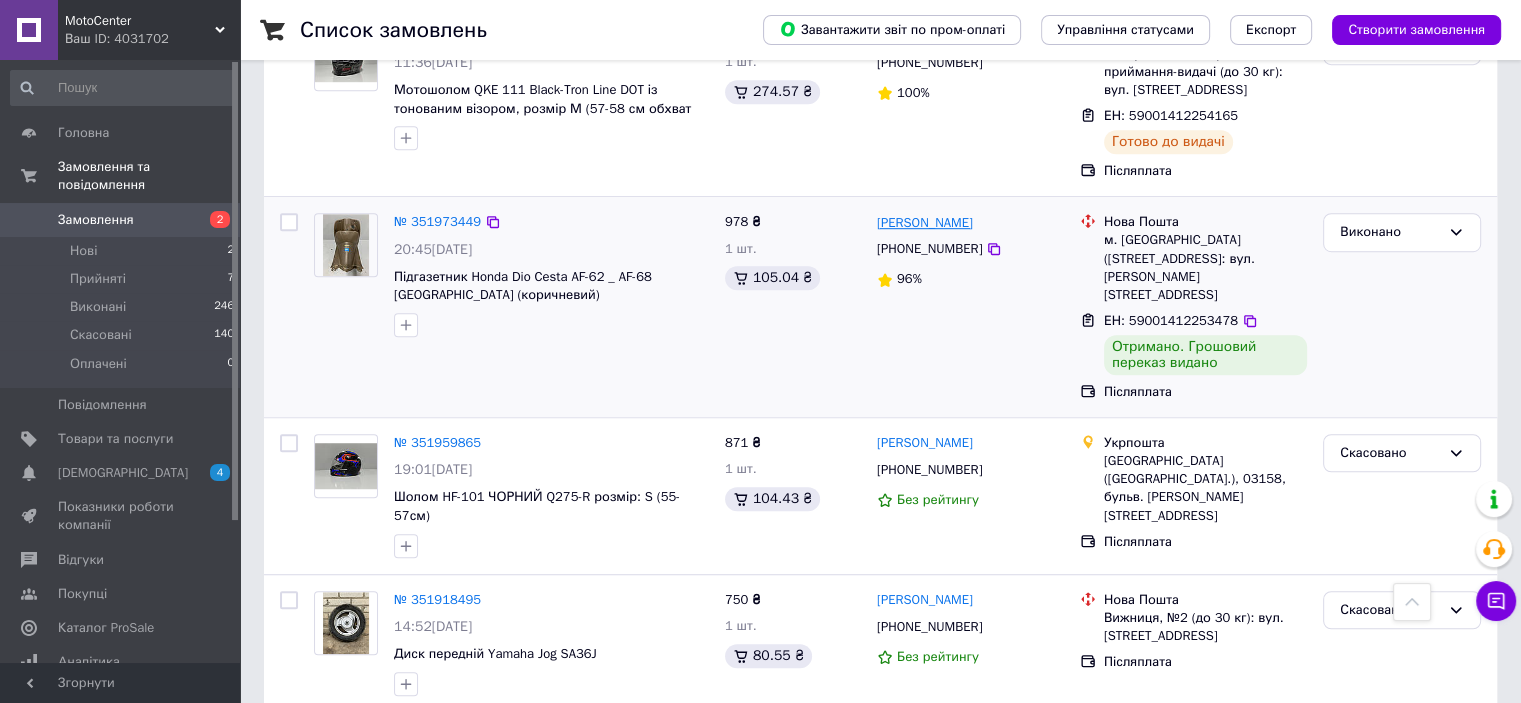 click on "[PERSON_NAME]" at bounding box center [925, 223] 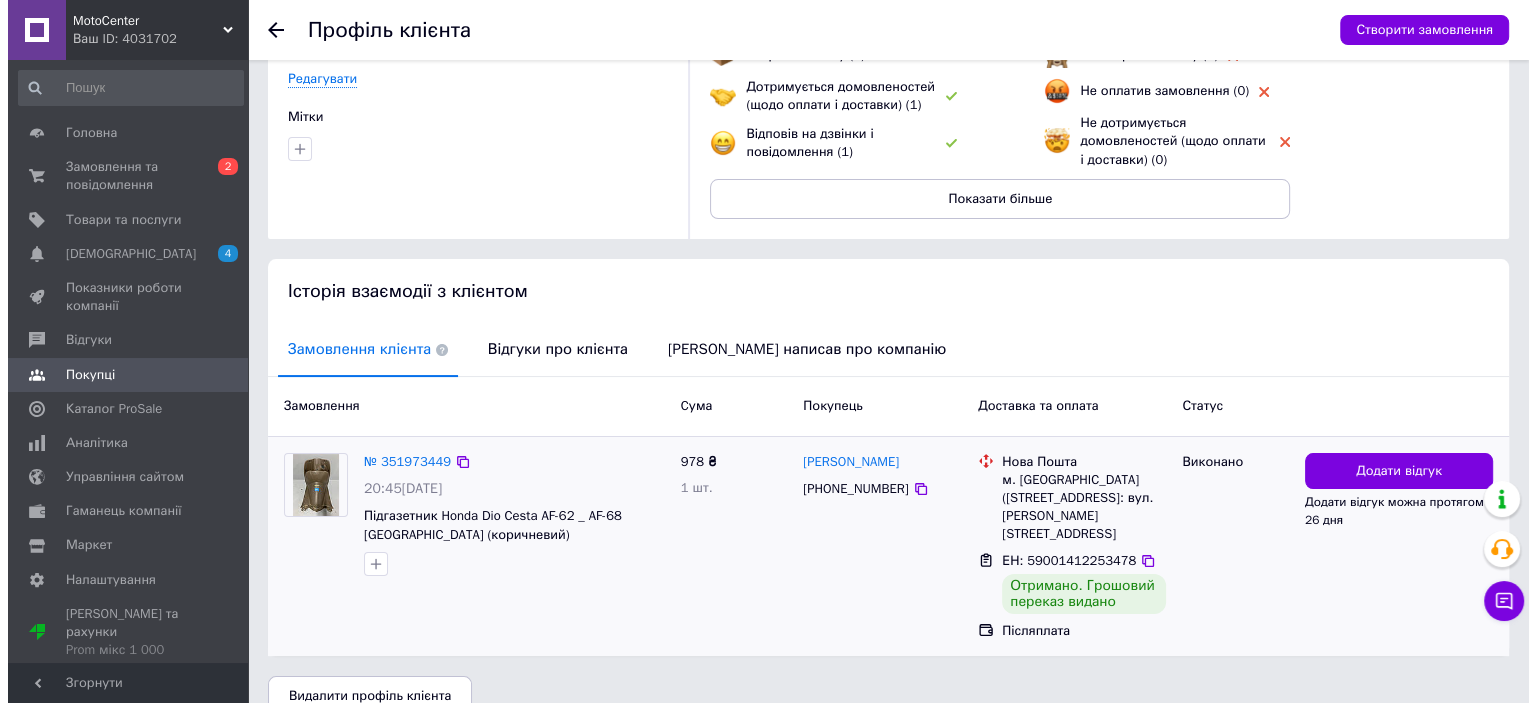 scroll, scrollTop: 200, scrollLeft: 0, axis: vertical 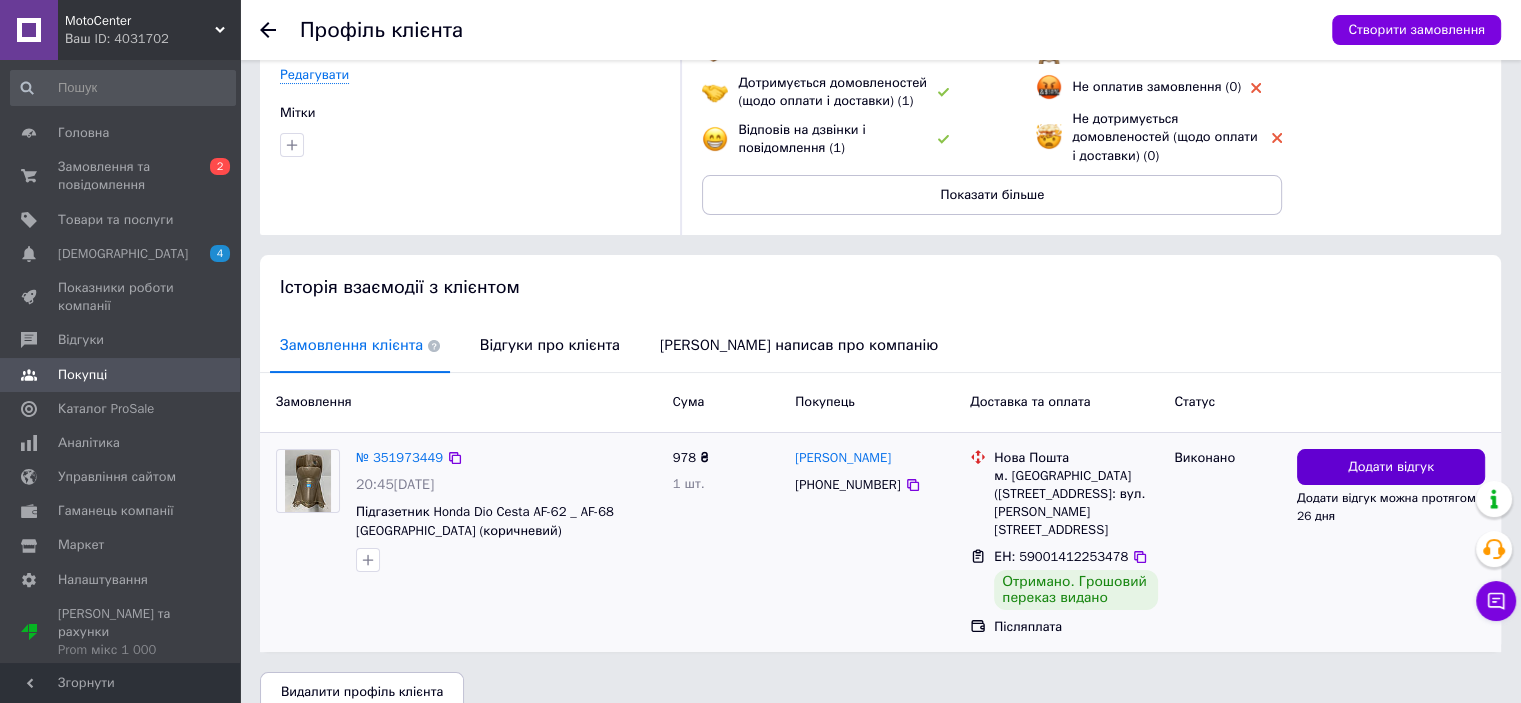 click on "Додати відгук" at bounding box center [1391, 467] 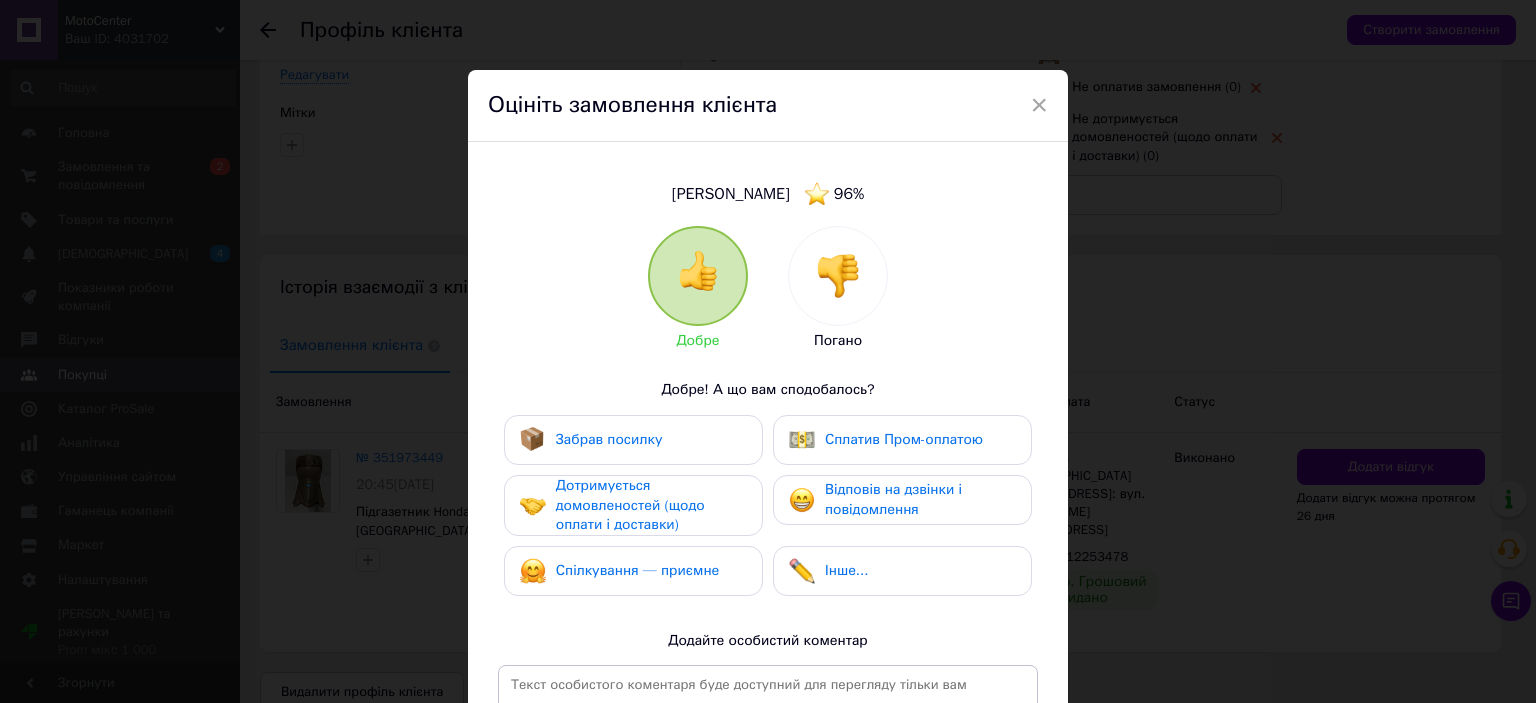 click on "Забрав посилку" at bounding box center (633, 440) 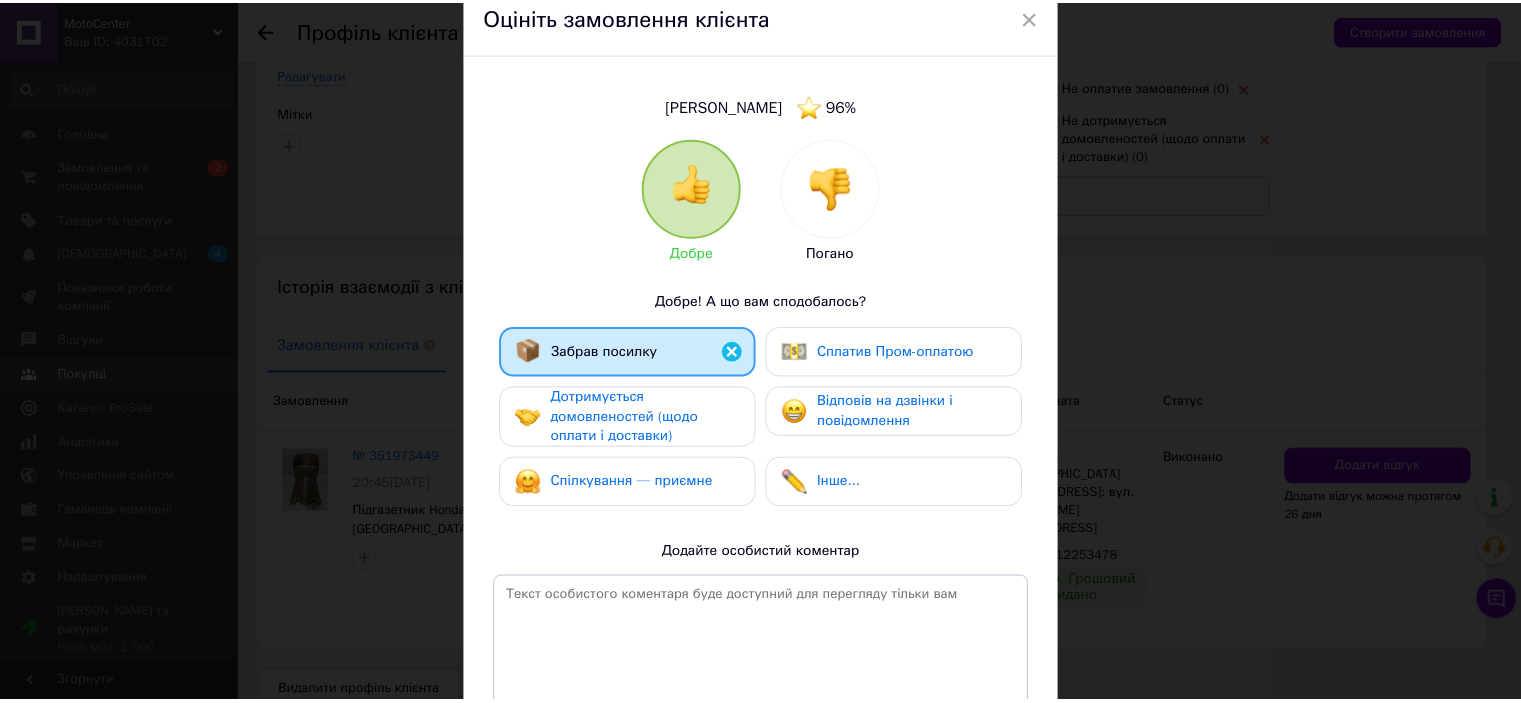 scroll, scrollTop: 293, scrollLeft: 0, axis: vertical 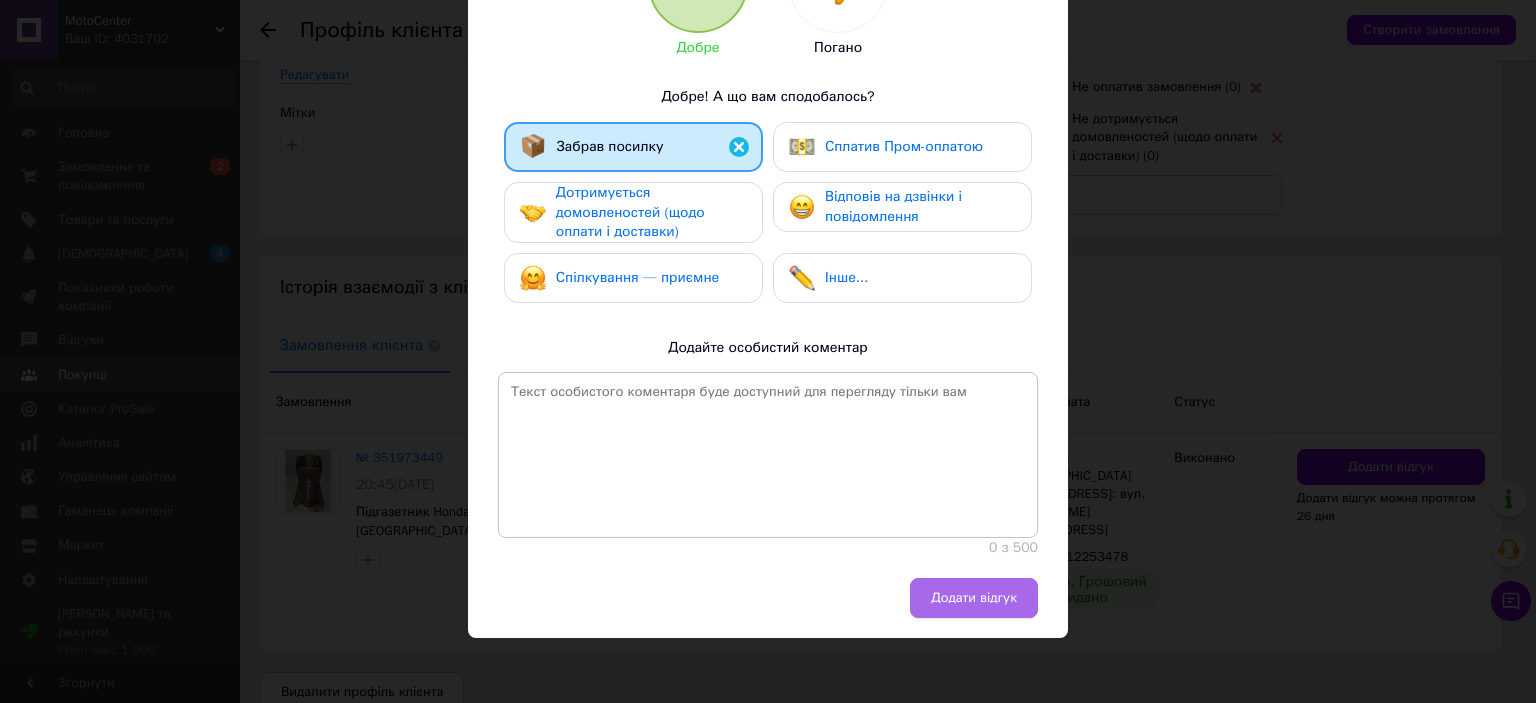 click on "Додати відгук" at bounding box center [974, 598] 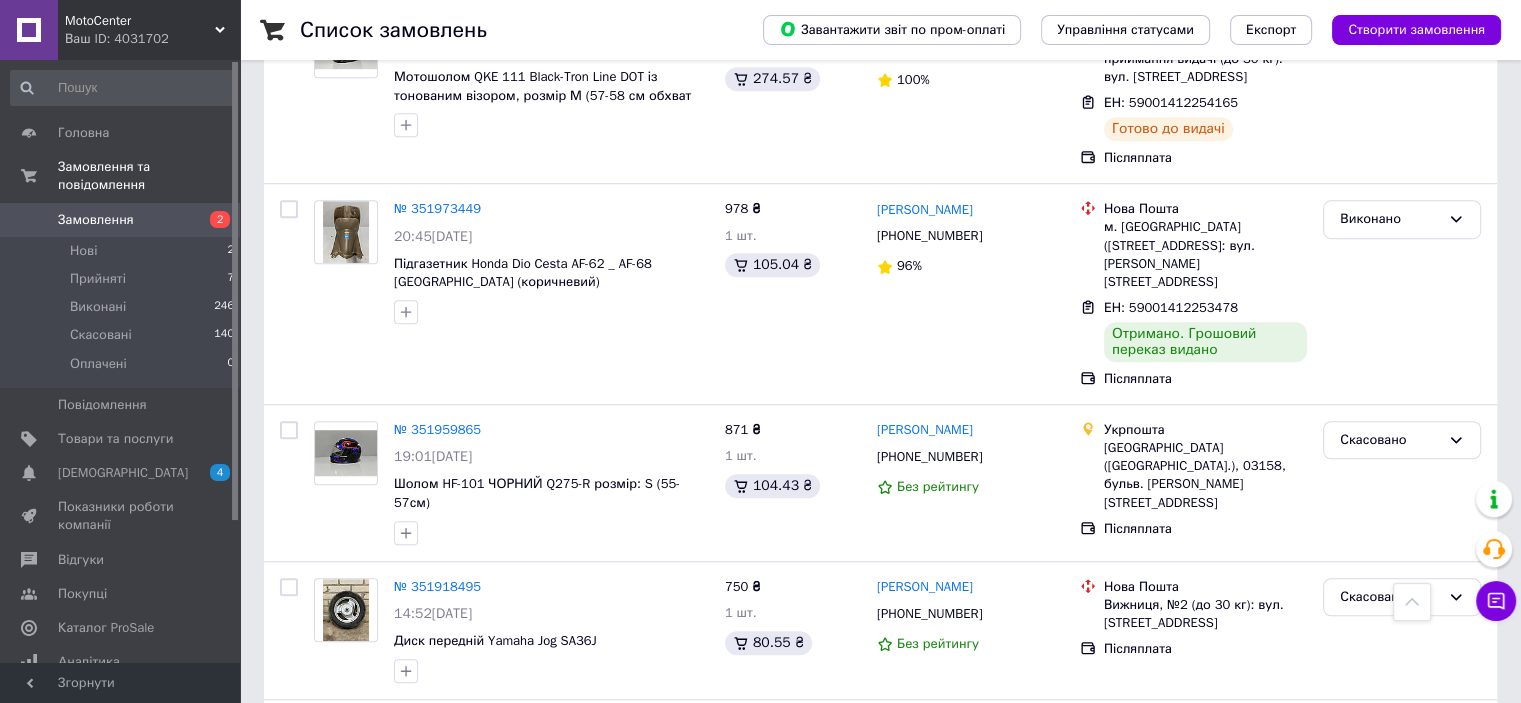 scroll, scrollTop: 1500, scrollLeft: 0, axis: vertical 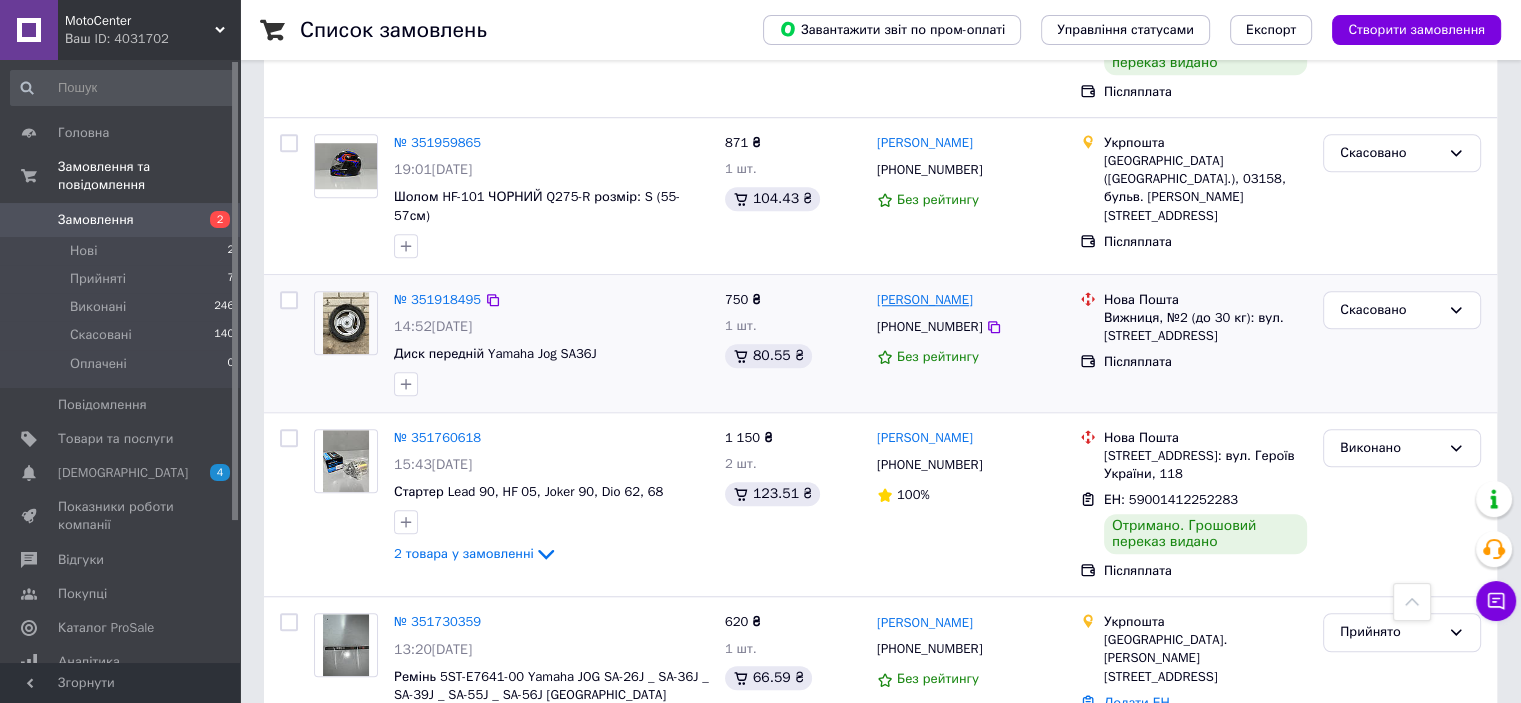 click on "[PERSON_NAME]" at bounding box center (925, 300) 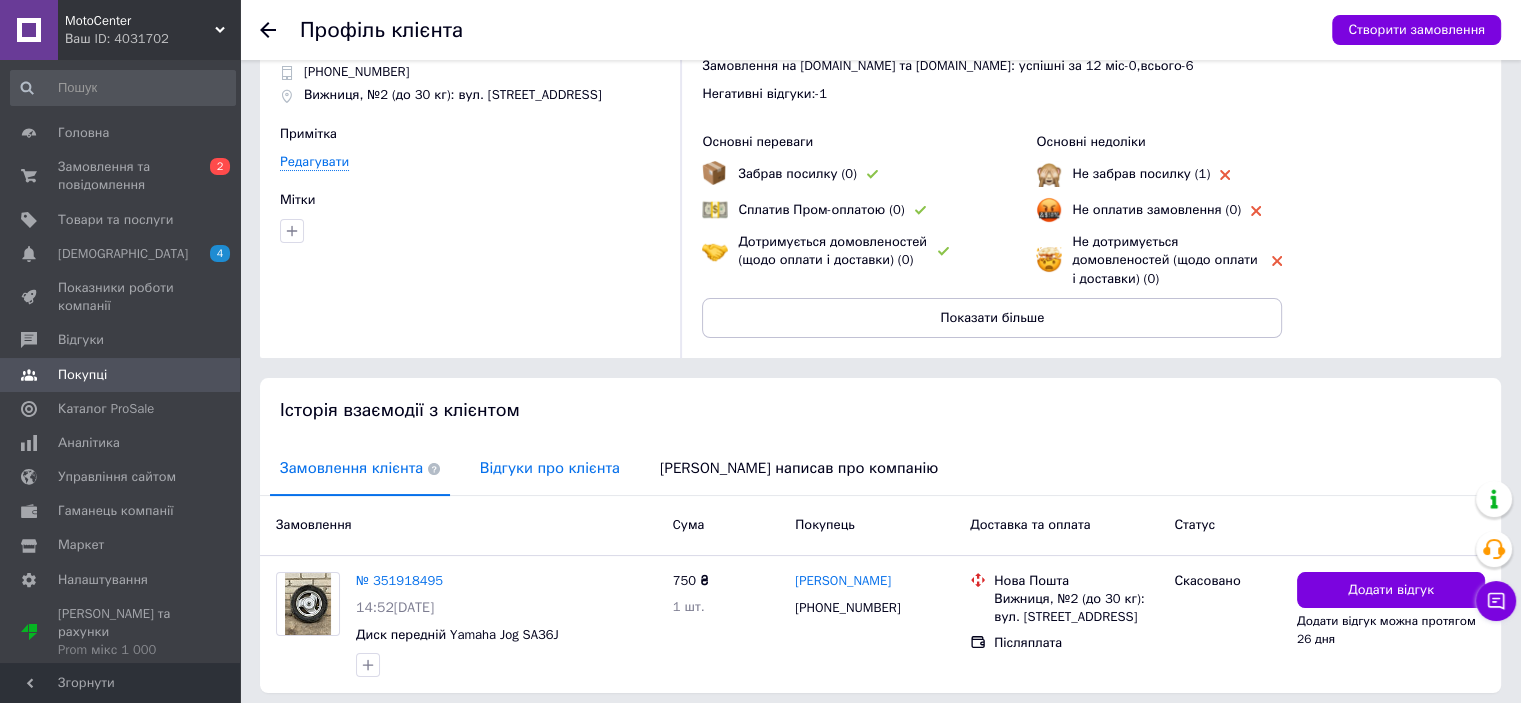 scroll, scrollTop: 0, scrollLeft: 0, axis: both 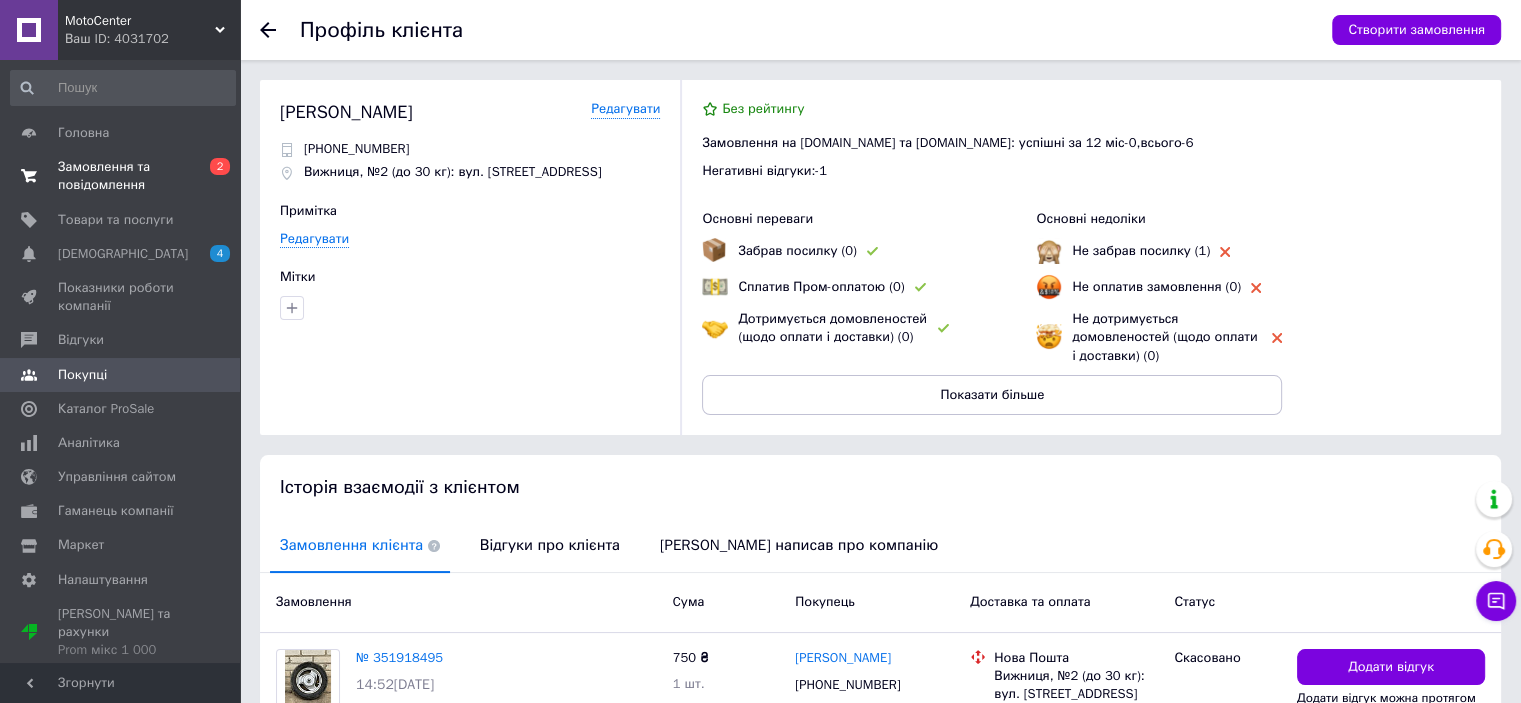 click on "Замовлення та повідомлення" at bounding box center [121, 176] 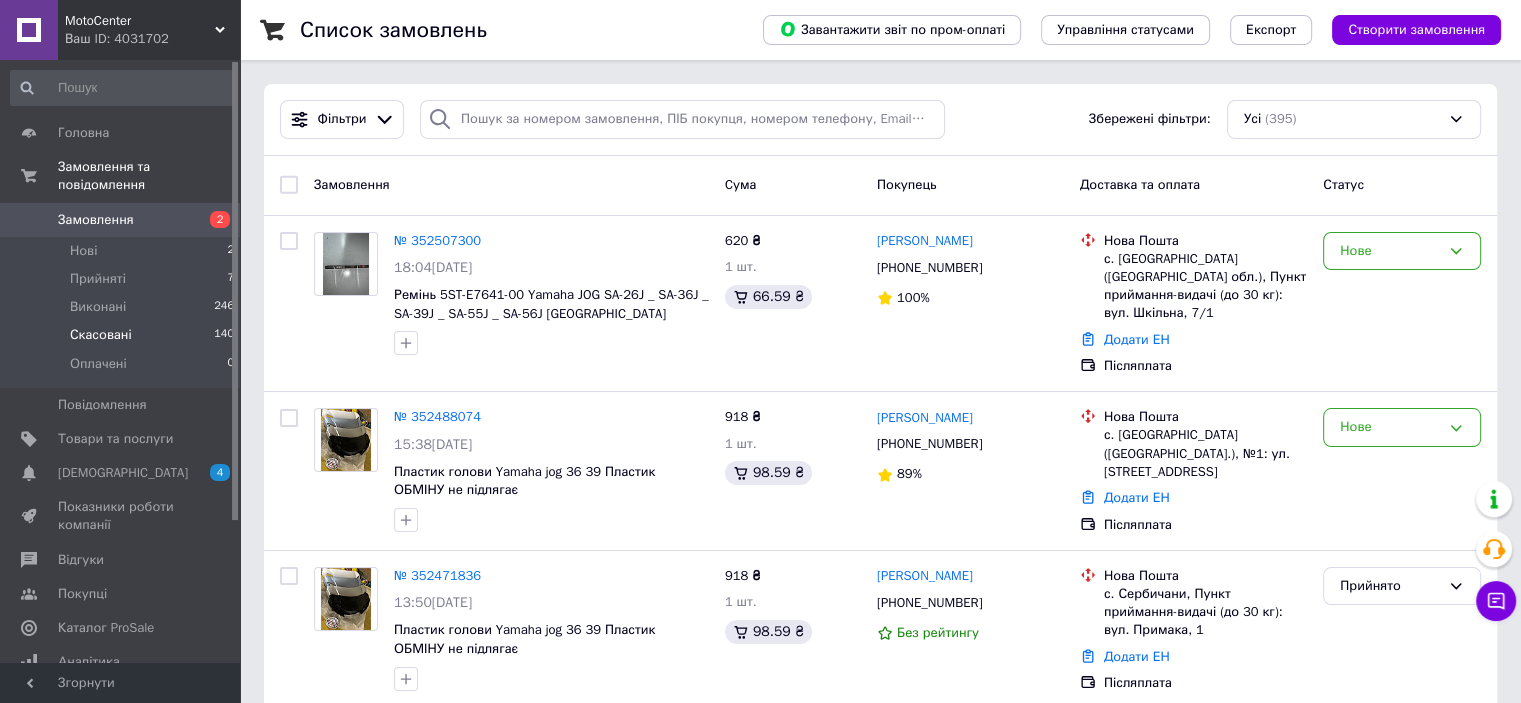 click on "Скасовані" at bounding box center (101, 335) 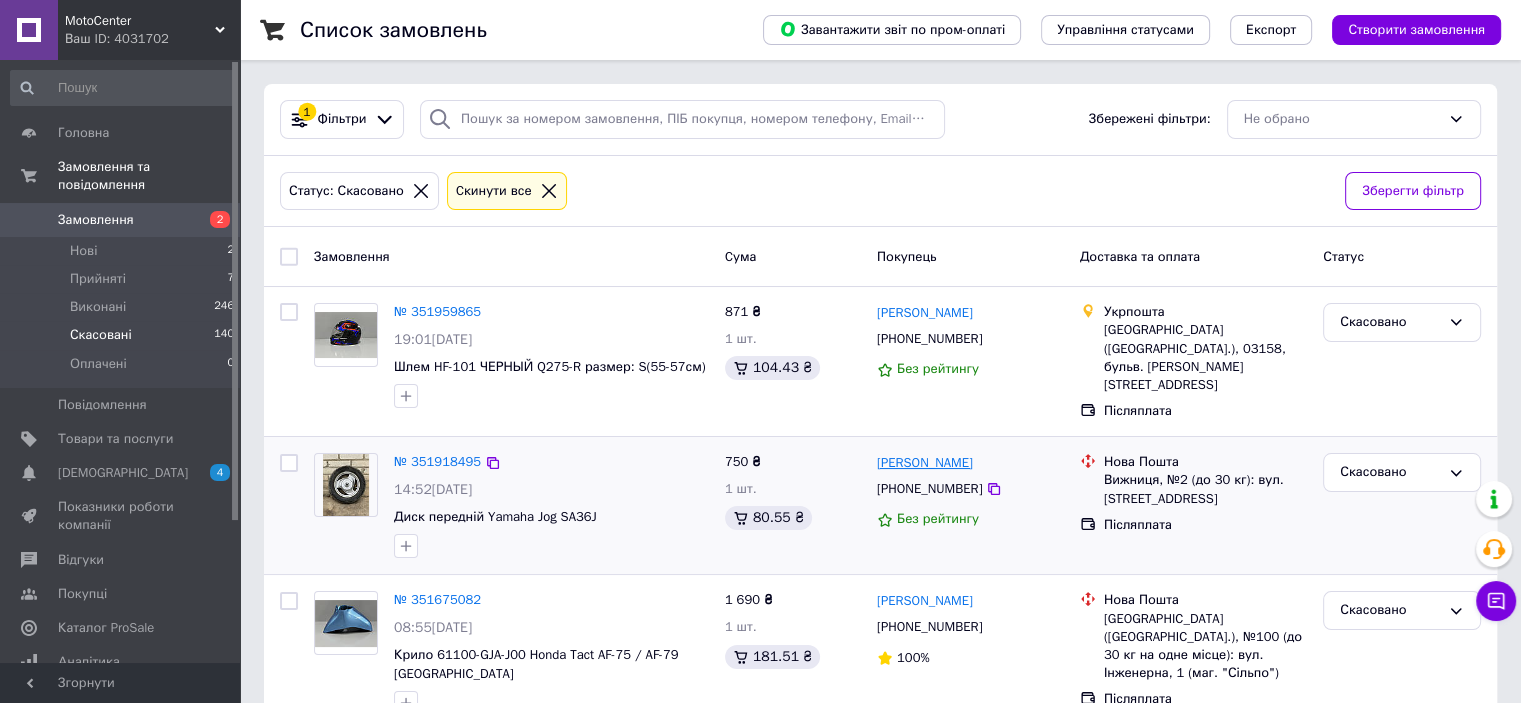 click on "[PERSON_NAME]" at bounding box center [925, 463] 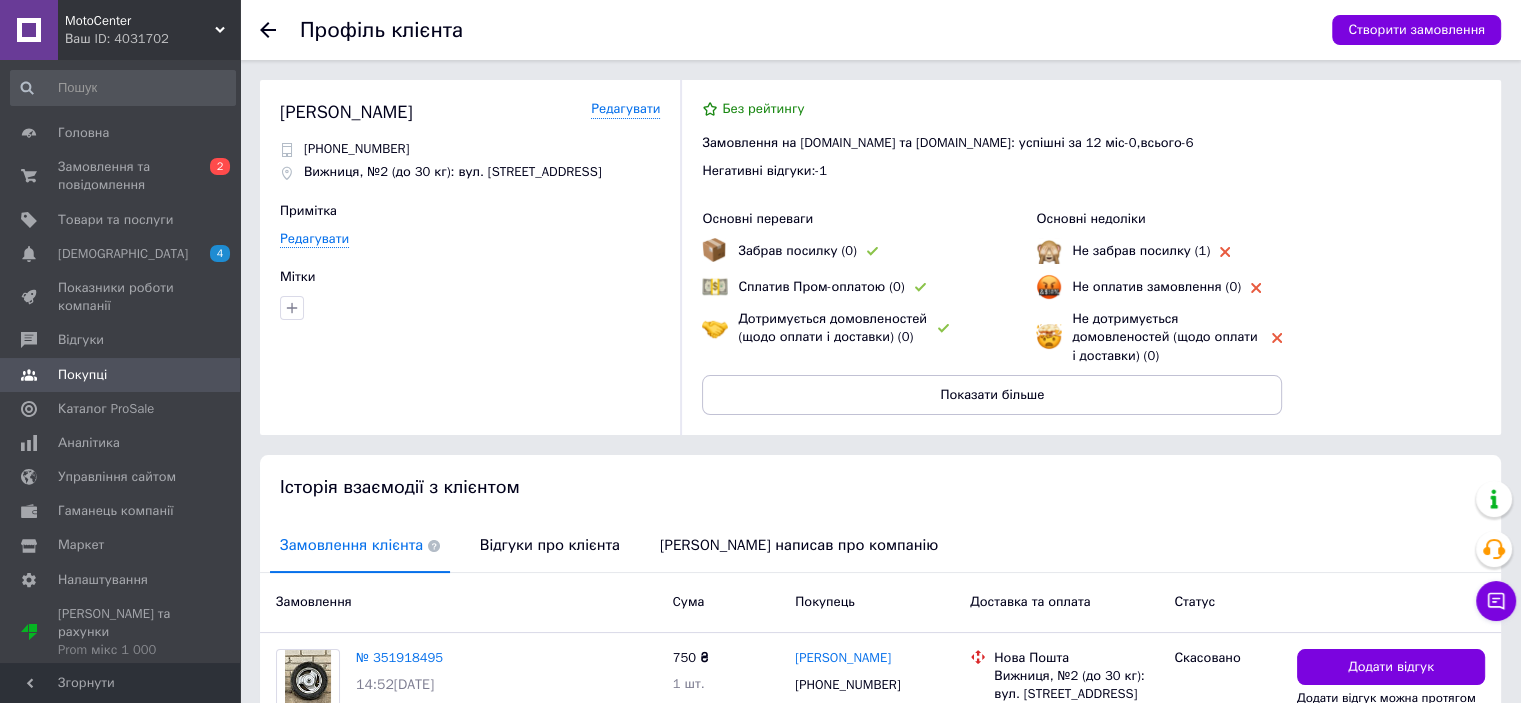 scroll, scrollTop: 145, scrollLeft: 0, axis: vertical 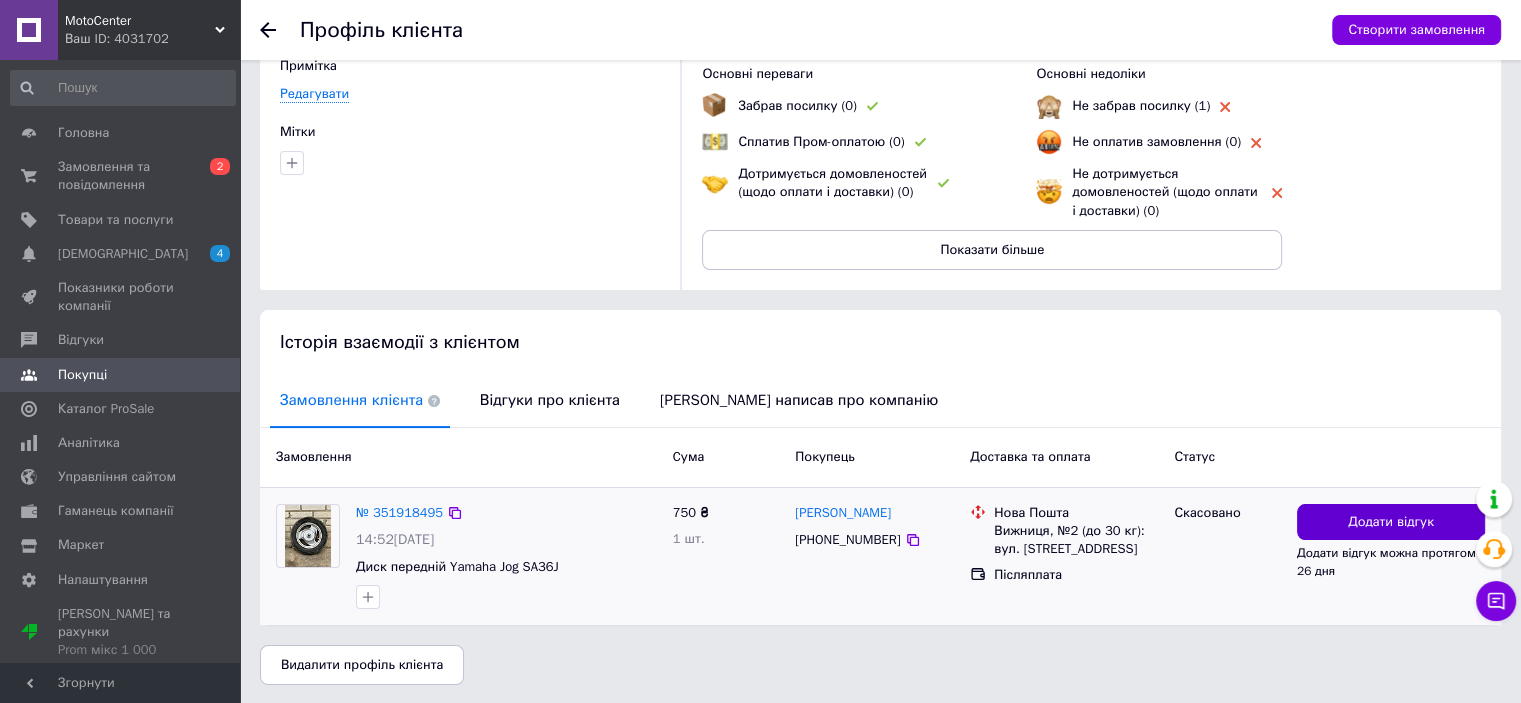 click on "Додати відгук" at bounding box center (1391, 522) 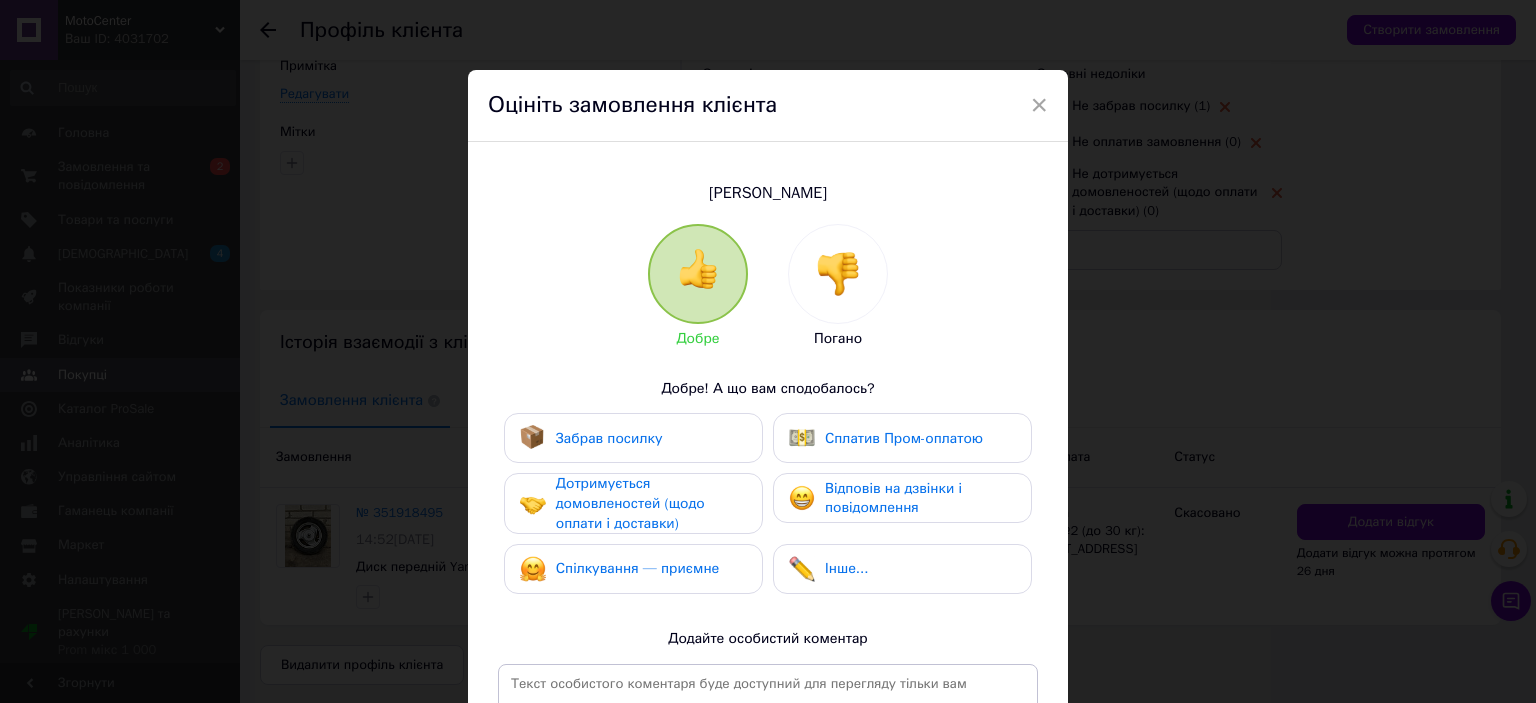 click at bounding box center [838, 274] 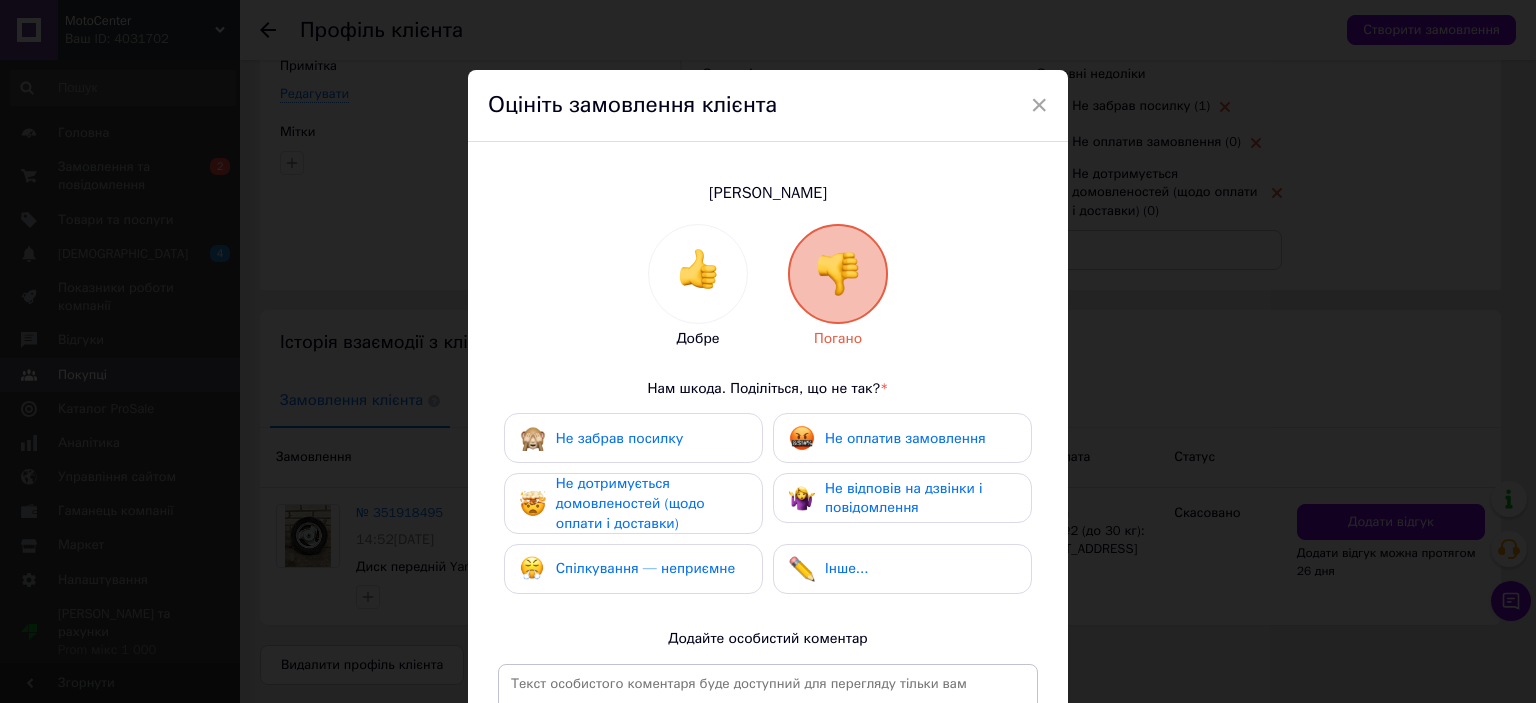 click on "×" at bounding box center [1039, 105] 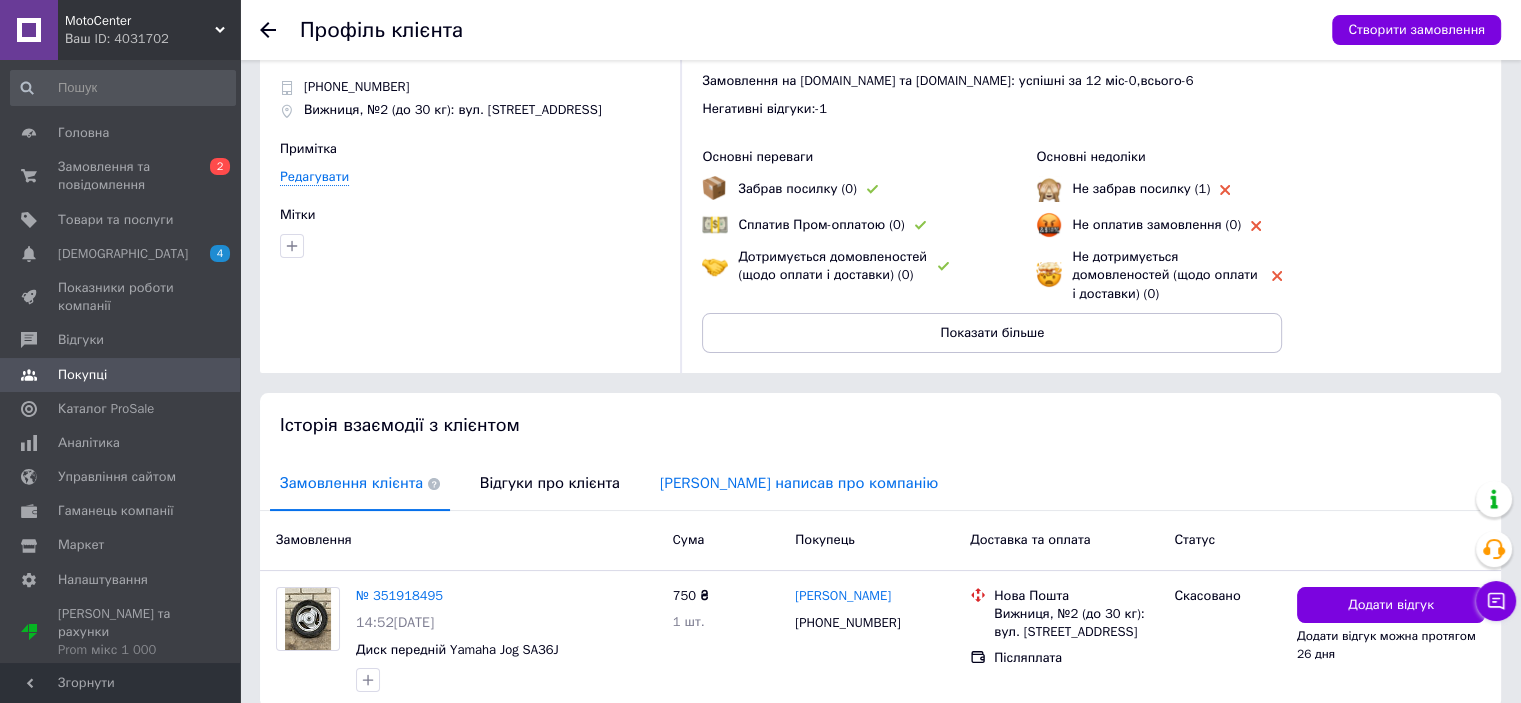 scroll, scrollTop: 0, scrollLeft: 0, axis: both 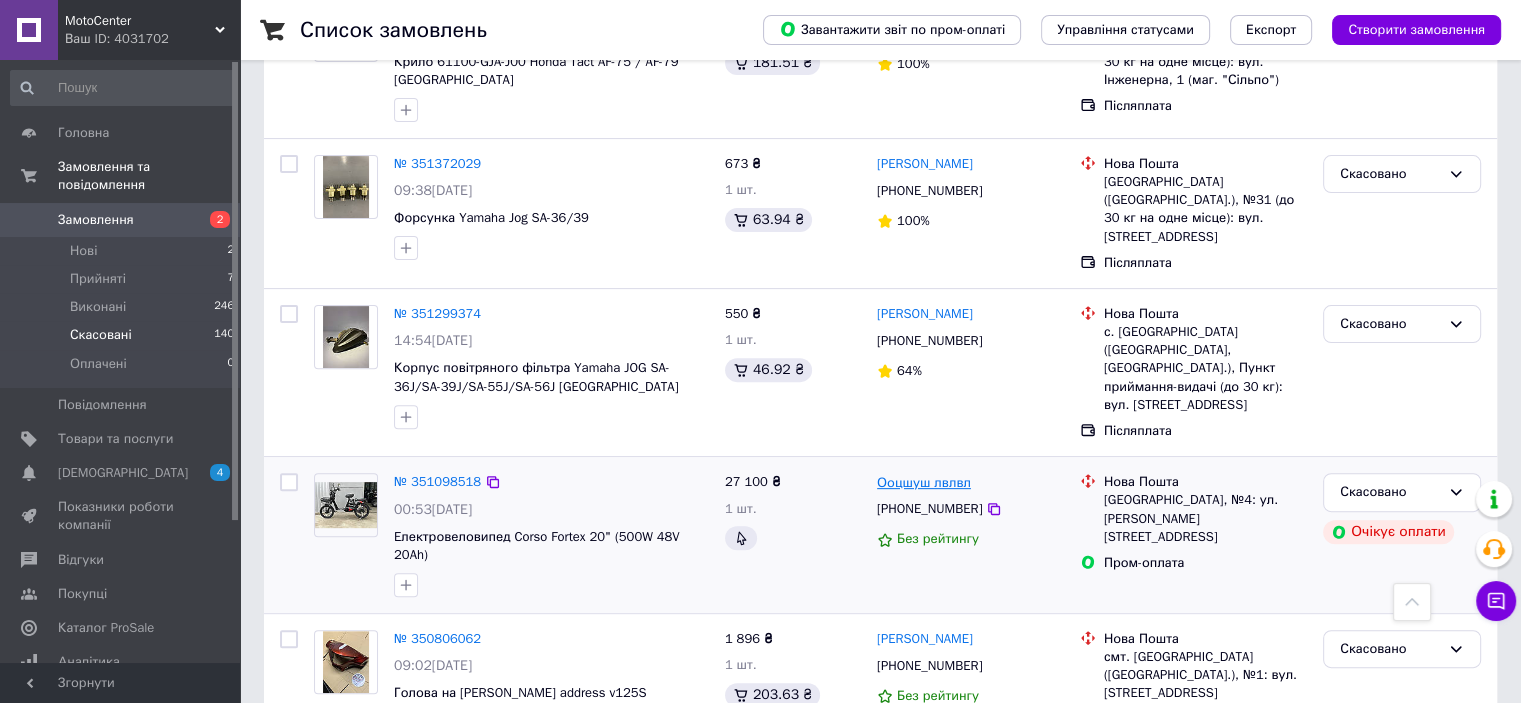 click on "Ооцшуш лвлвл" at bounding box center (924, 483) 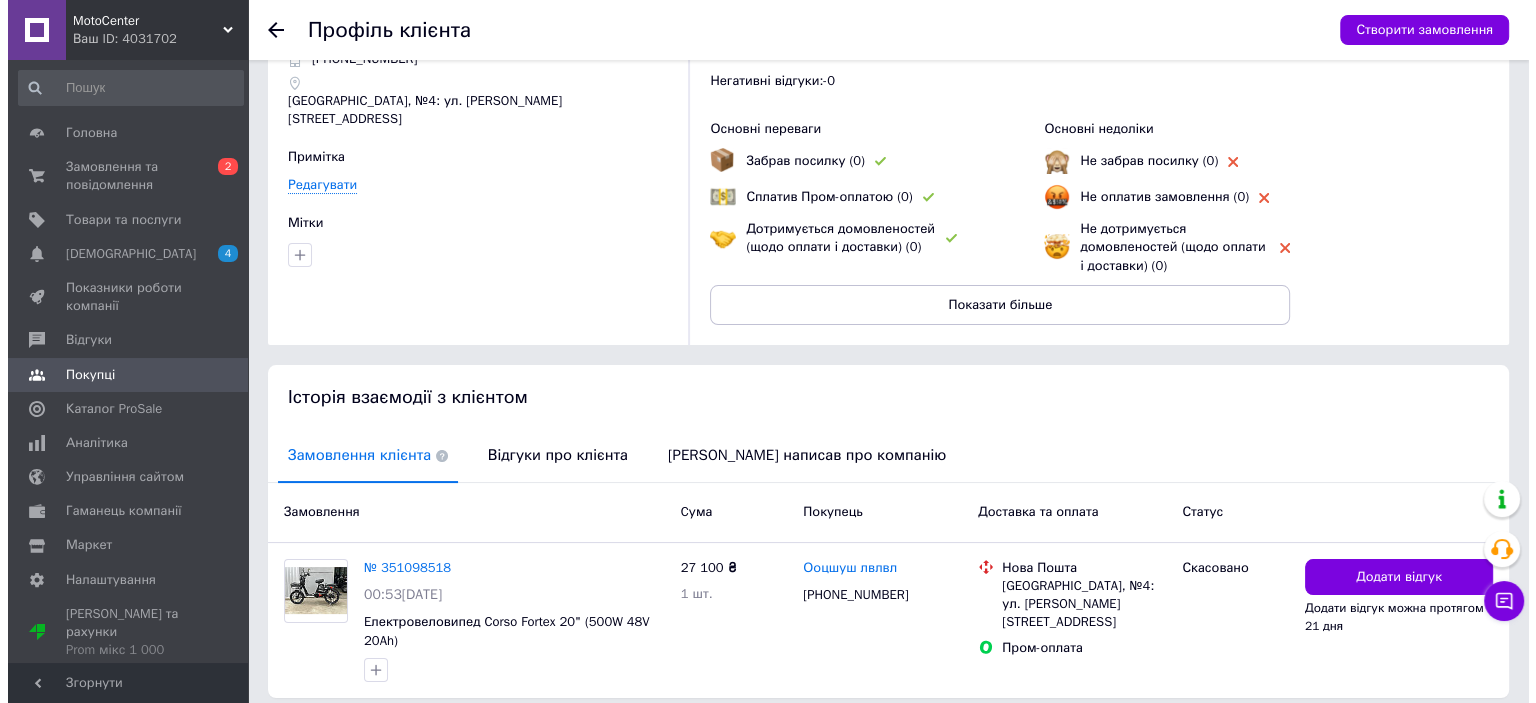 scroll, scrollTop: 164, scrollLeft: 0, axis: vertical 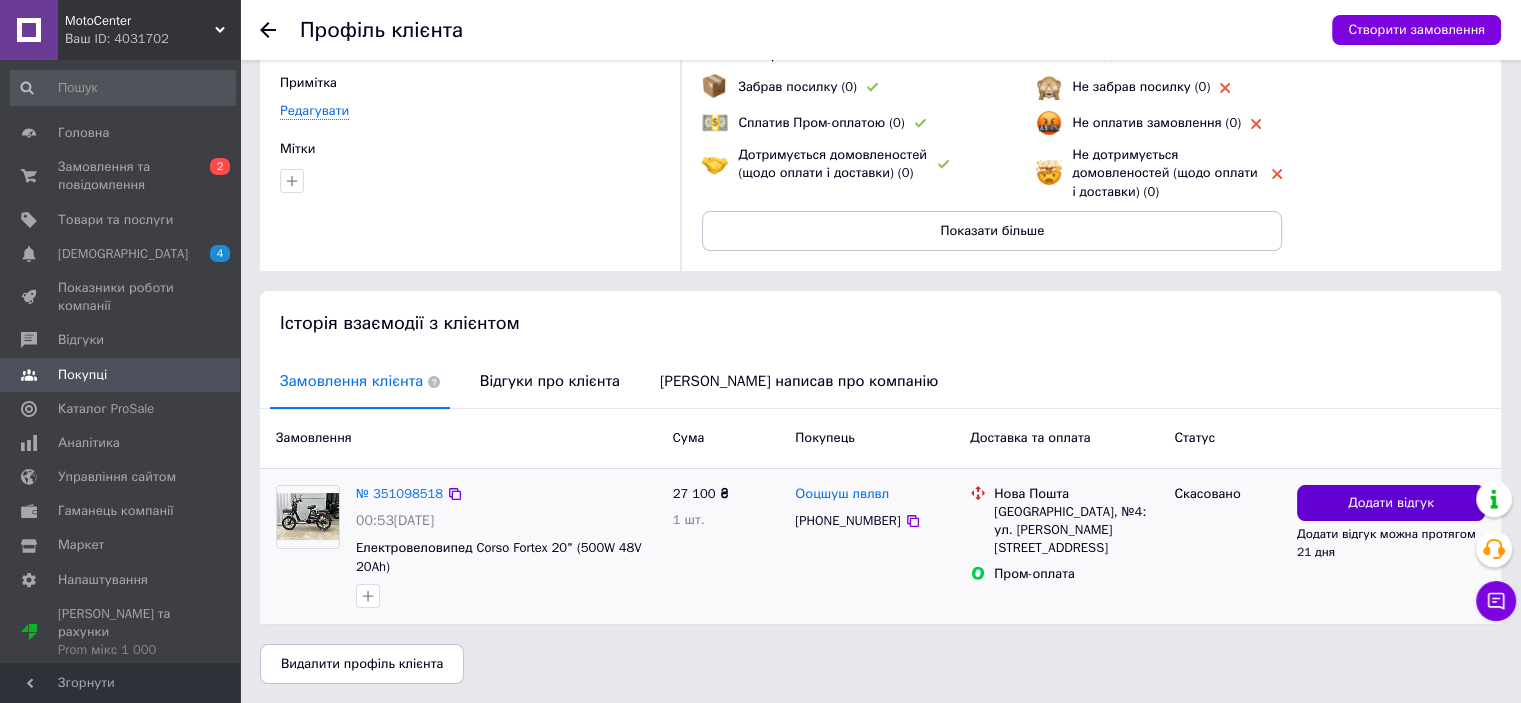 click on "Додати відгук" at bounding box center (1391, 503) 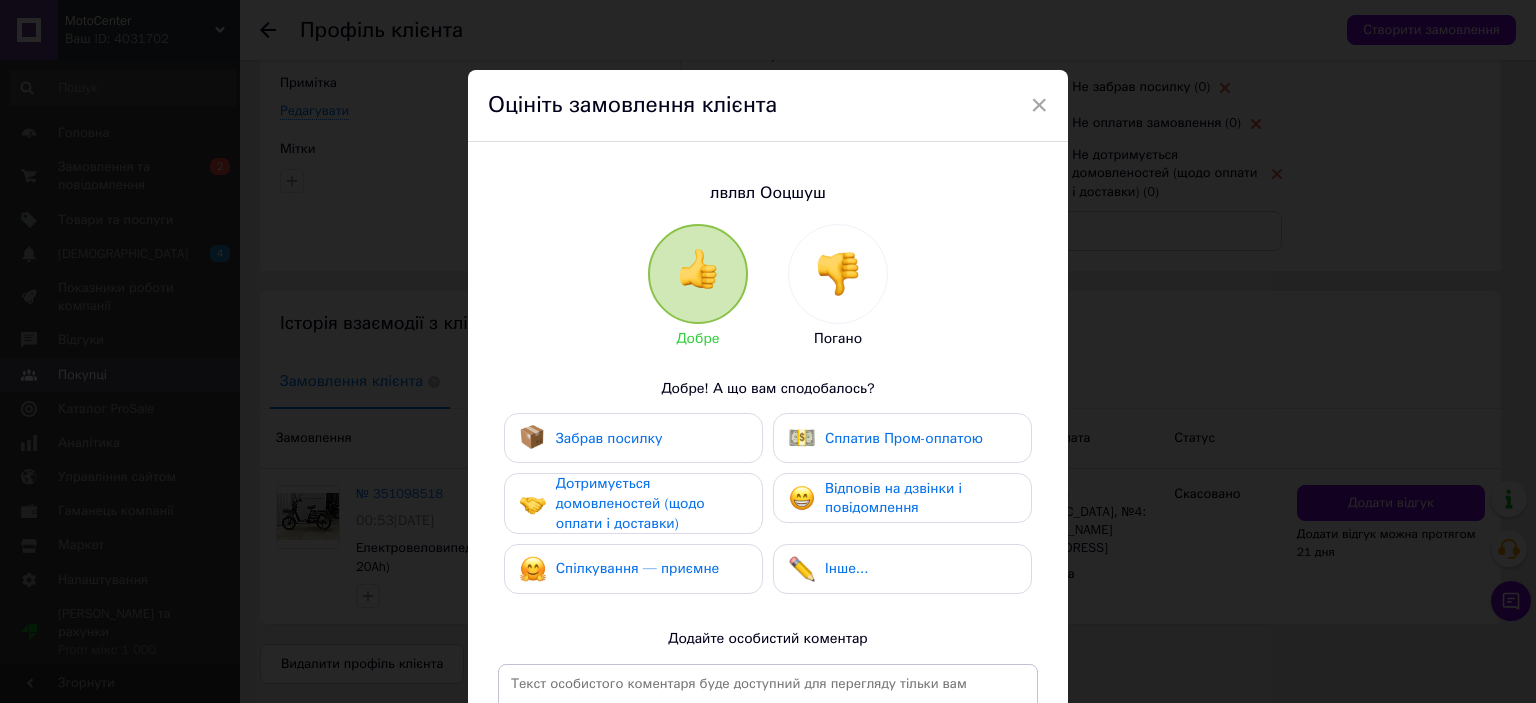 click at bounding box center (838, 274) 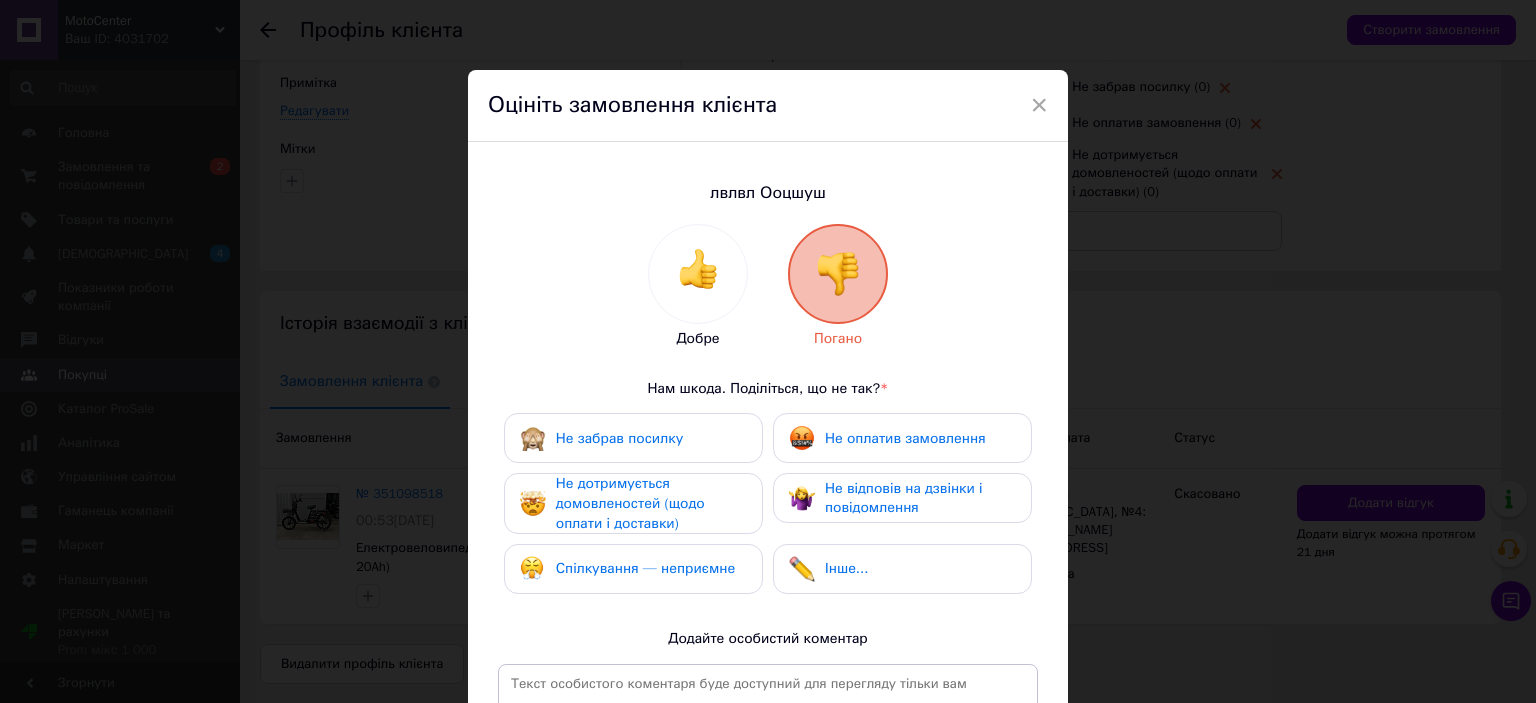 click on "Не відповів на дзвінки і повідомлення" at bounding box center (904, 498) 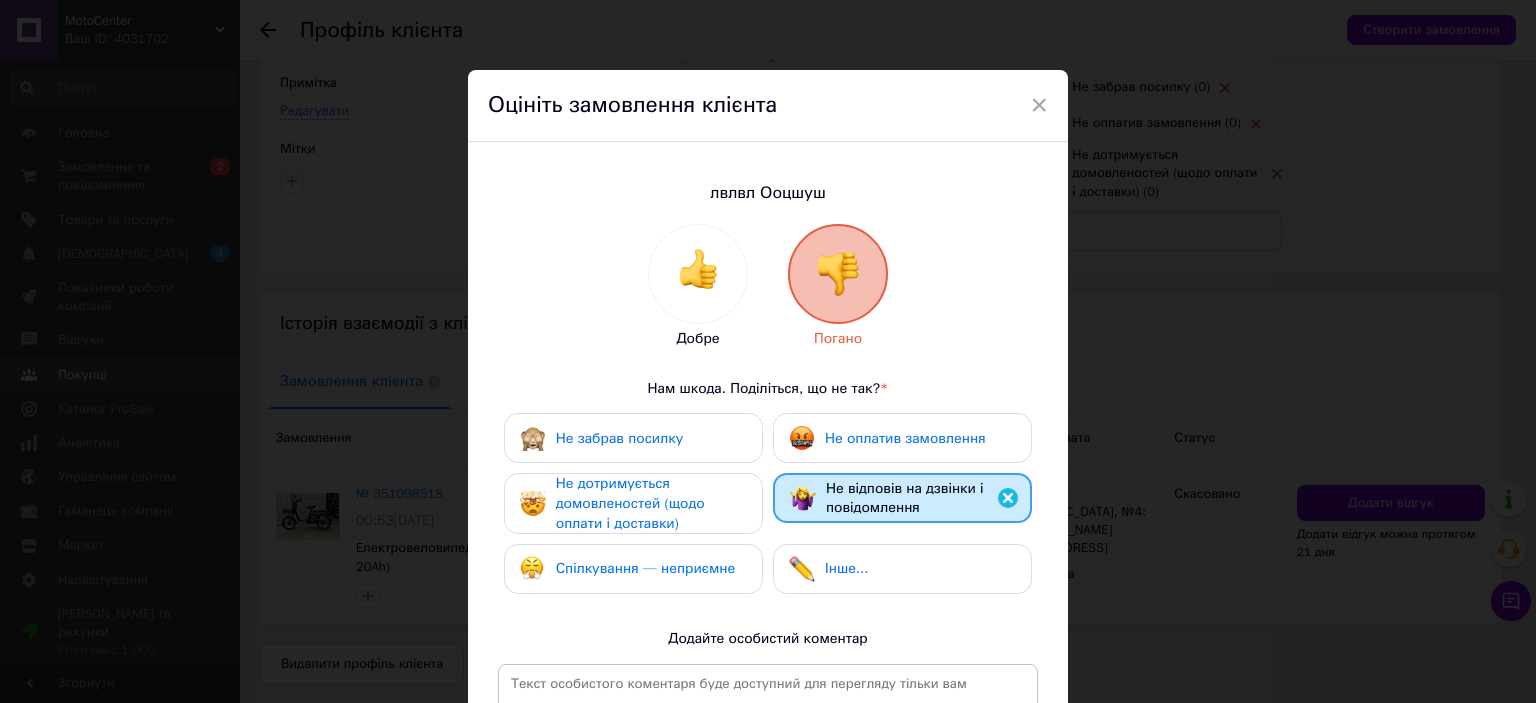 click on "Не оплатив замовлення" at bounding box center (905, 438) 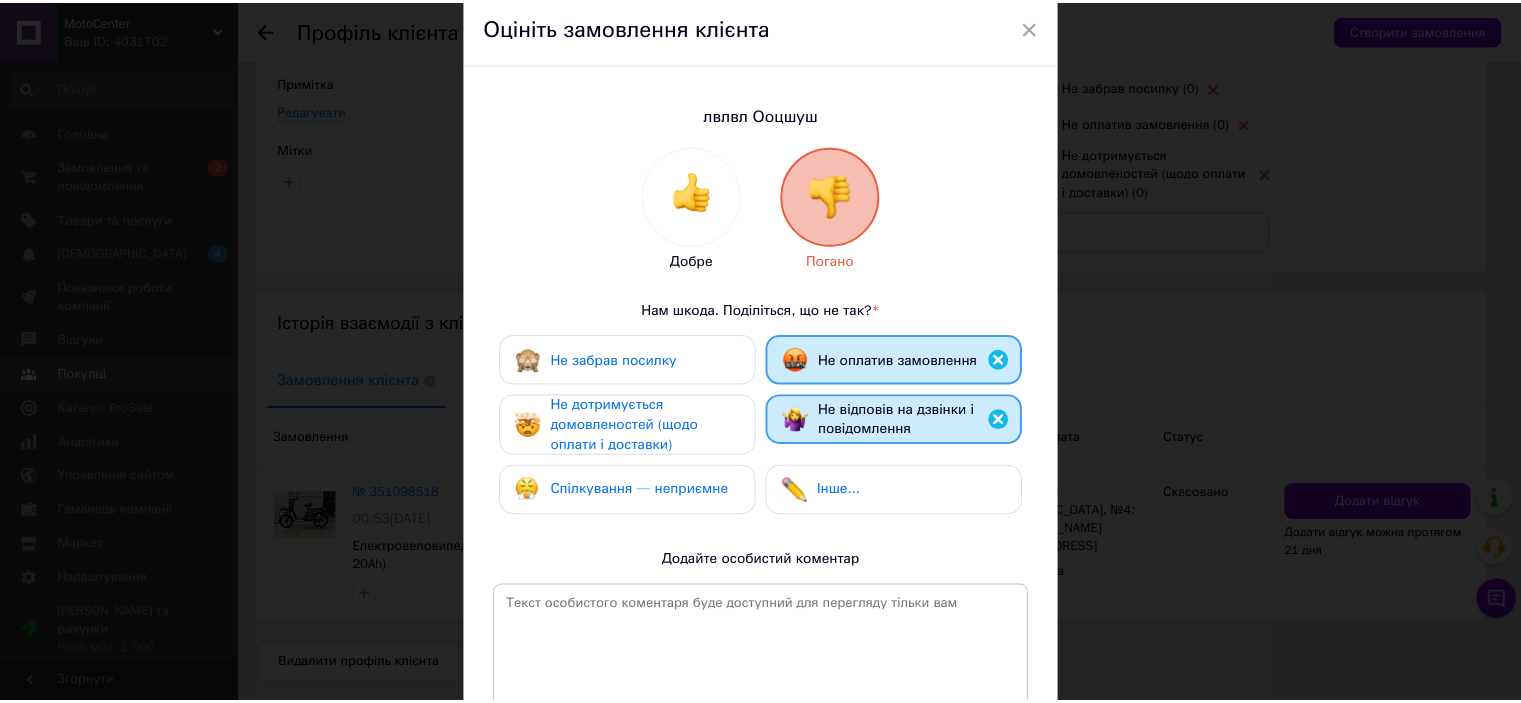 scroll, scrollTop: 292, scrollLeft: 0, axis: vertical 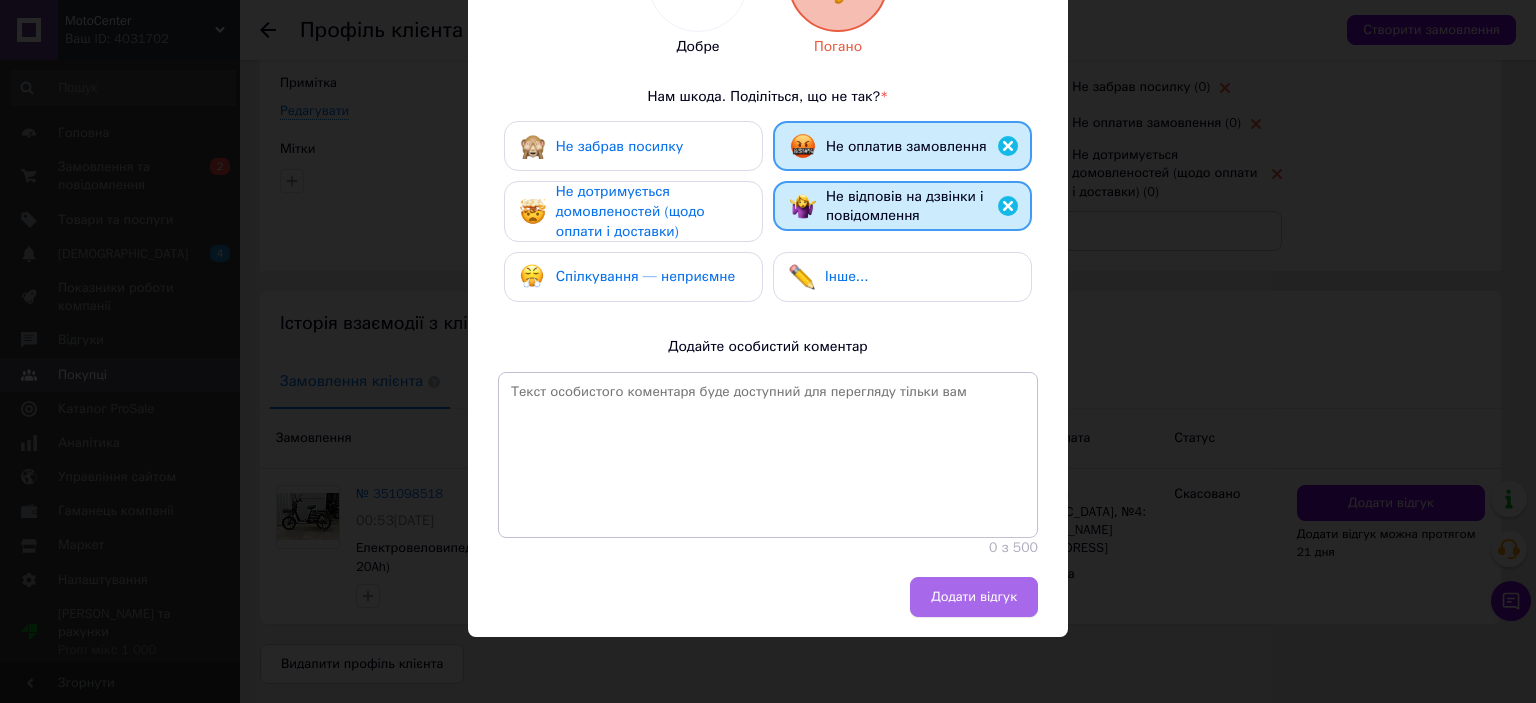click on "Додати відгук" at bounding box center (974, 597) 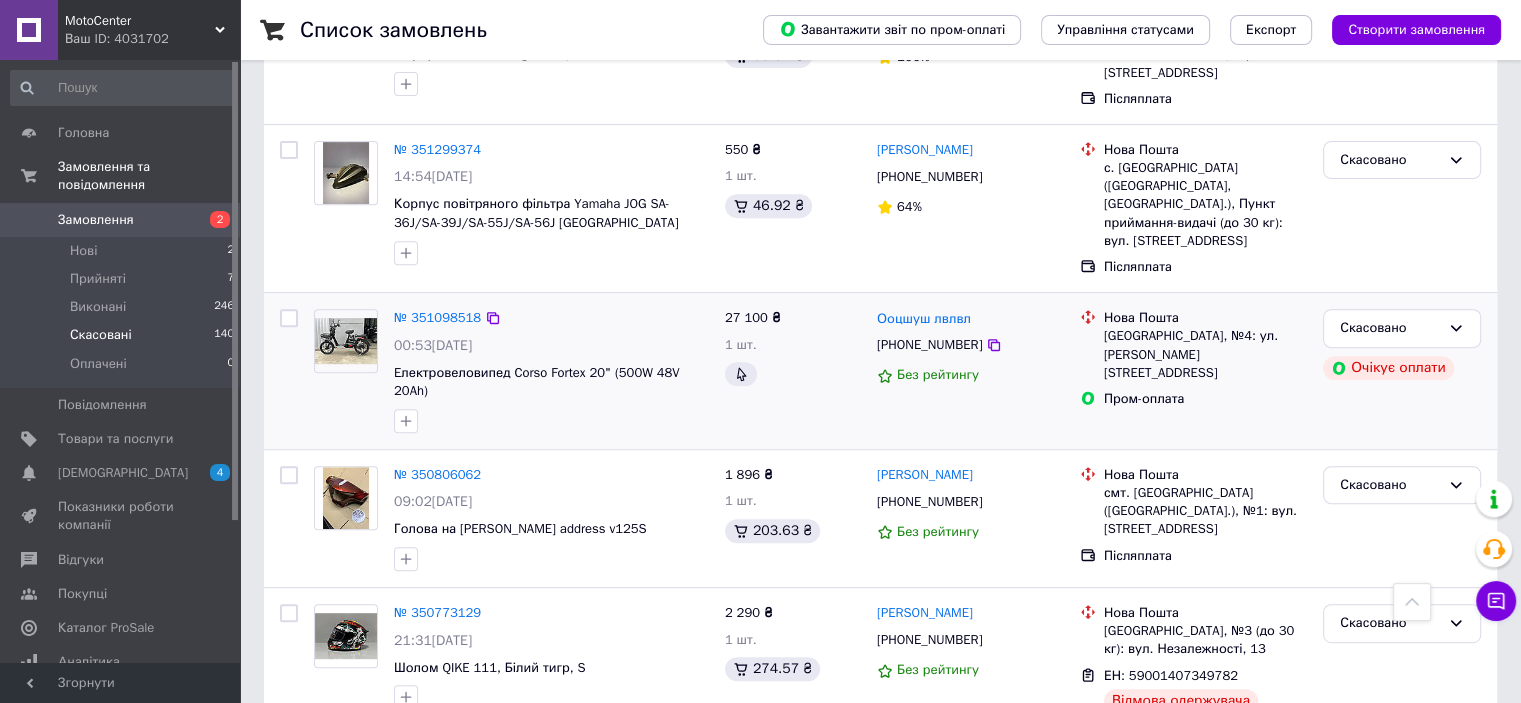 scroll, scrollTop: 800, scrollLeft: 0, axis: vertical 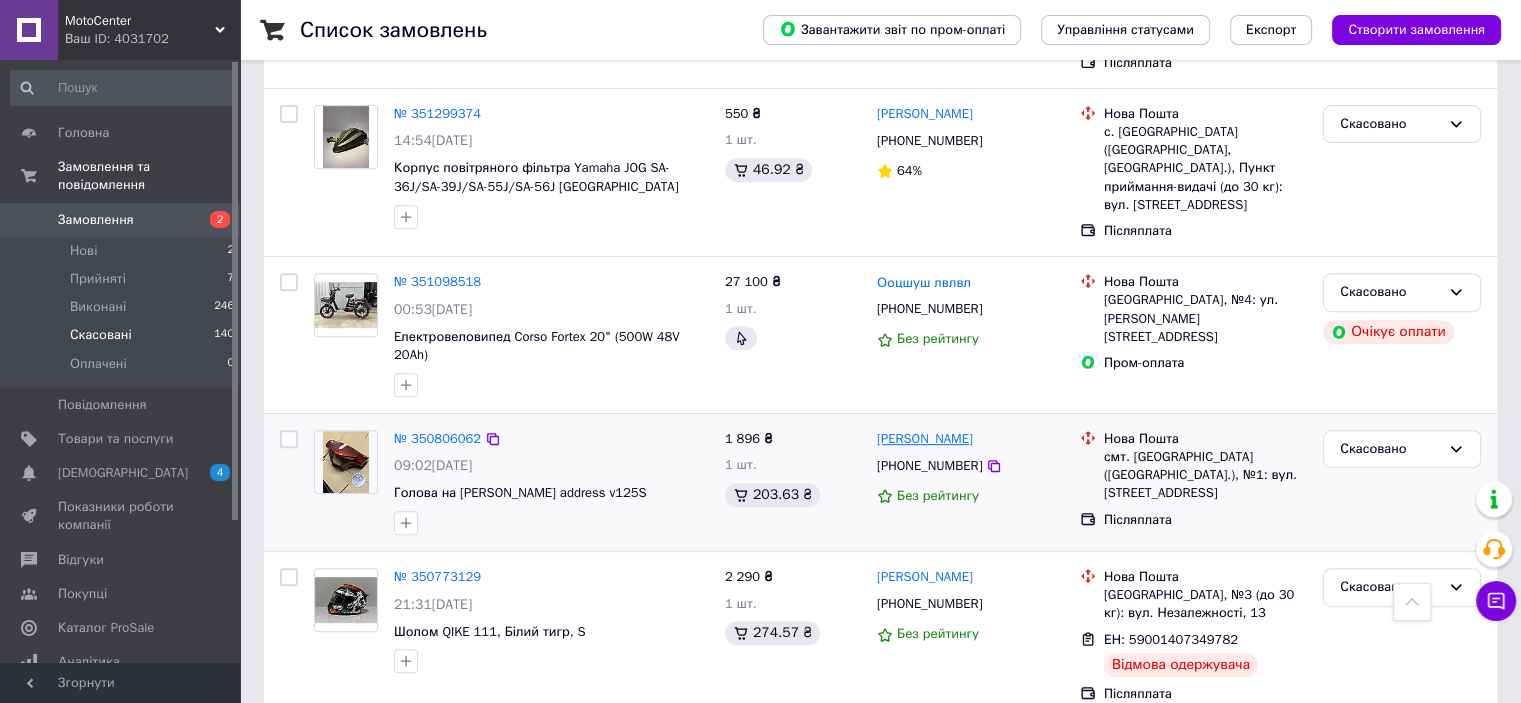 click on "[PERSON_NAME]" at bounding box center [925, 439] 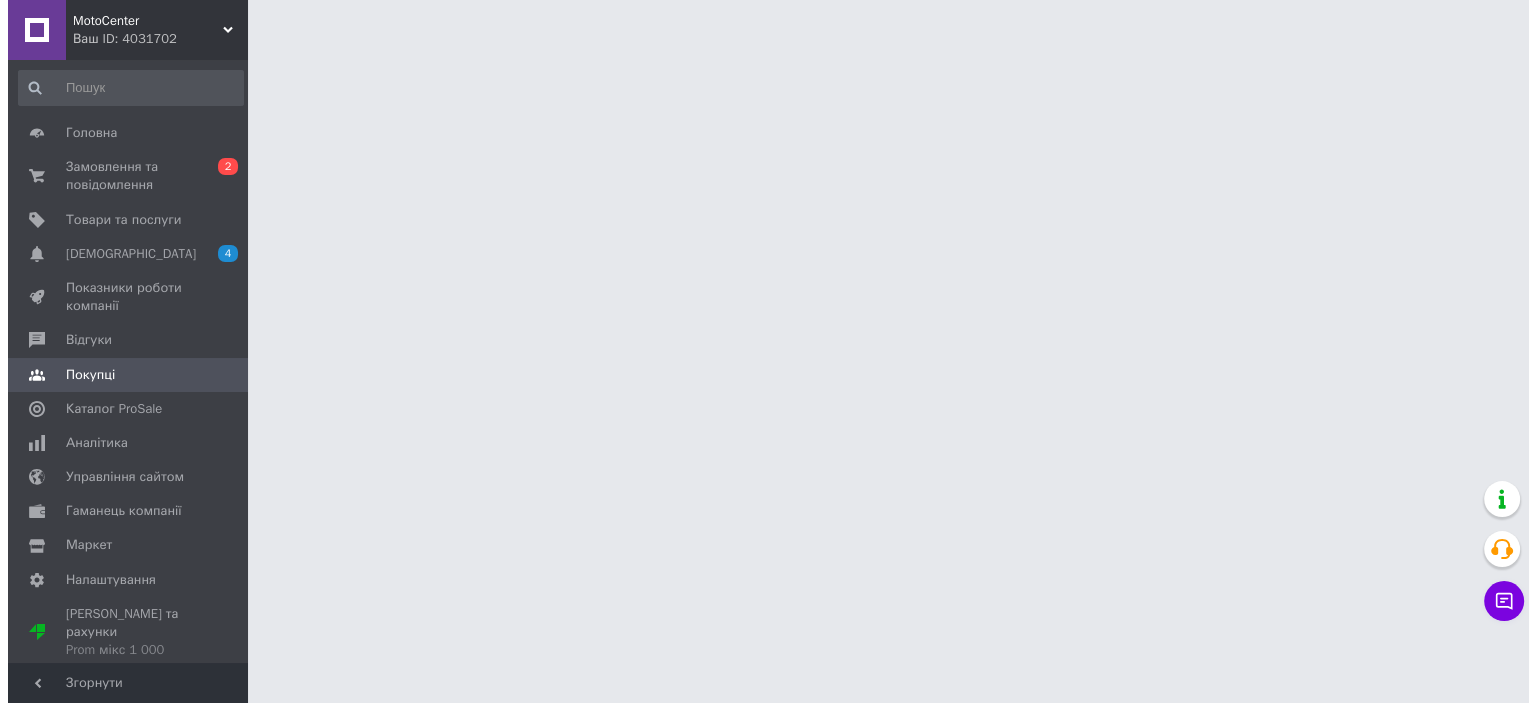 scroll, scrollTop: 0, scrollLeft: 0, axis: both 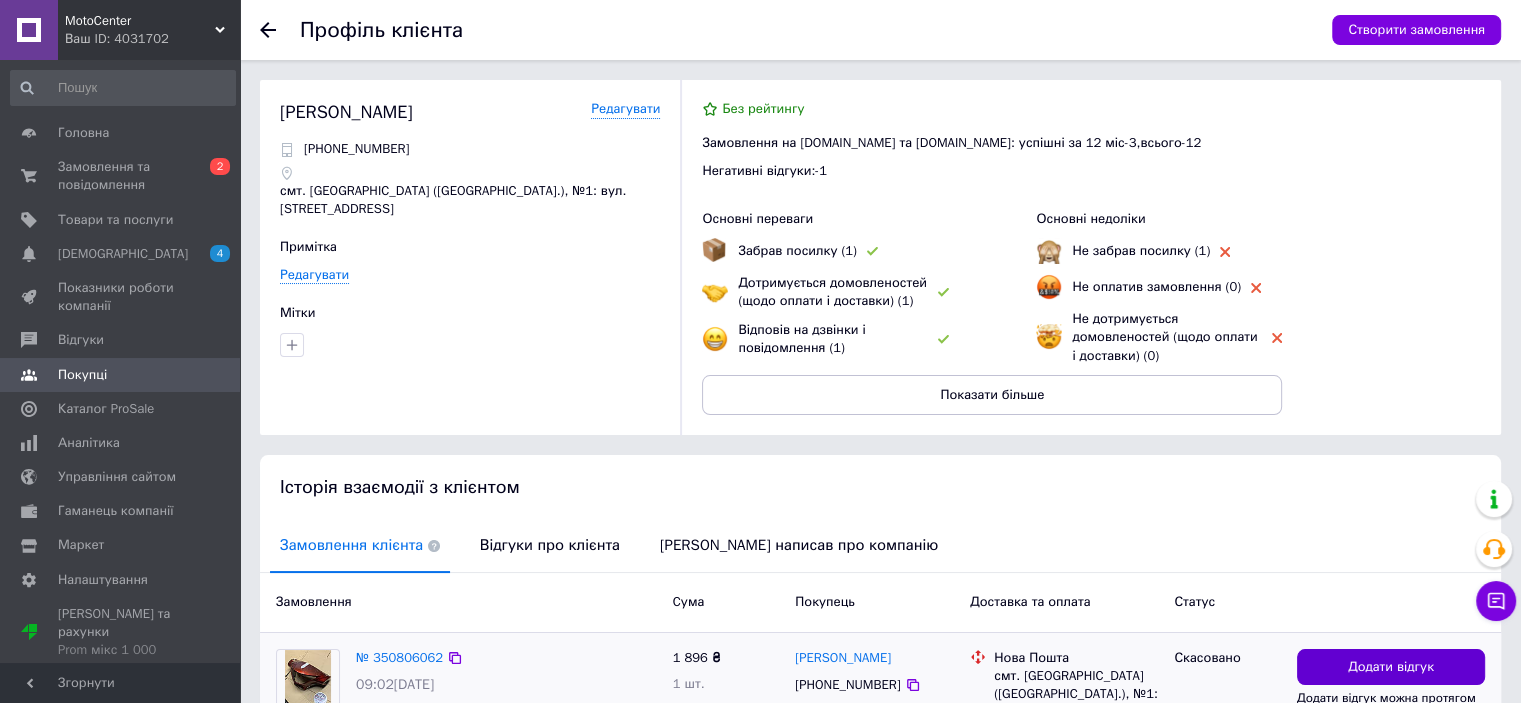click on "Додати відгук" at bounding box center (1391, 667) 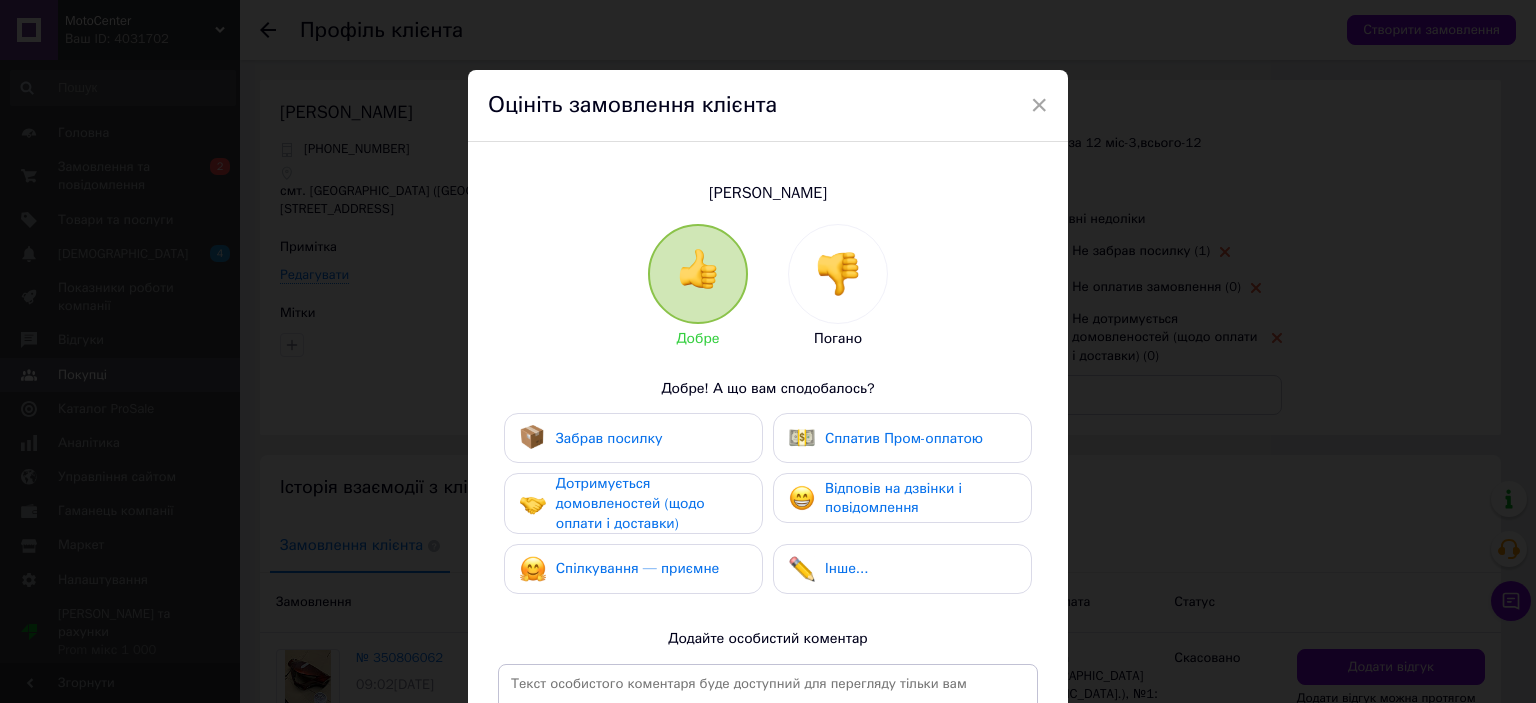 click at bounding box center [838, 274] 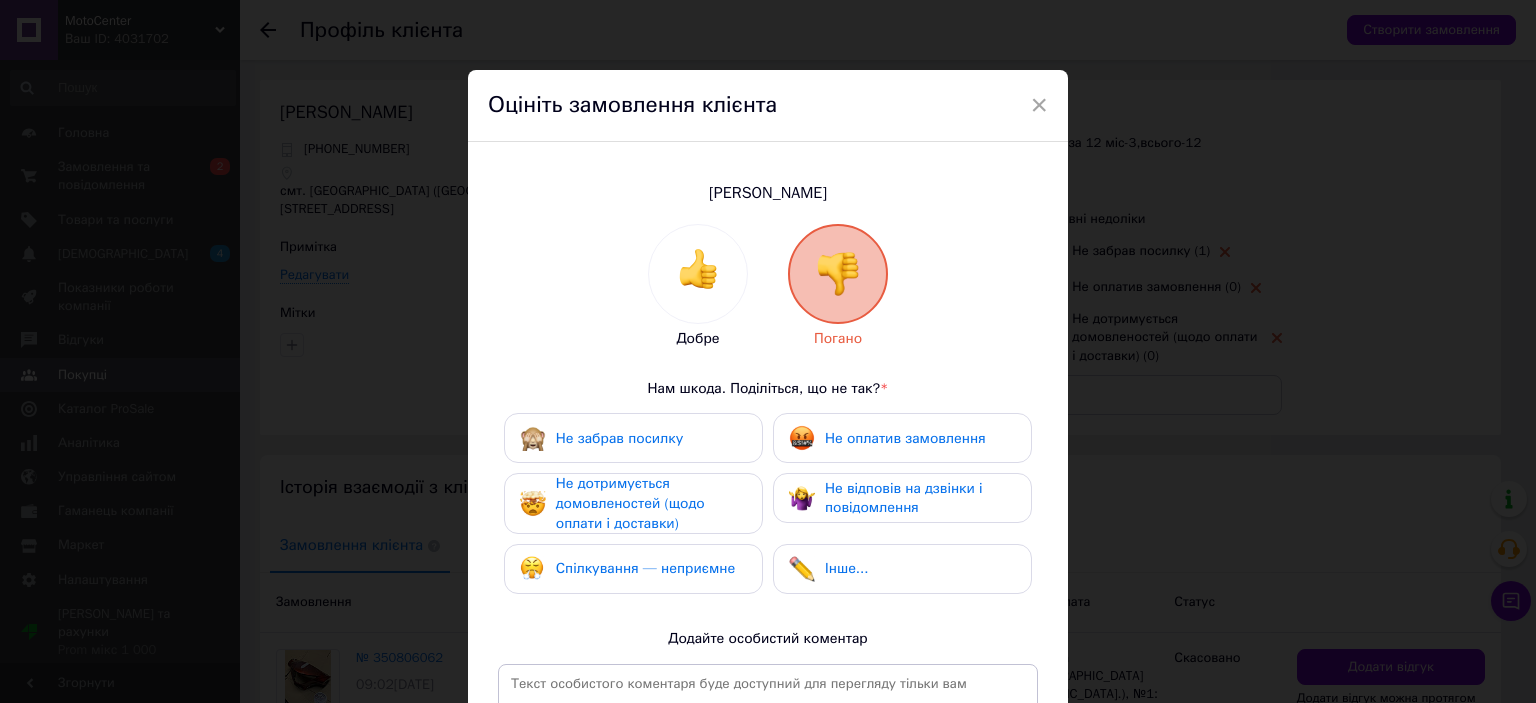 click on "Спілкування — неприємне" at bounding box center [645, 568] 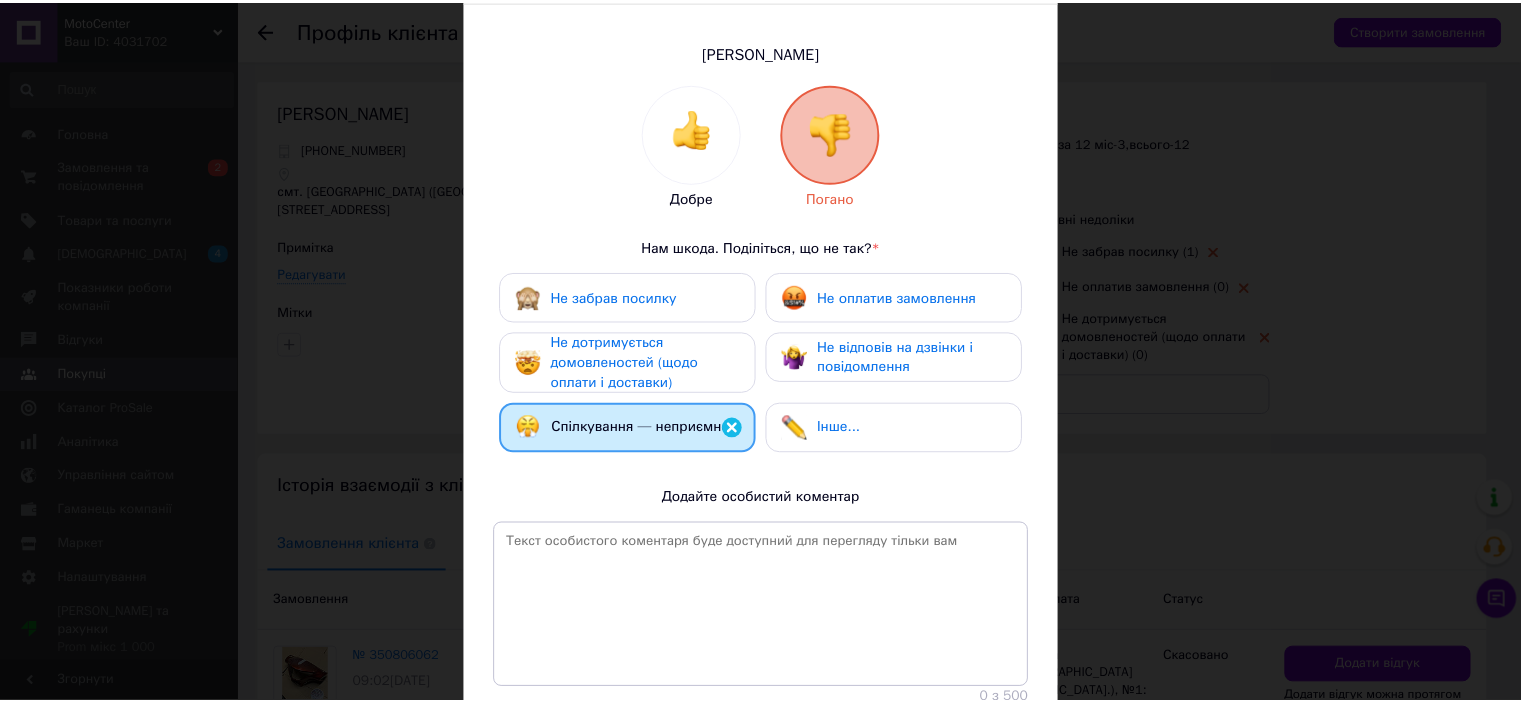 scroll, scrollTop: 292, scrollLeft: 0, axis: vertical 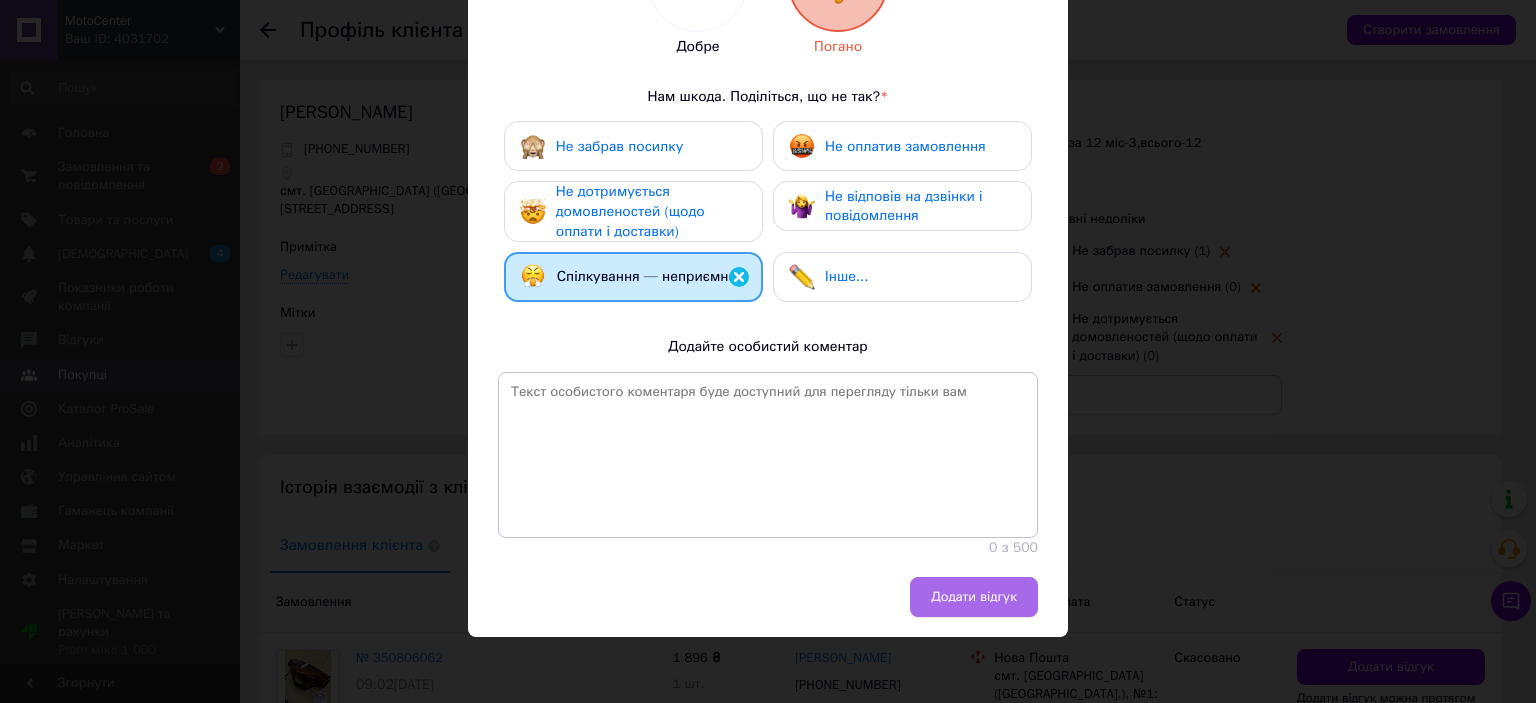 click on "Додати відгук" at bounding box center (974, 597) 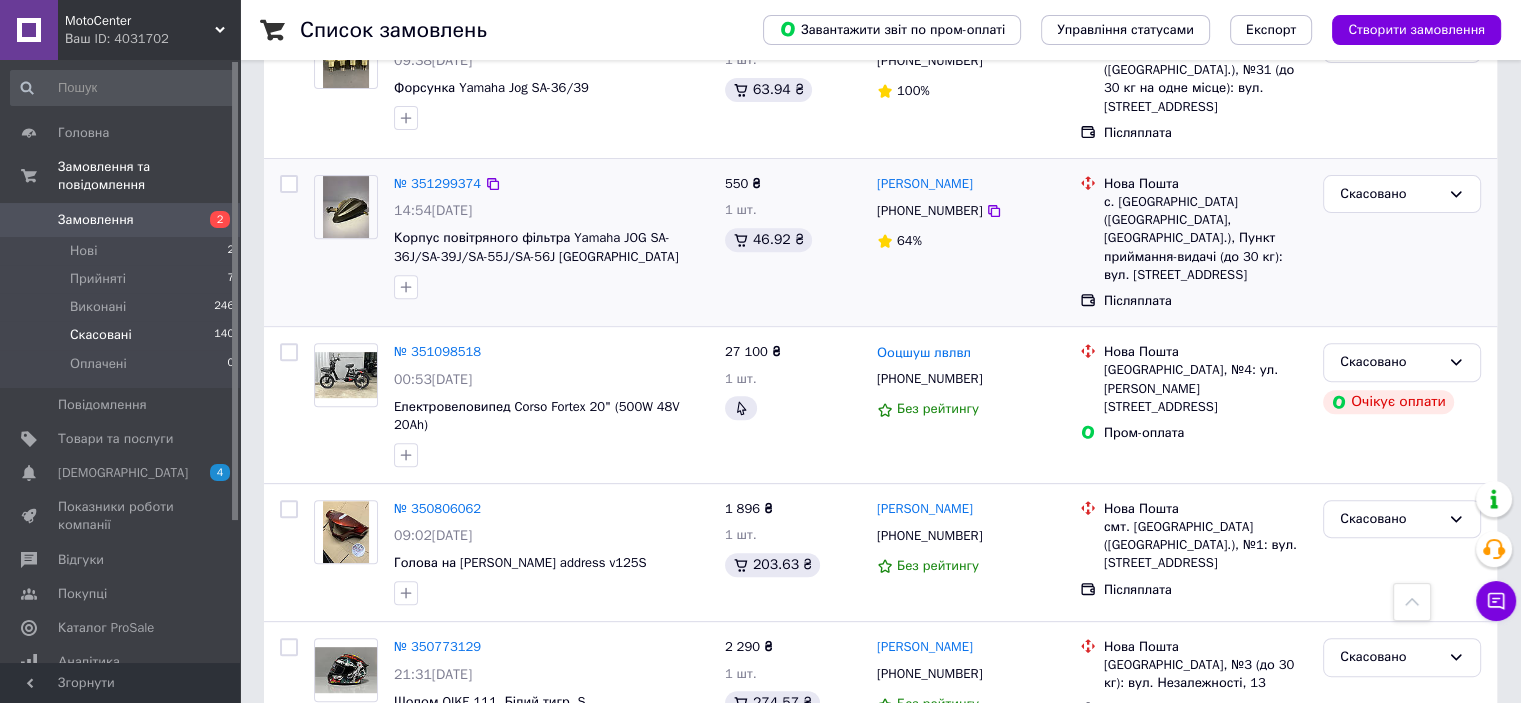 scroll, scrollTop: 800, scrollLeft: 0, axis: vertical 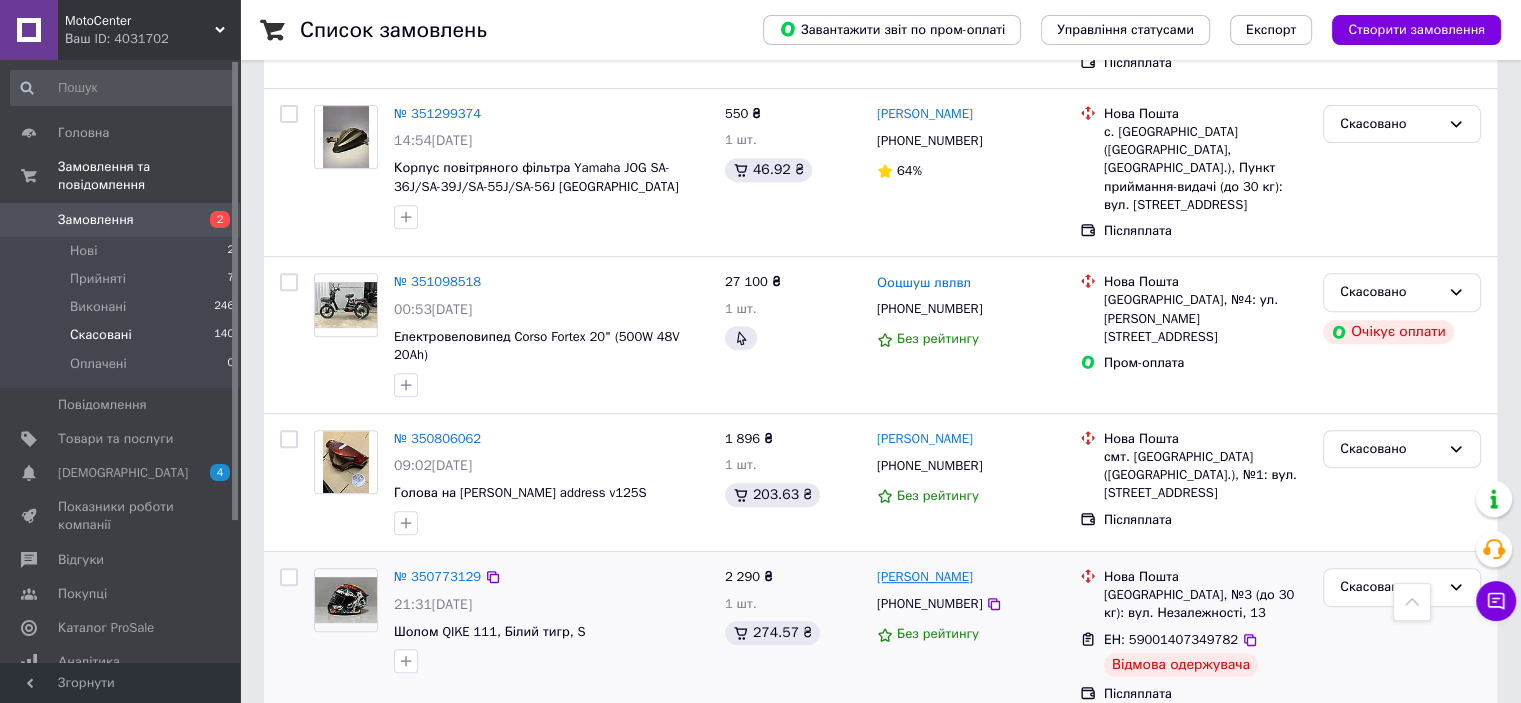 click on "[PERSON_NAME]" at bounding box center (925, 577) 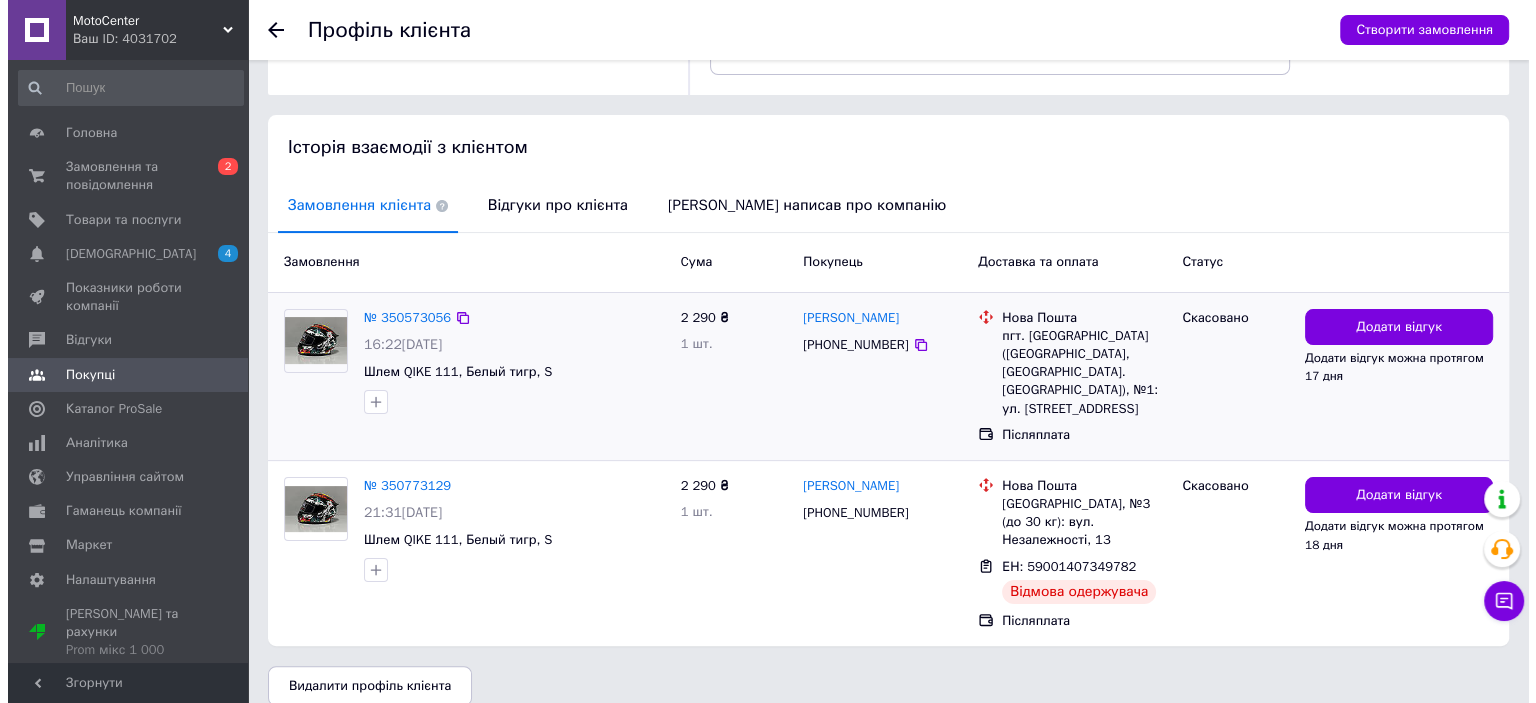 scroll, scrollTop: 344, scrollLeft: 0, axis: vertical 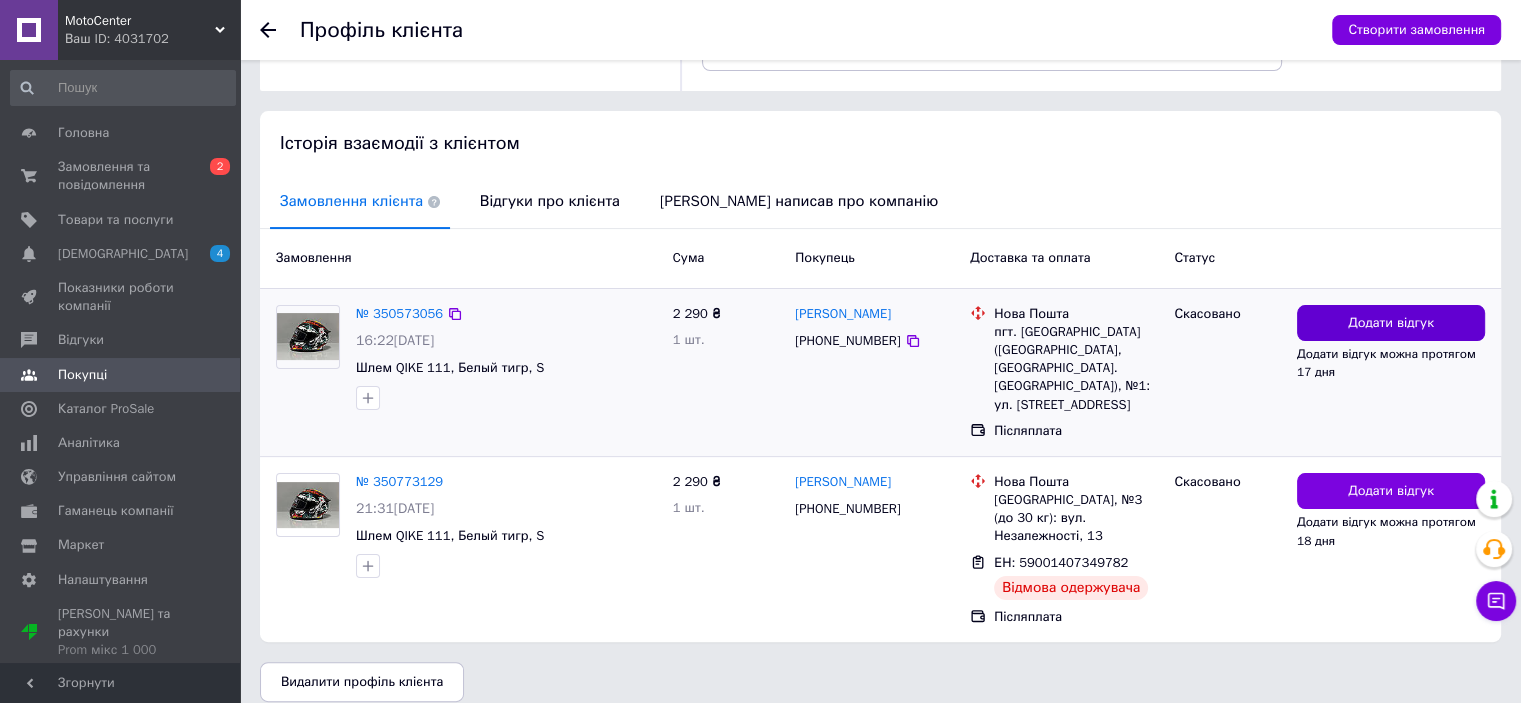 click on "Додати відгук" at bounding box center [1391, 323] 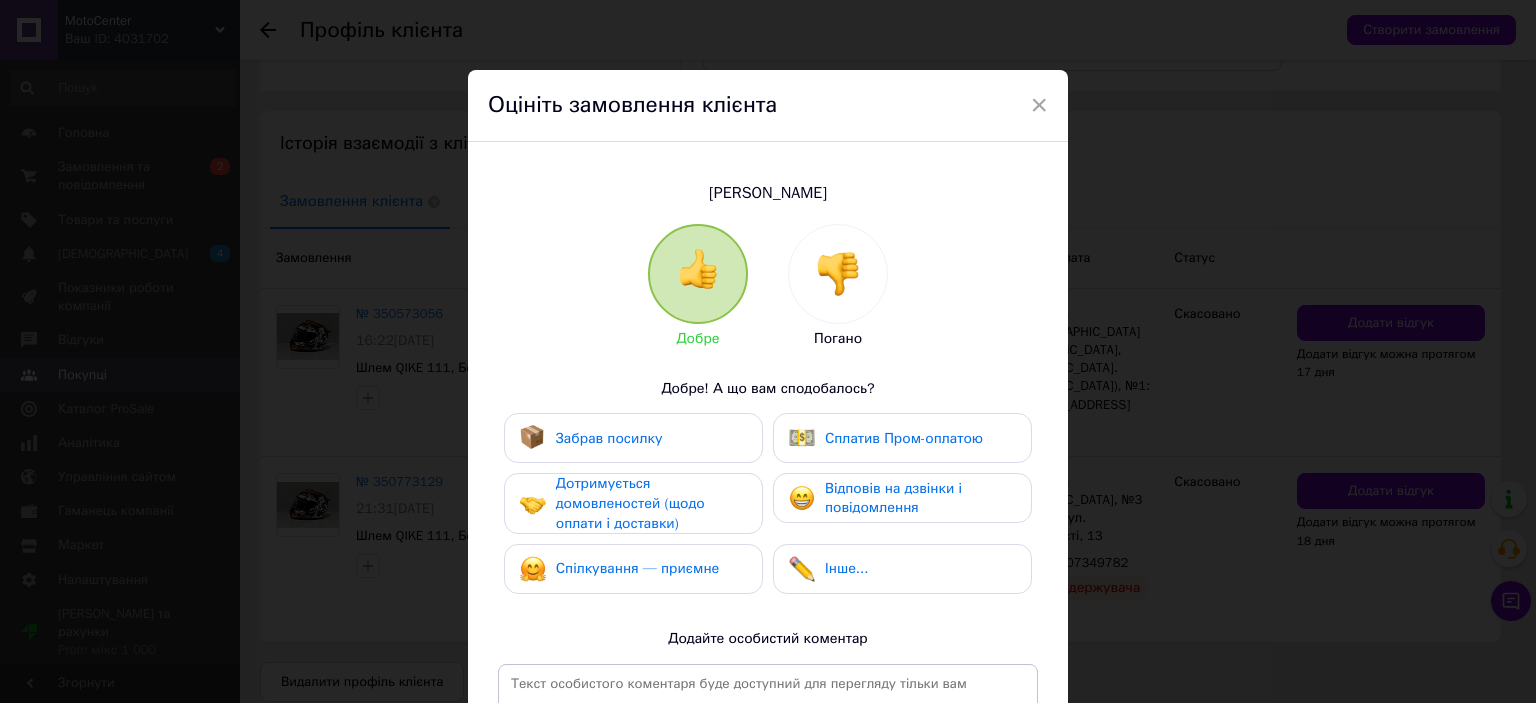 click at bounding box center (838, 274) 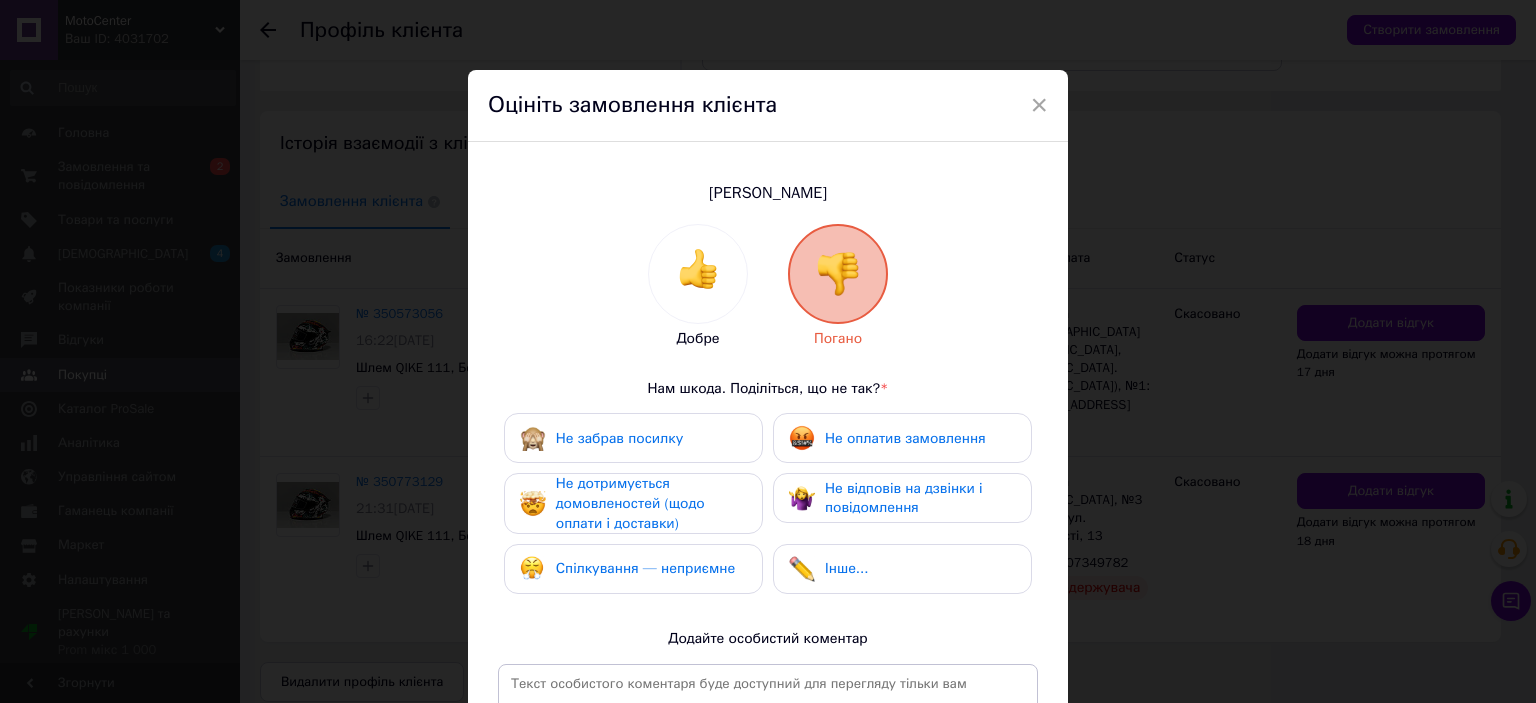 click on "Не дотримується домовленостей (щодо оплати і доставки)" at bounding box center (651, 503) 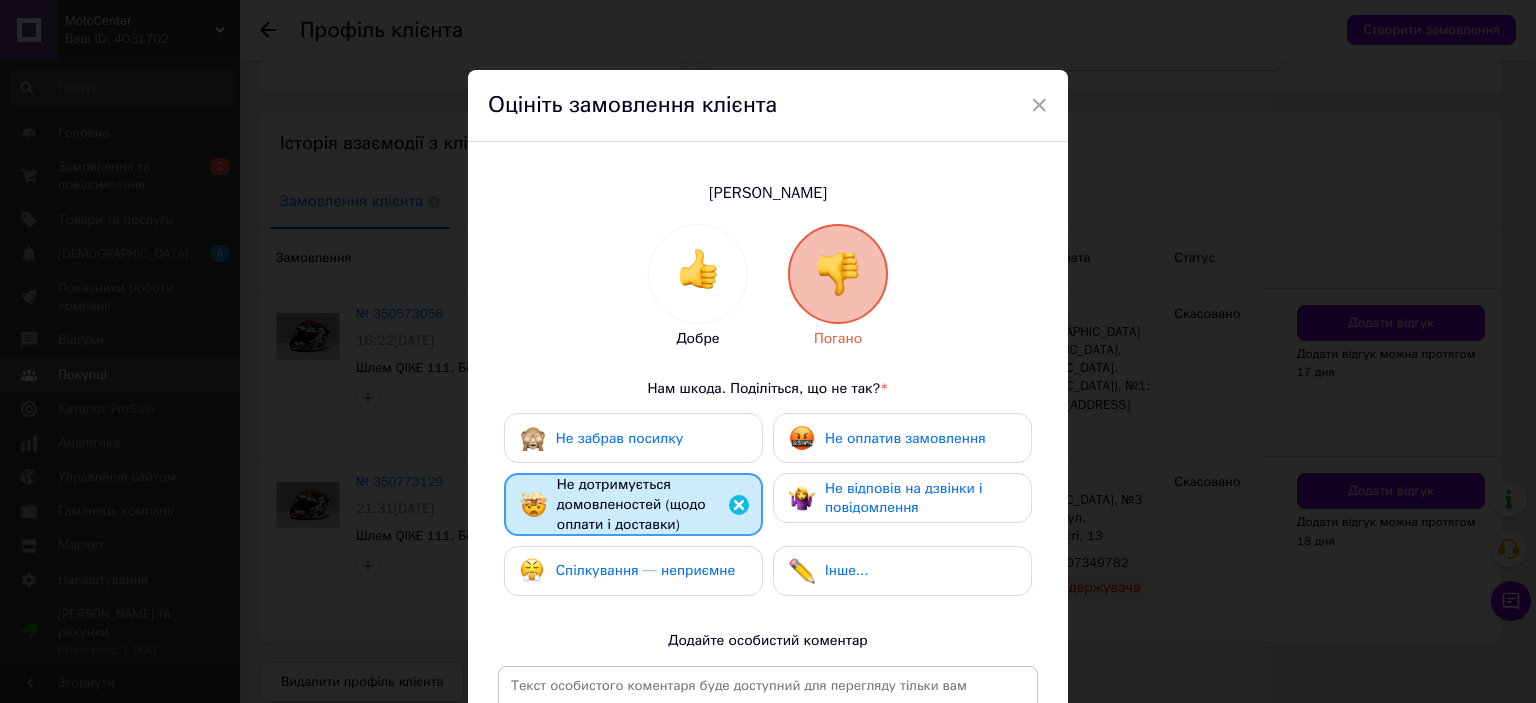 click on "Не забрав посилку" at bounding box center (633, 438) 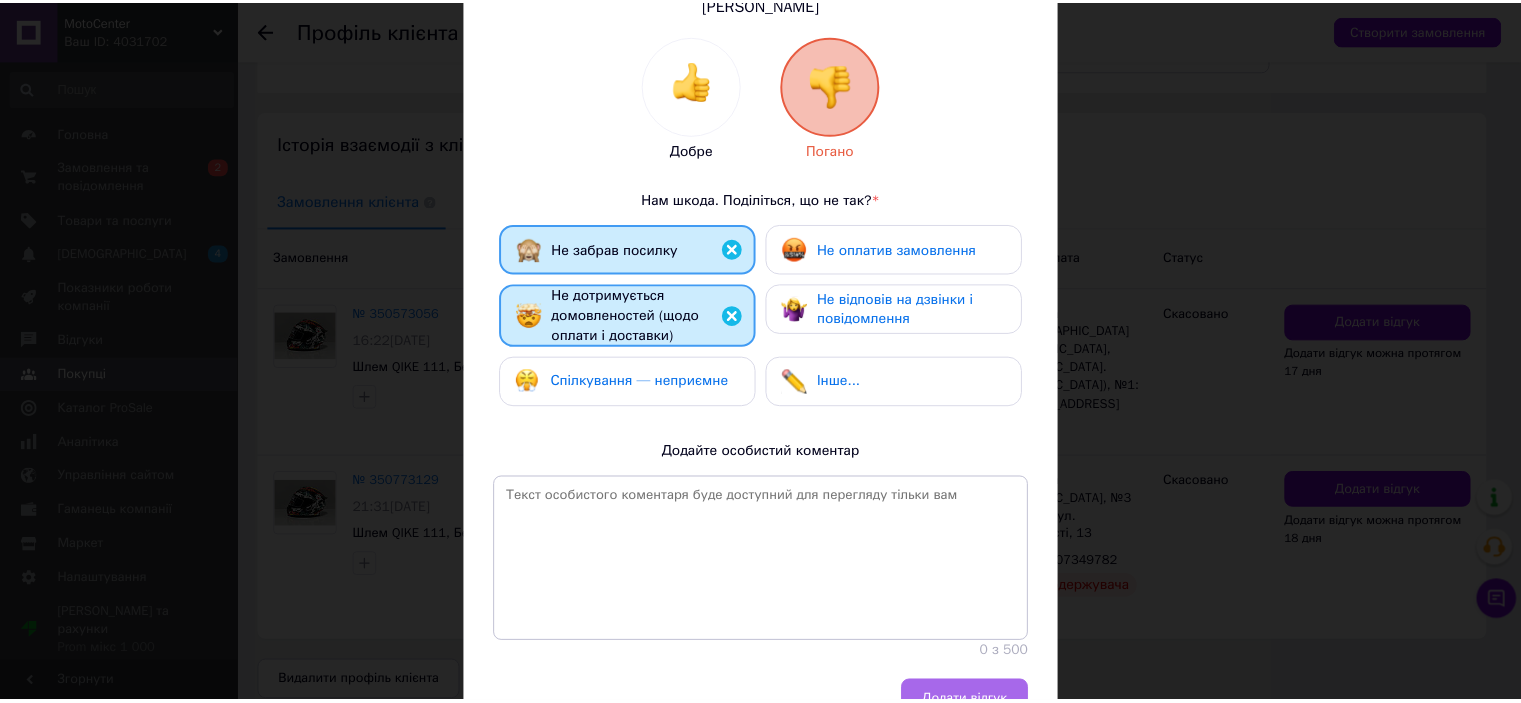 scroll, scrollTop: 293, scrollLeft: 0, axis: vertical 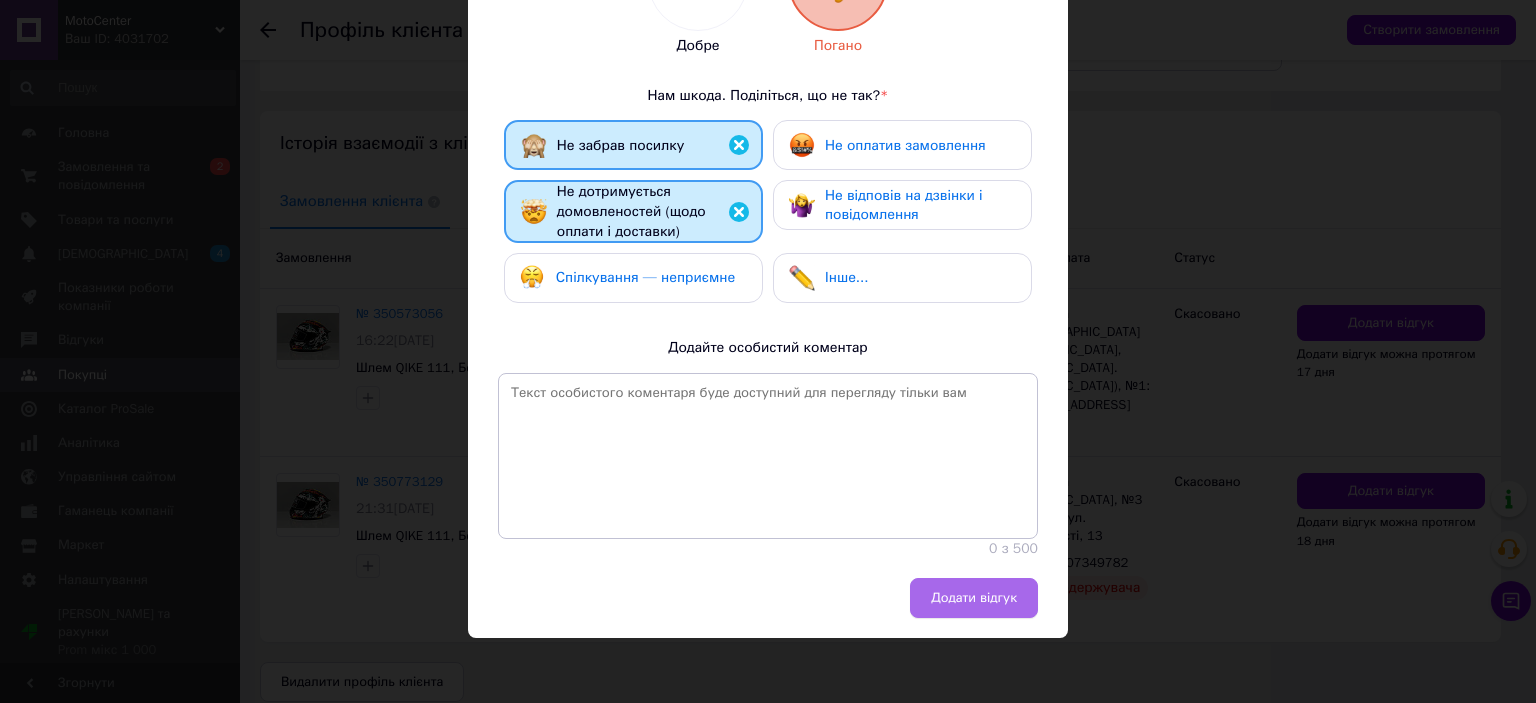 click on "Додати відгук" at bounding box center [974, 598] 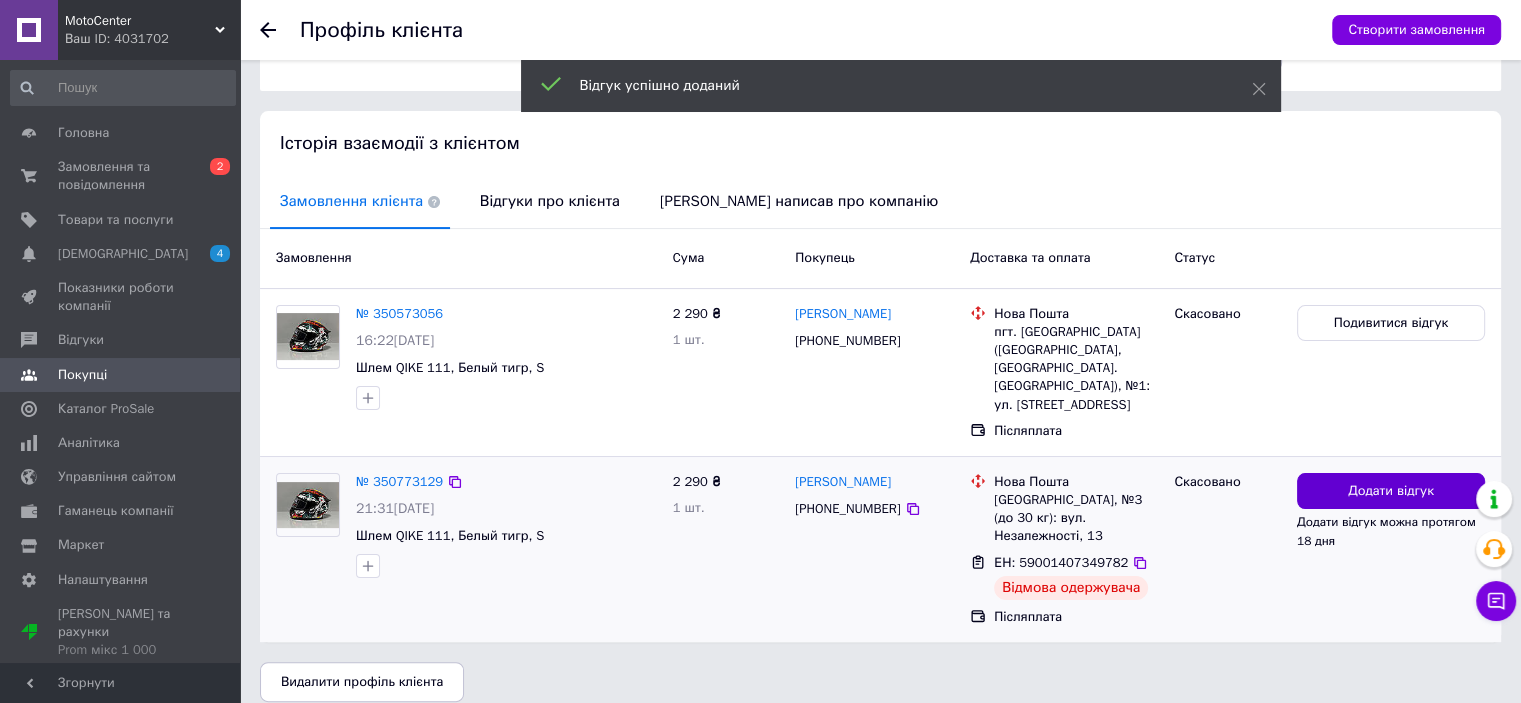 click on "Додати відгук" at bounding box center [1391, 491] 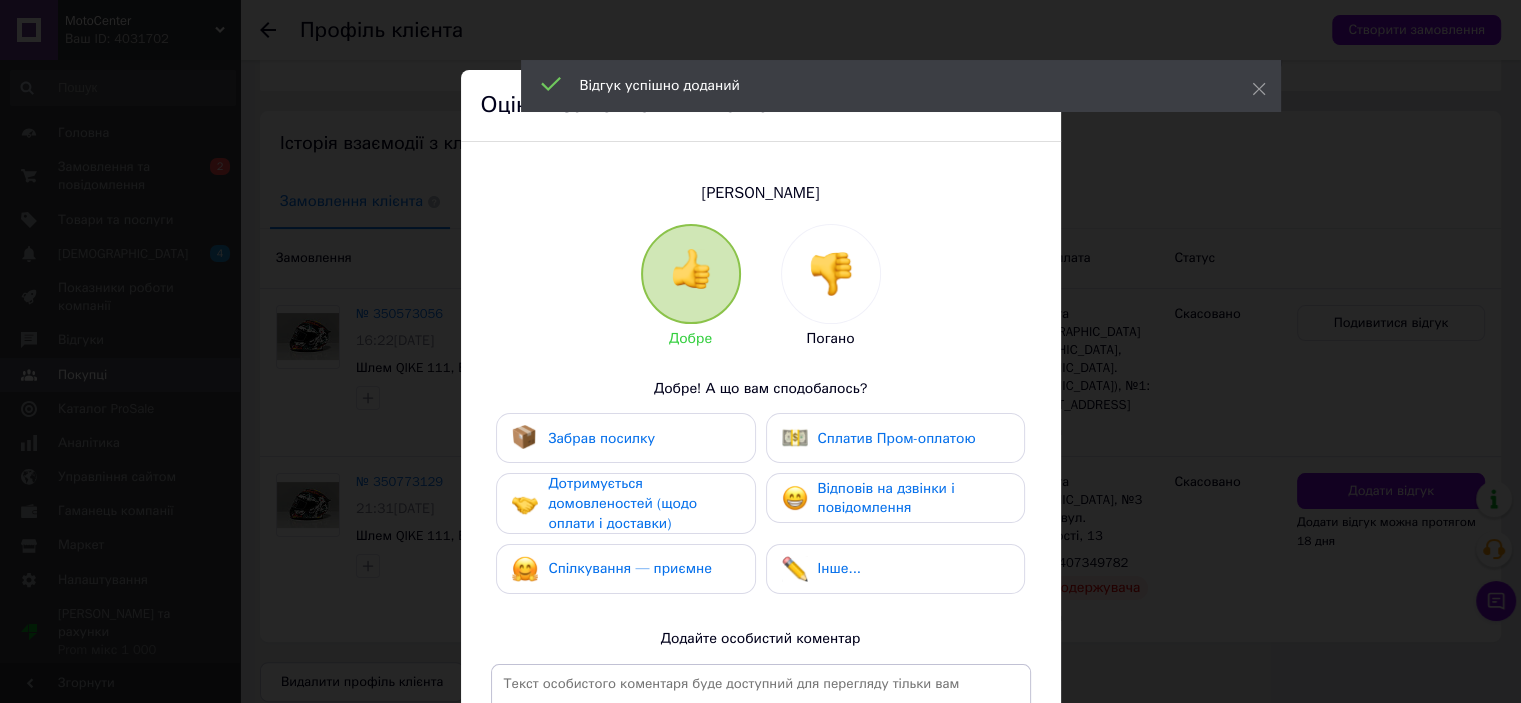 click at bounding box center (831, 274) 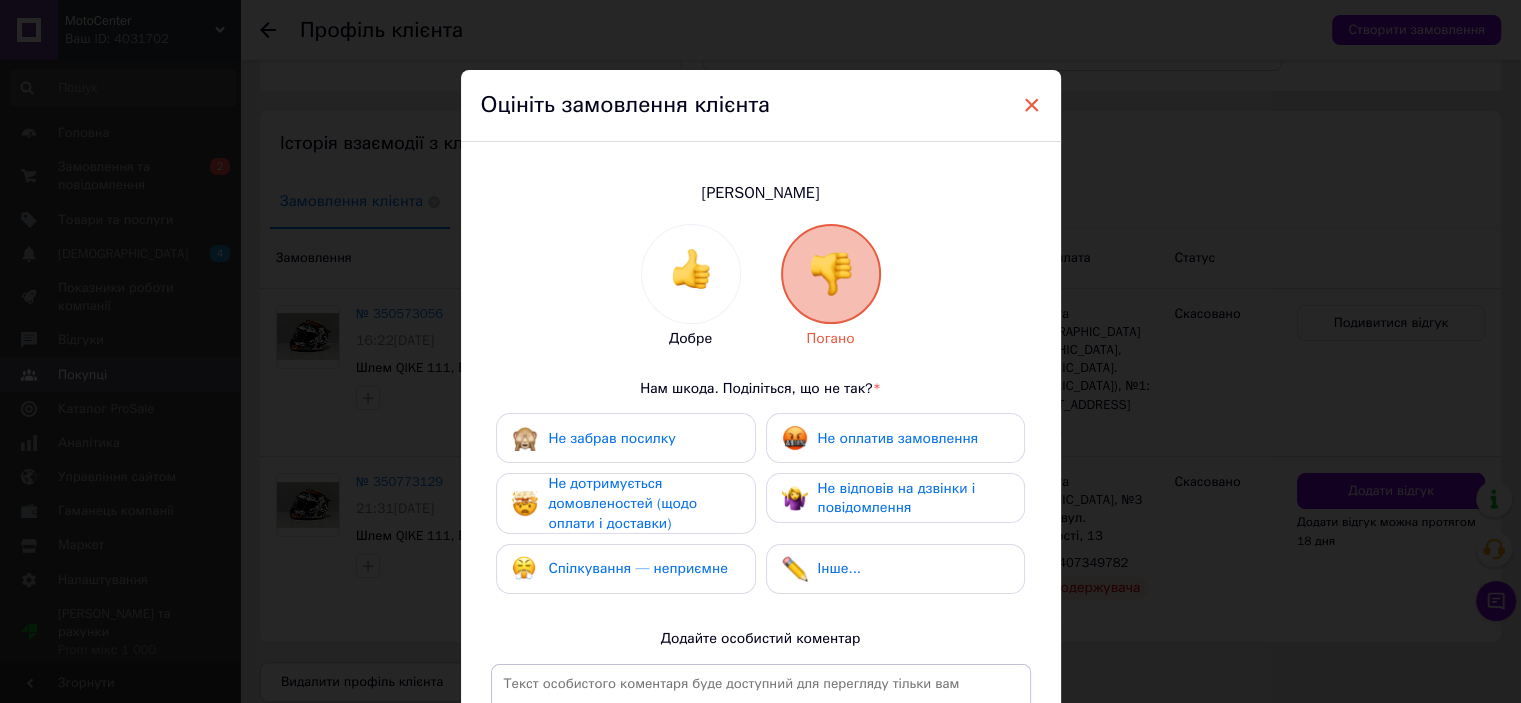 click on "×" at bounding box center [1032, 105] 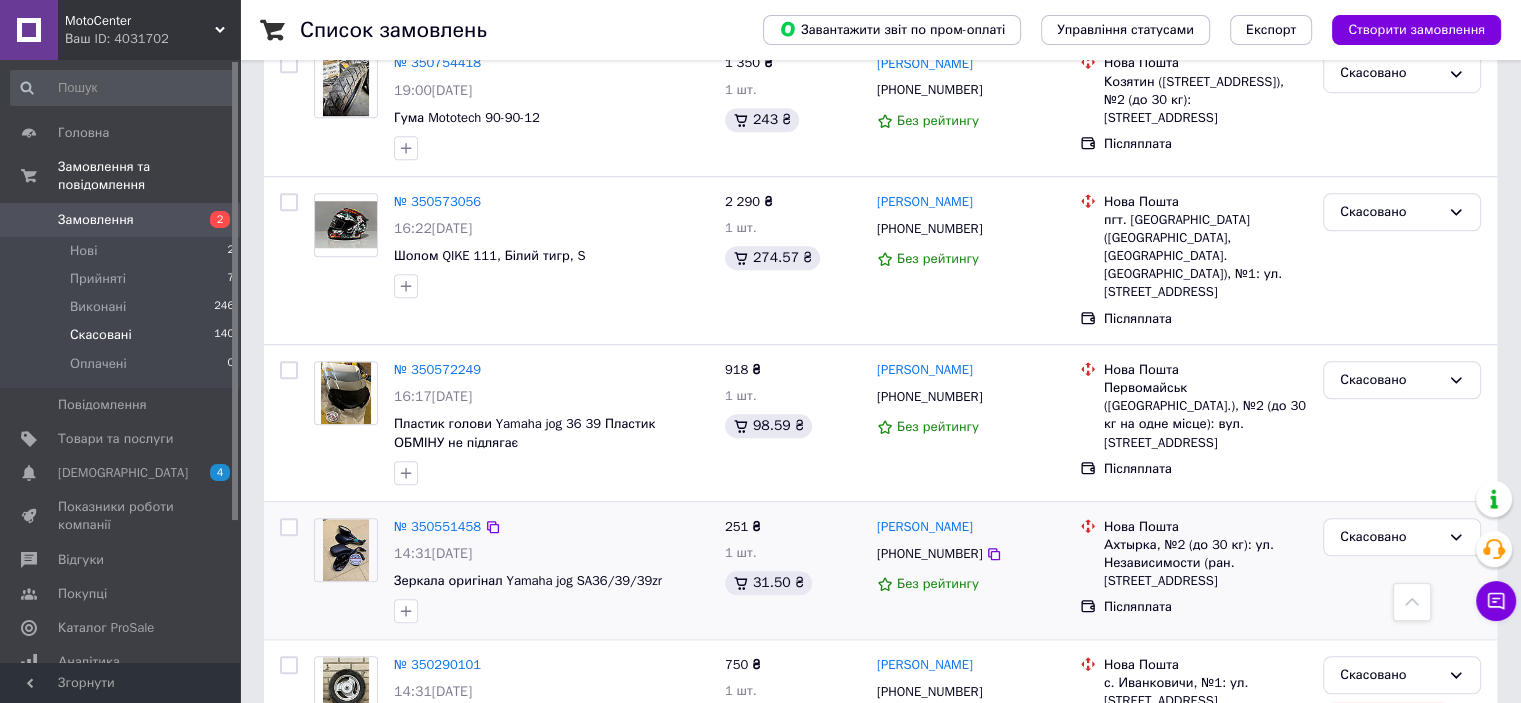 scroll, scrollTop: 1600, scrollLeft: 0, axis: vertical 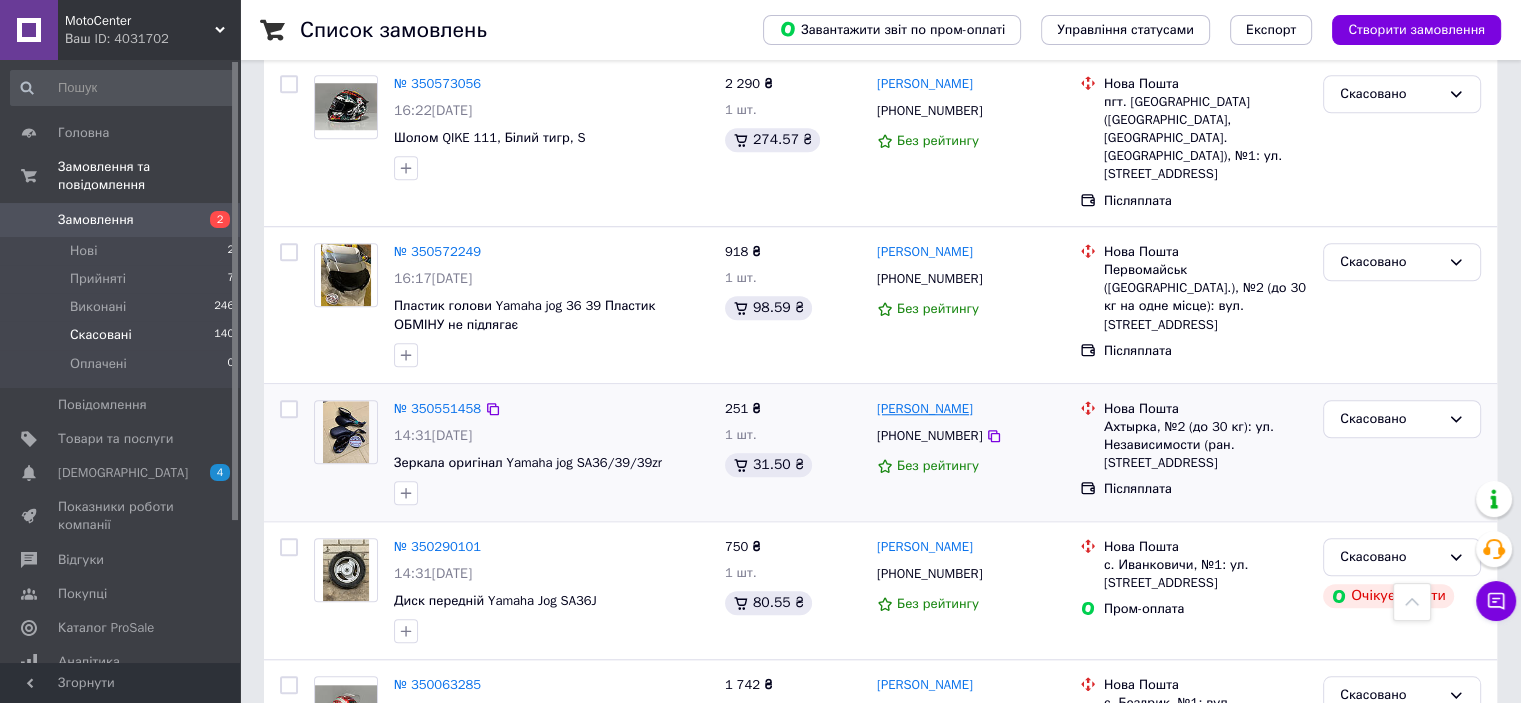 click on "[PERSON_NAME]" at bounding box center [925, 409] 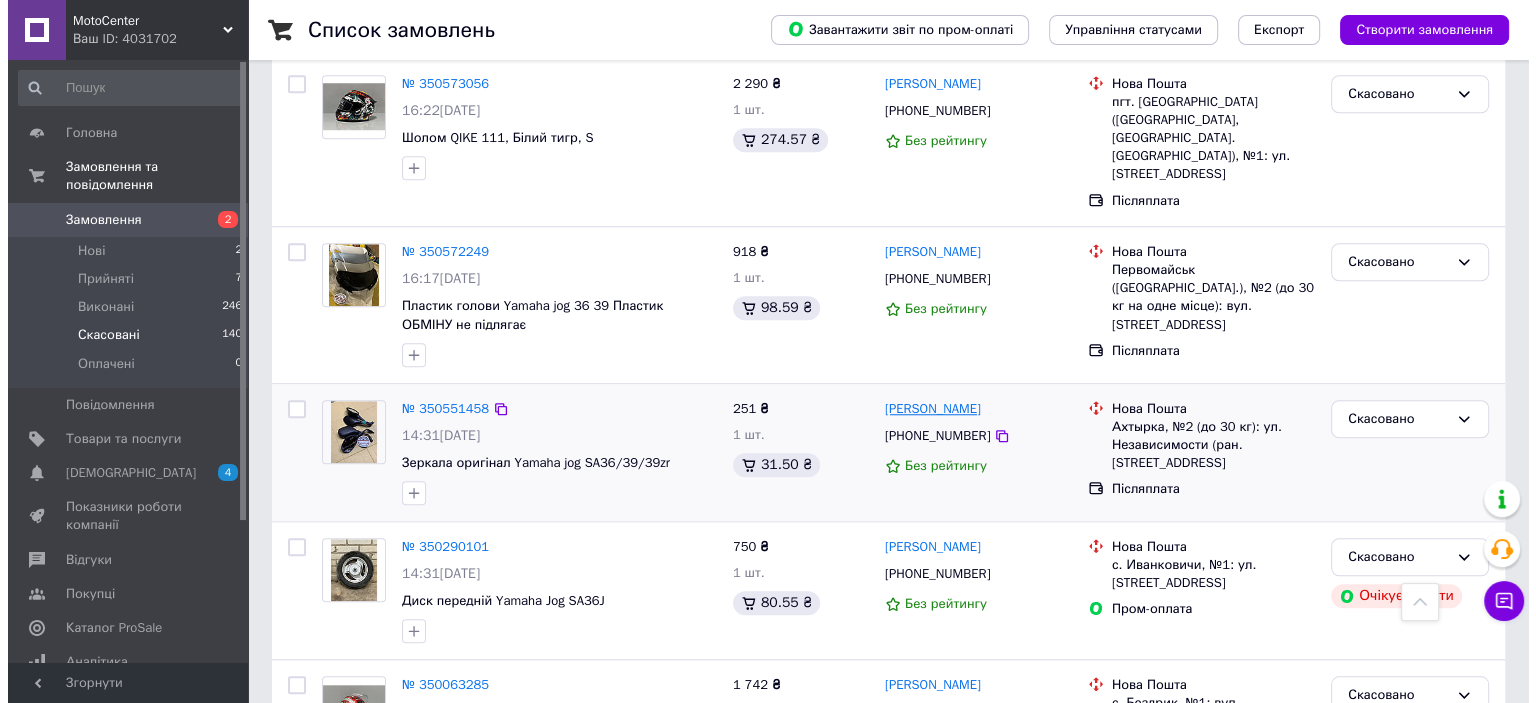 scroll, scrollTop: 0, scrollLeft: 0, axis: both 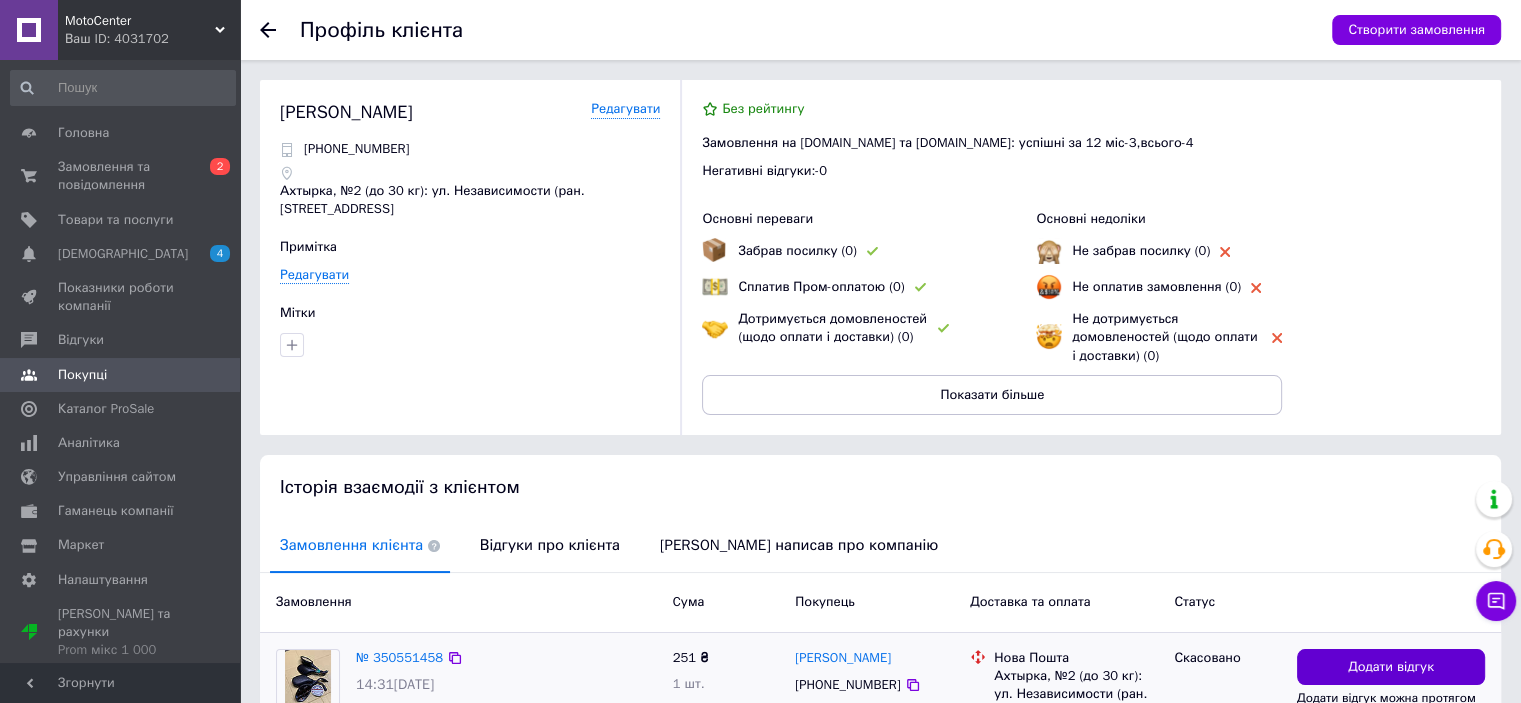 click on "Додати відгук" at bounding box center [1391, 667] 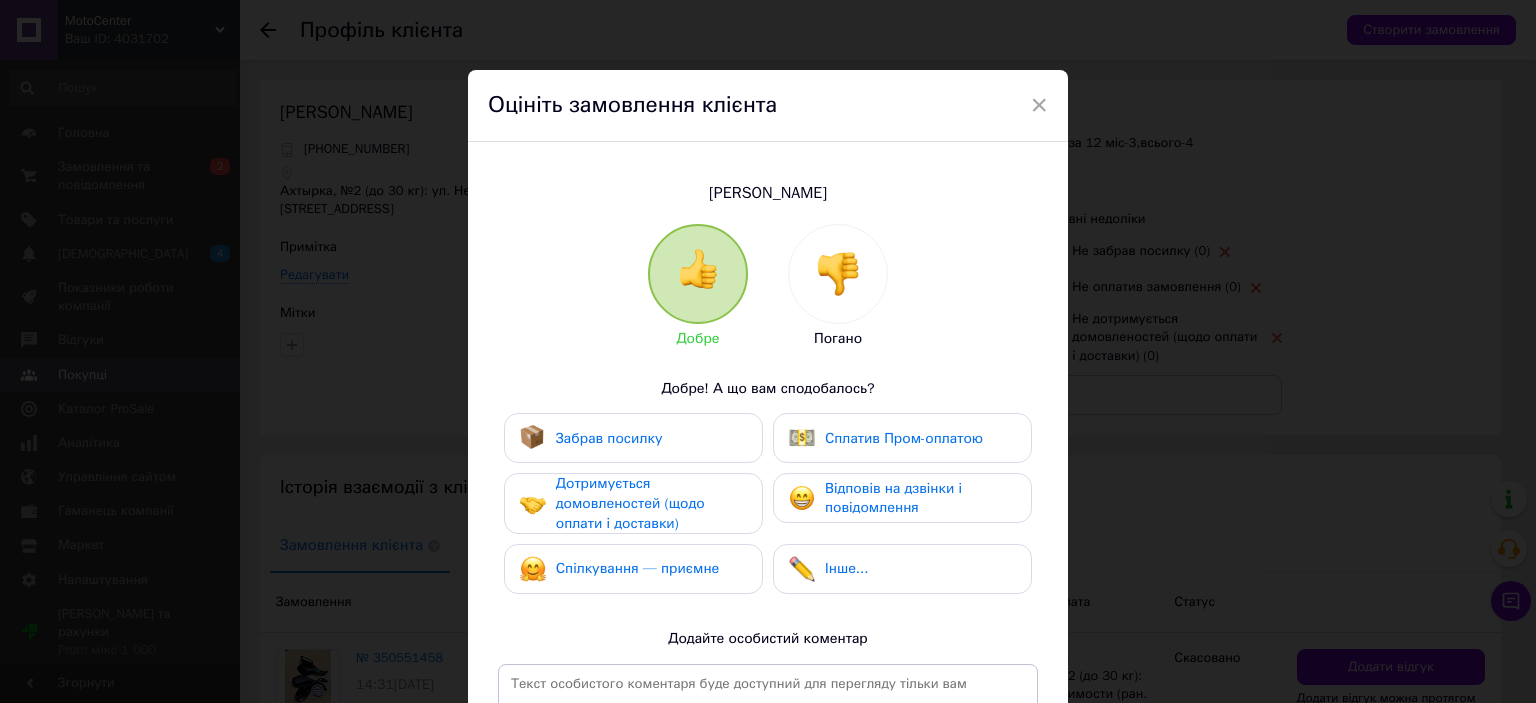 click at bounding box center (838, 274) 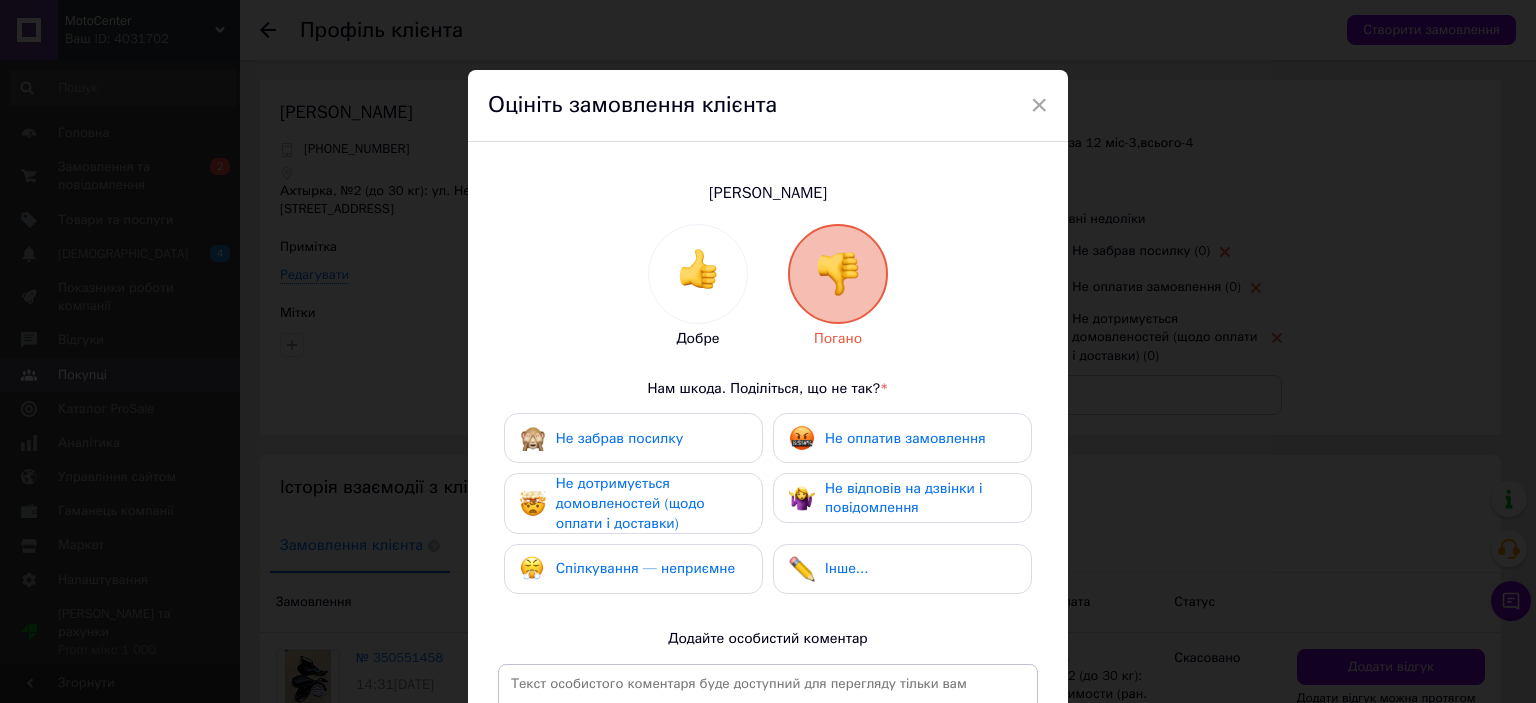 click on "Не відповів на дзвінки і повідомлення" at bounding box center (920, 498) 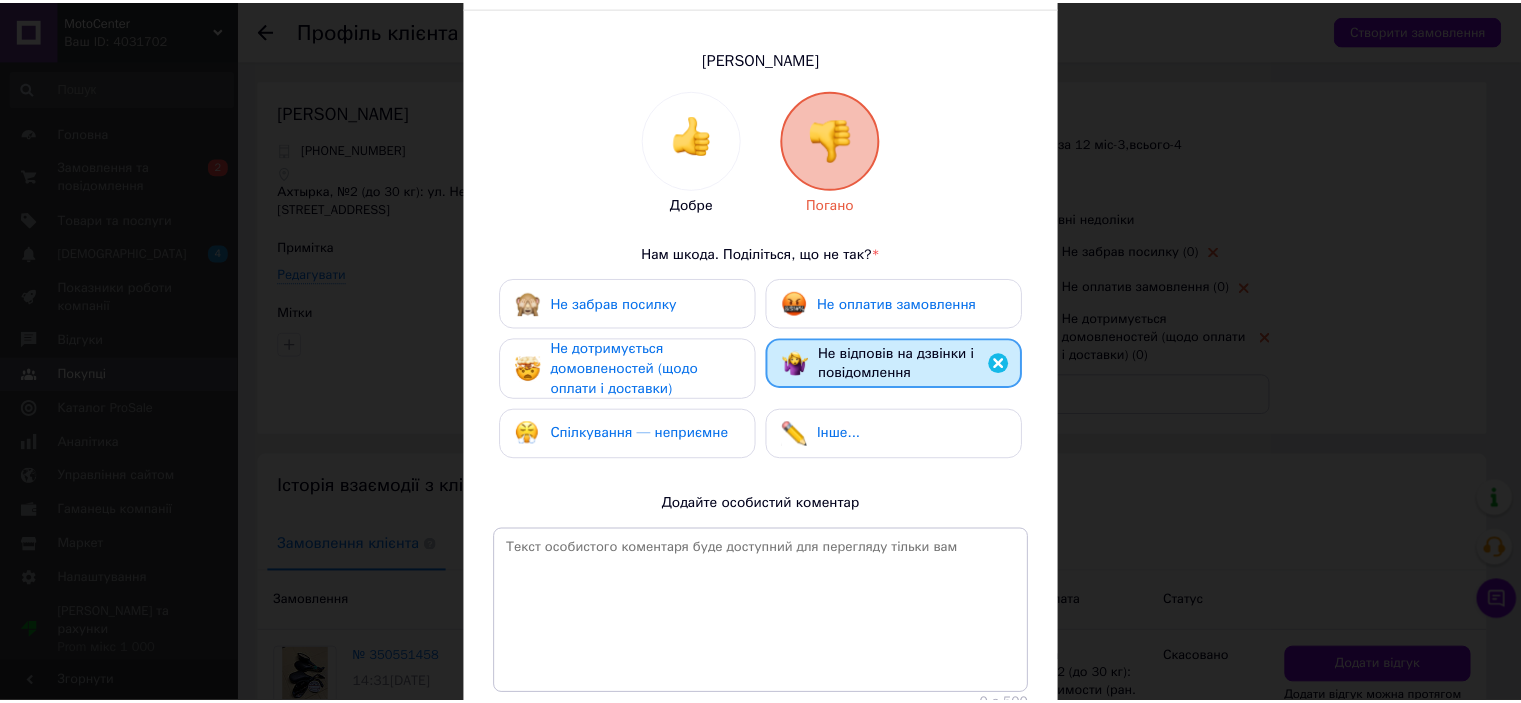scroll, scrollTop: 0, scrollLeft: 0, axis: both 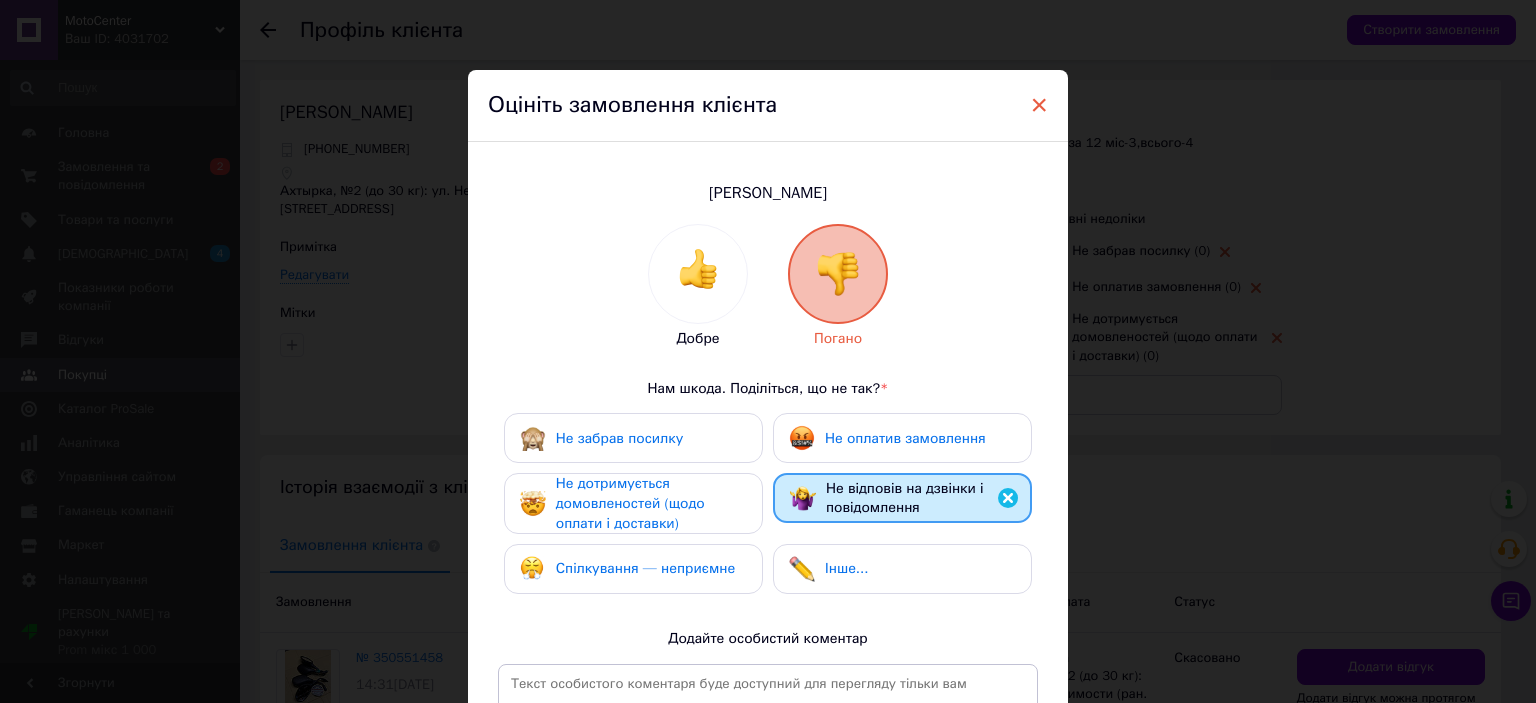 click on "×" at bounding box center [1039, 105] 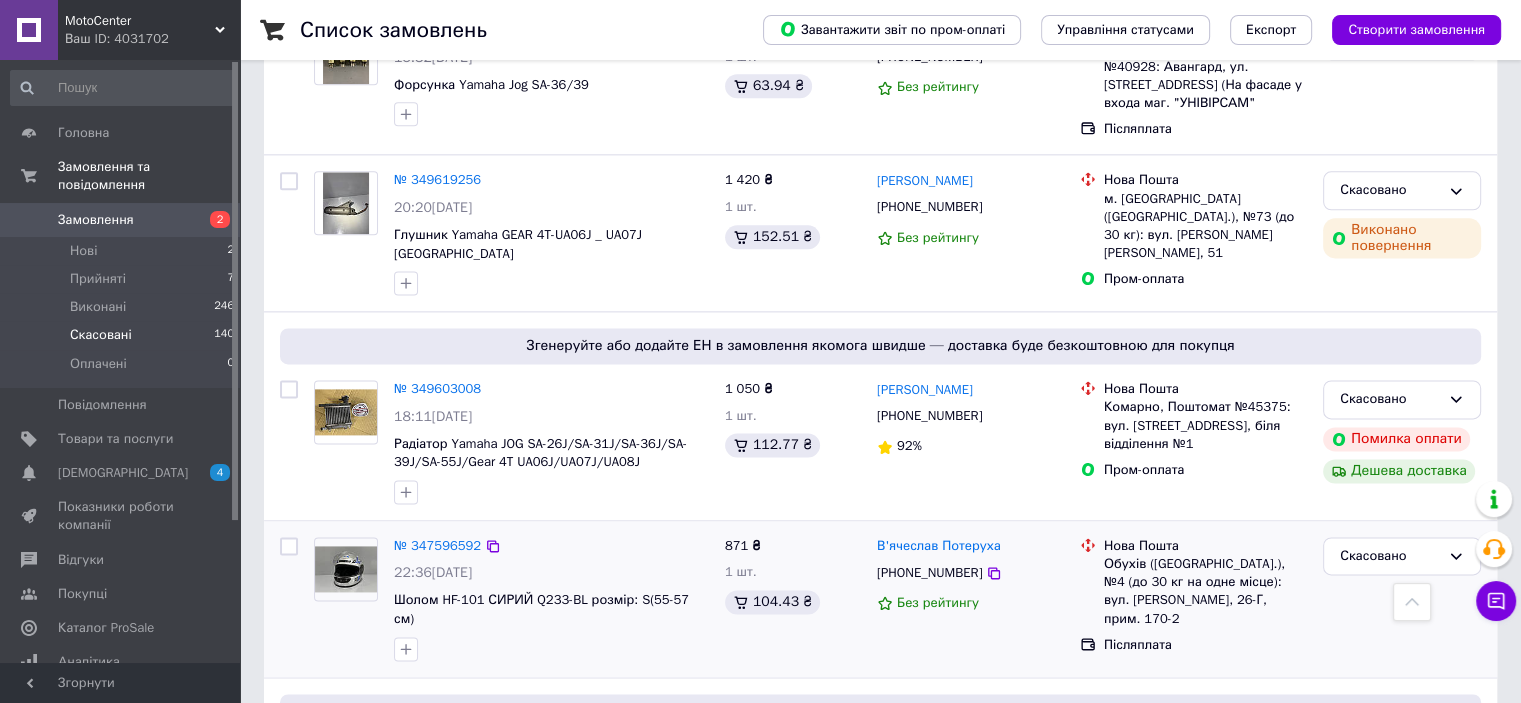 scroll, scrollTop: 2699, scrollLeft: 0, axis: vertical 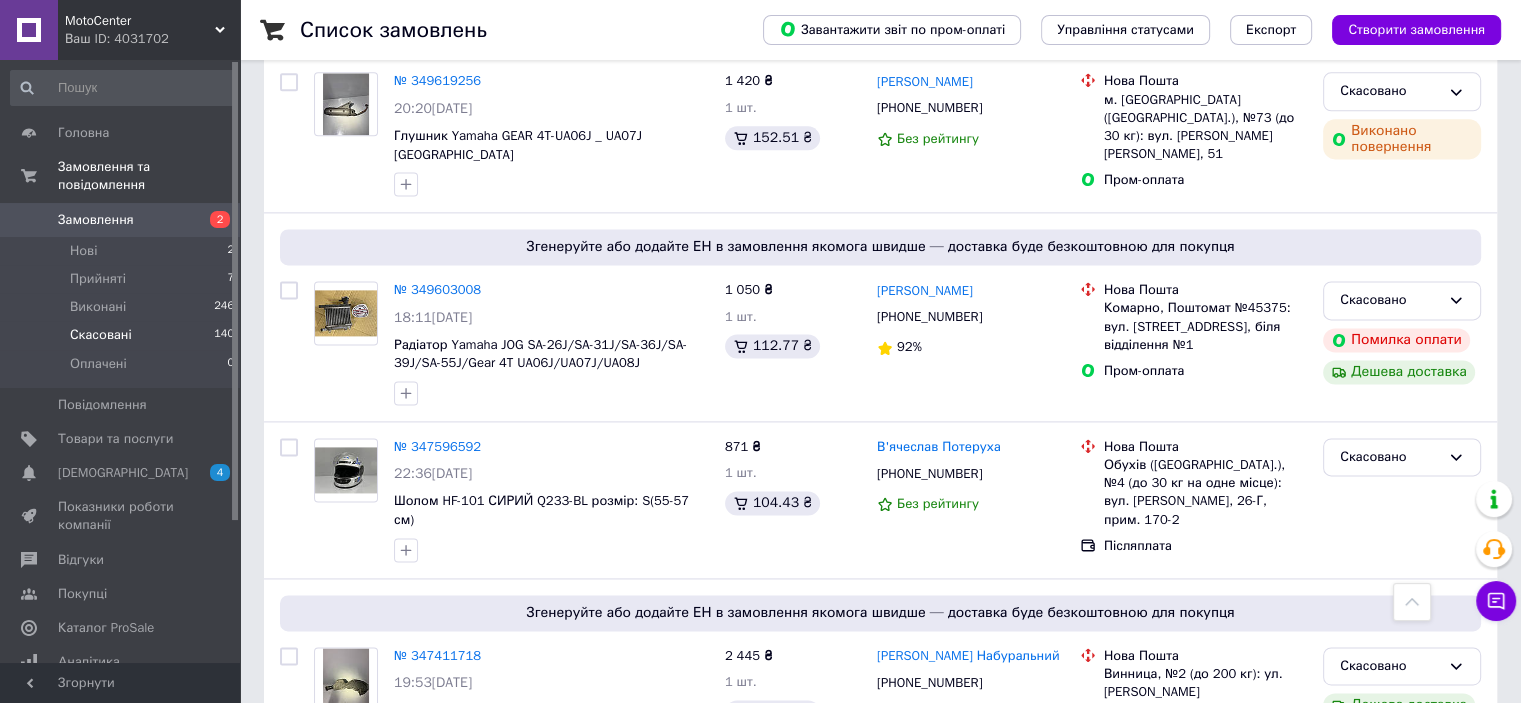 click on "2" at bounding box center [327, 831] 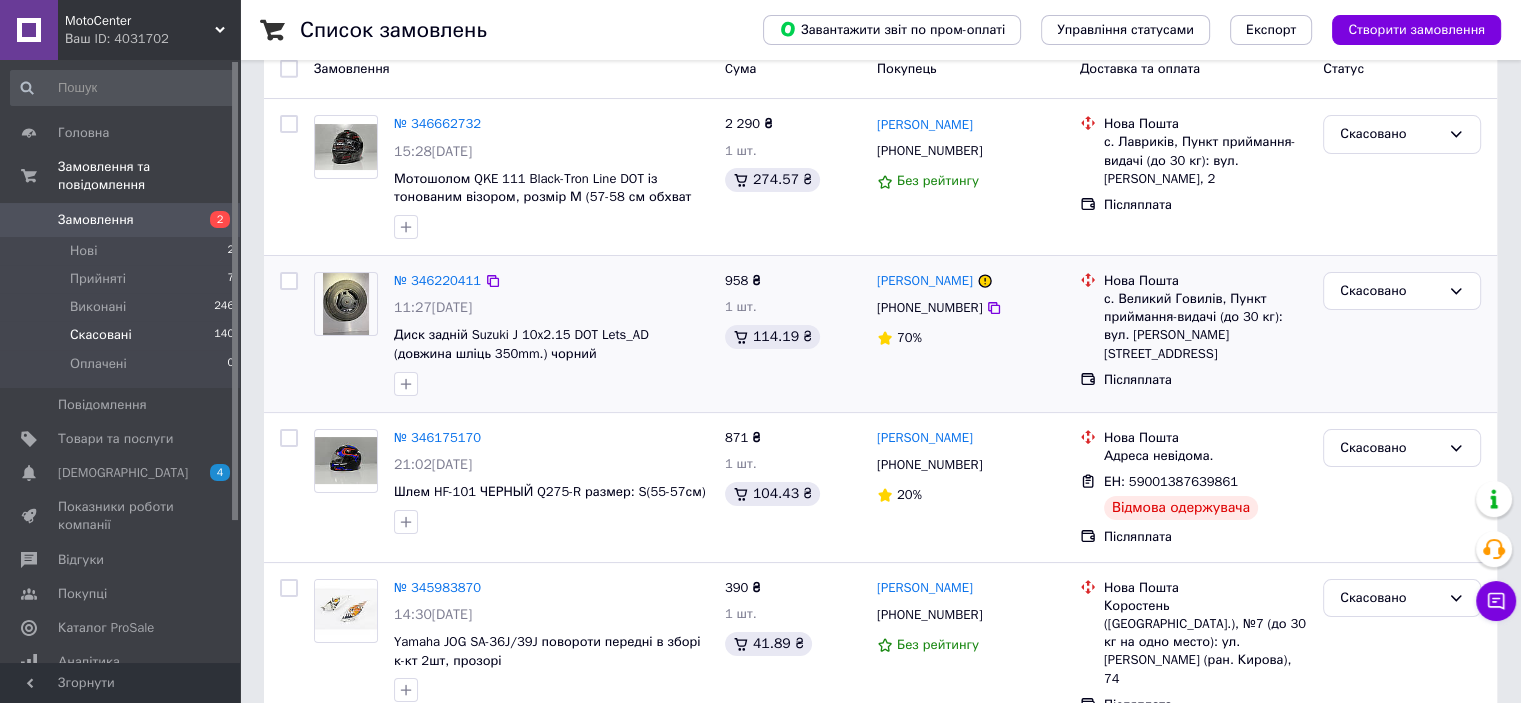 scroll, scrollTop: 200, scrollLeft: 0, axis: vertical 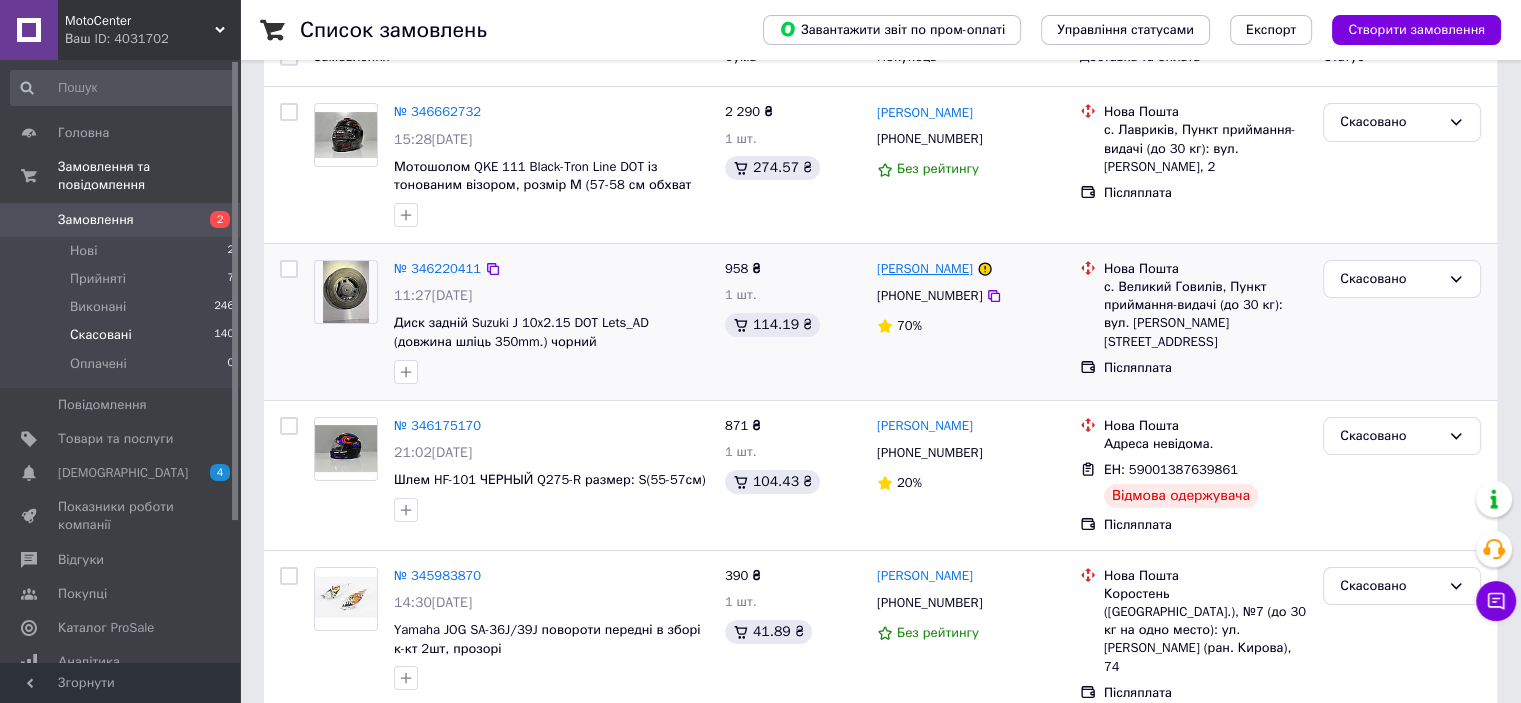 click on "[PERSON_NAME]" at bounding box center [925, 269] 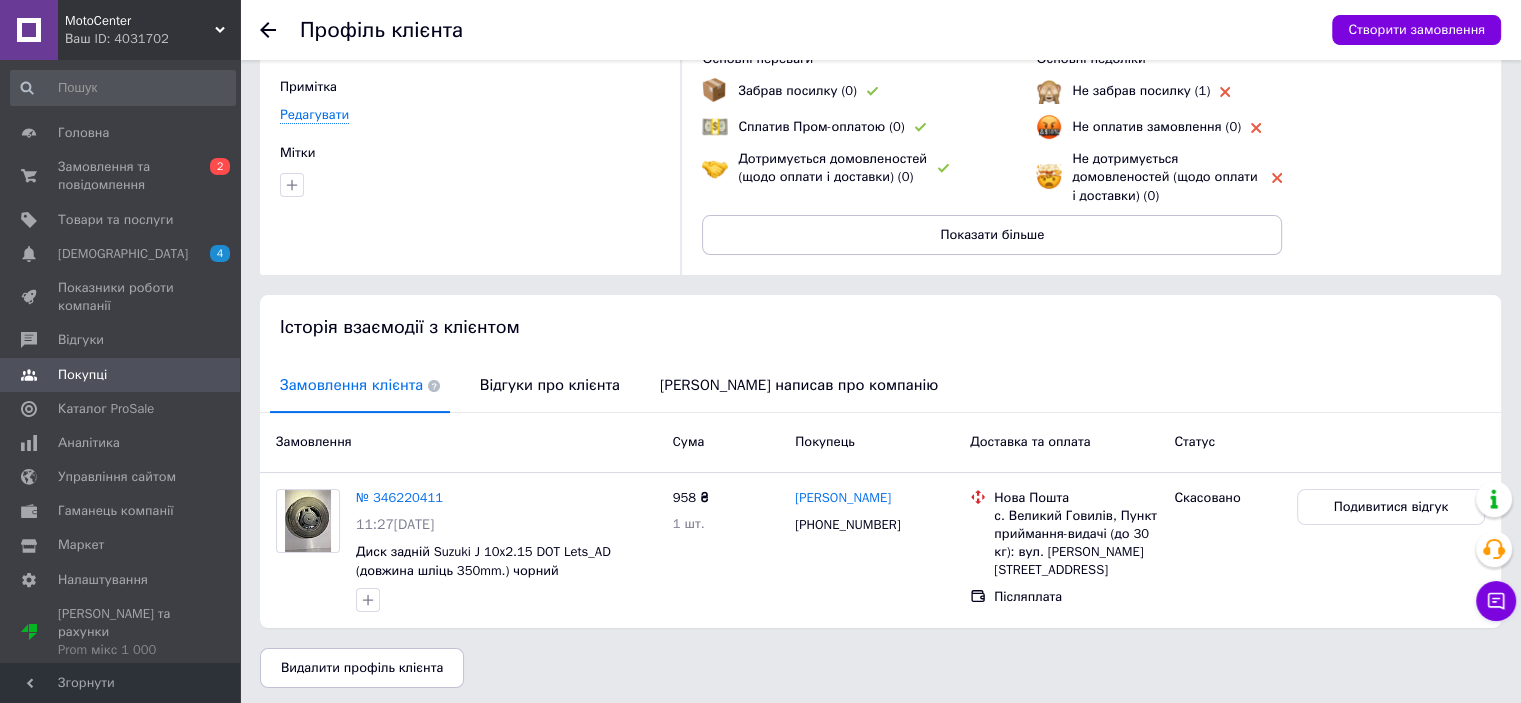scroll, scrollTop: 164, scrollLeft: 0, axis: vertical 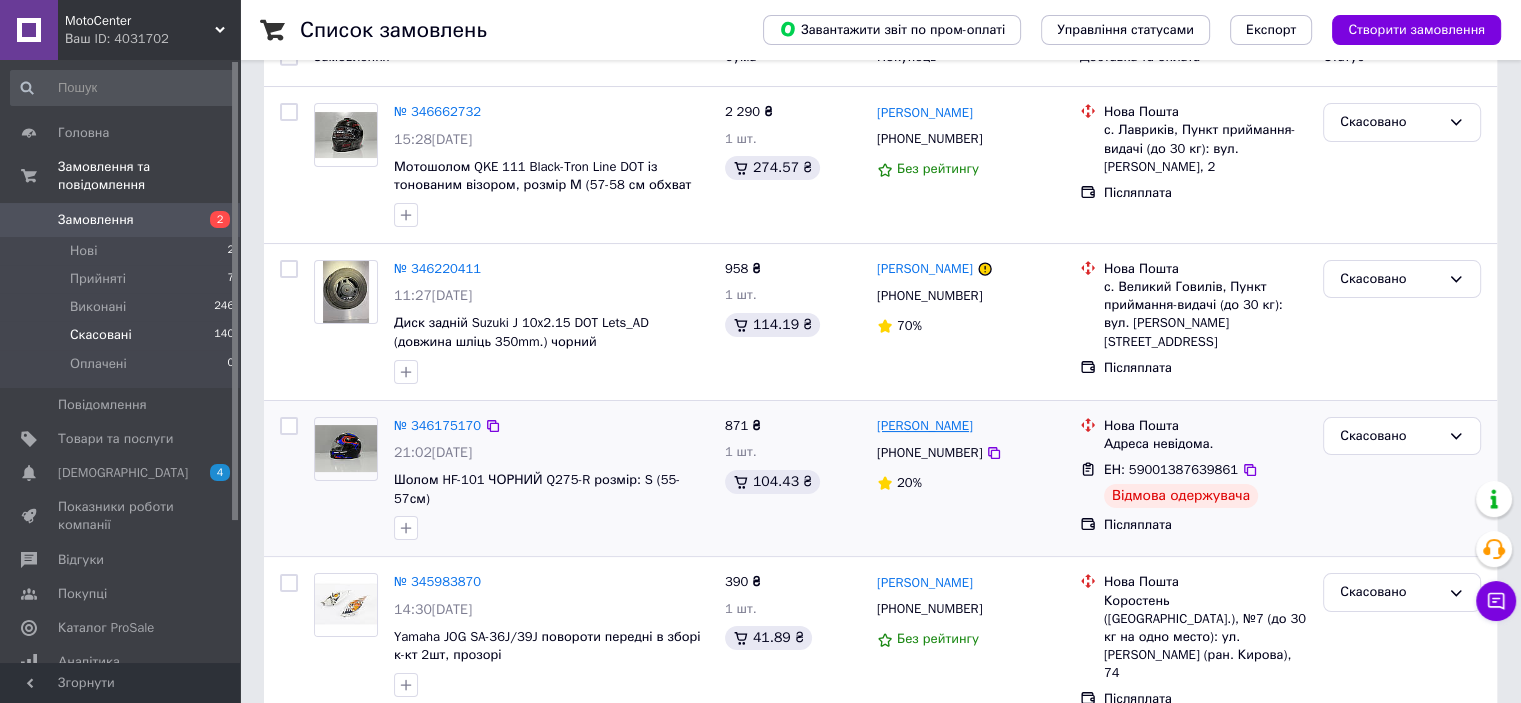 click on "[PERSON_NAME]" at bounding box center (925, 426) 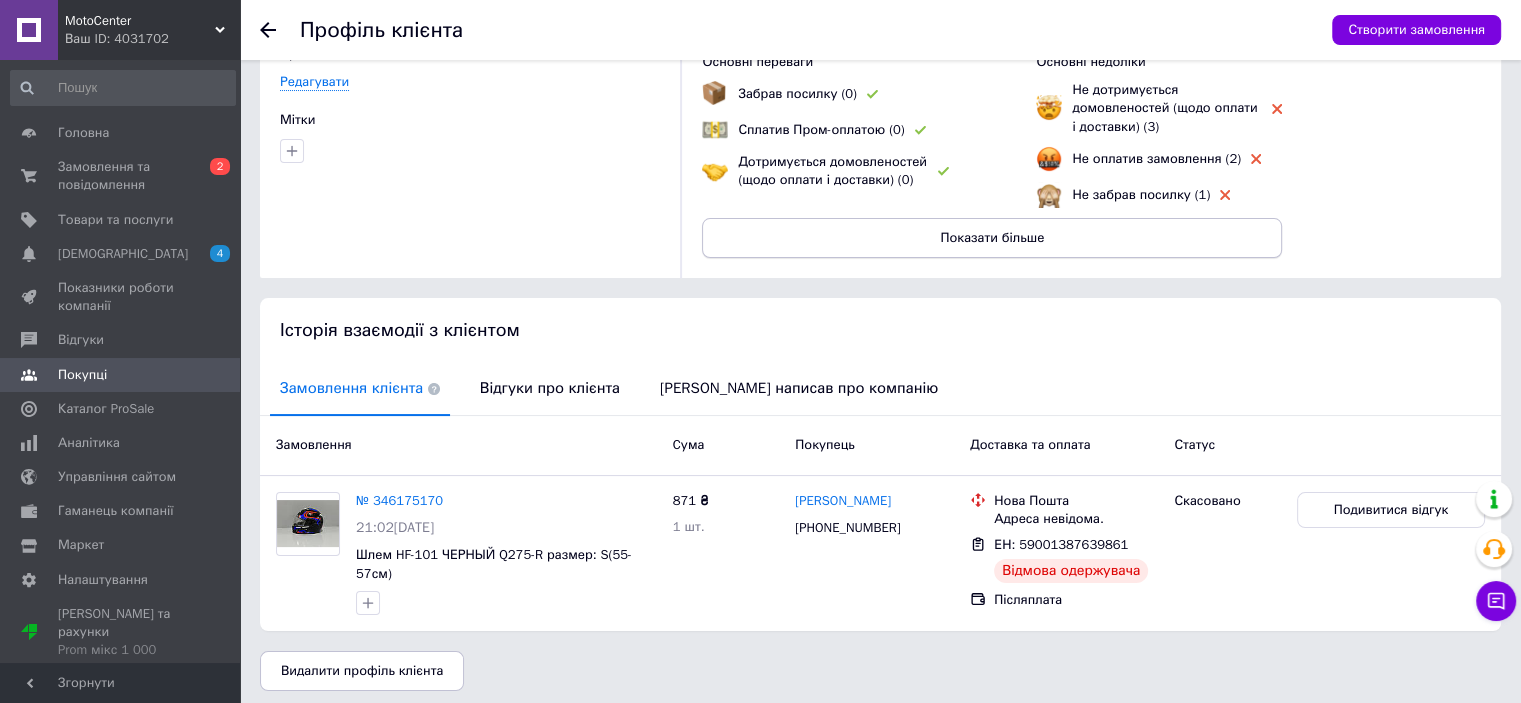 scroll, scrollTop: 0, scrollLeft: 0, axis: both 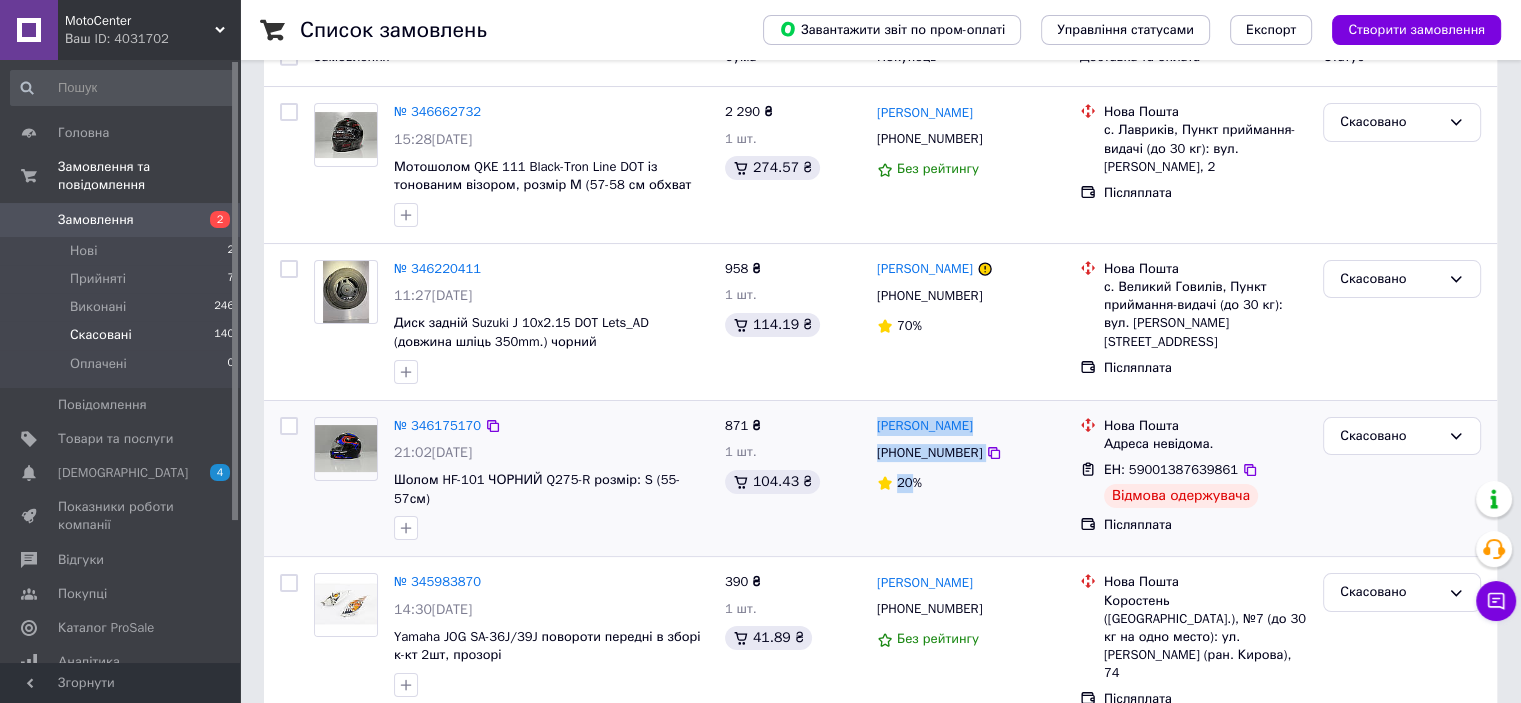 drag, startPoint x: 913, startPoint y: 499, endPoint x: 872, endPoint y: 417, distance: 91.67879 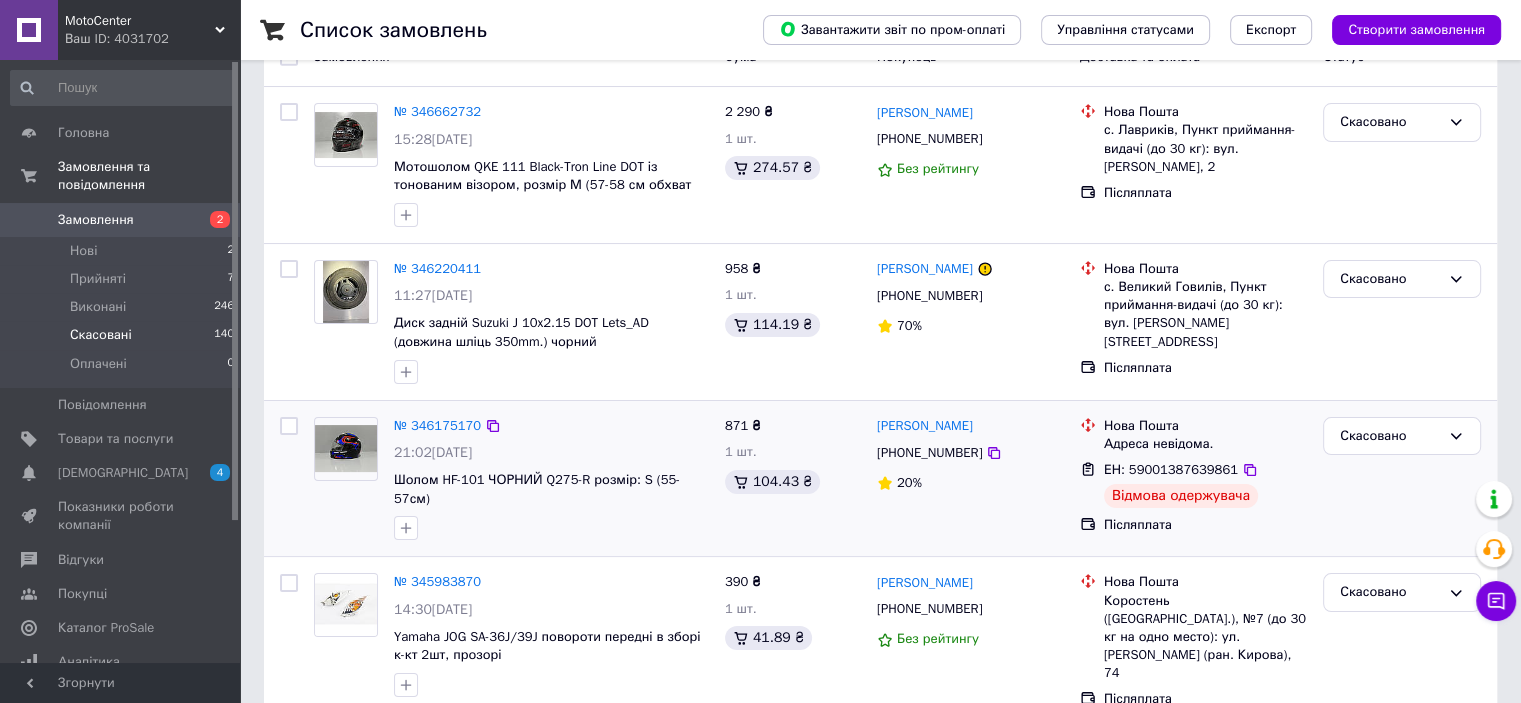 click on "Скасовано" at bounding box center (1402, 479) 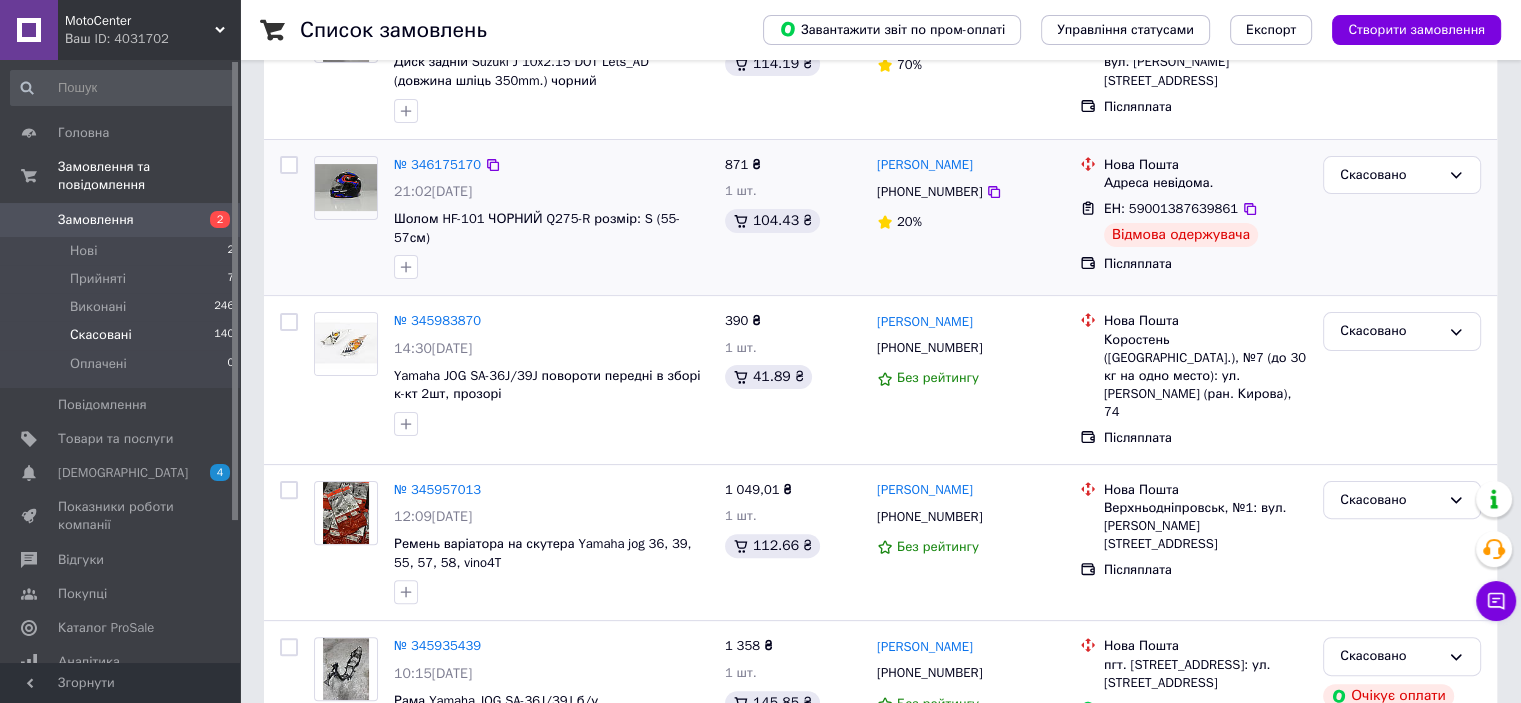 scroll, scrollTop: 500, scrollLeft: 0, axis: vertical 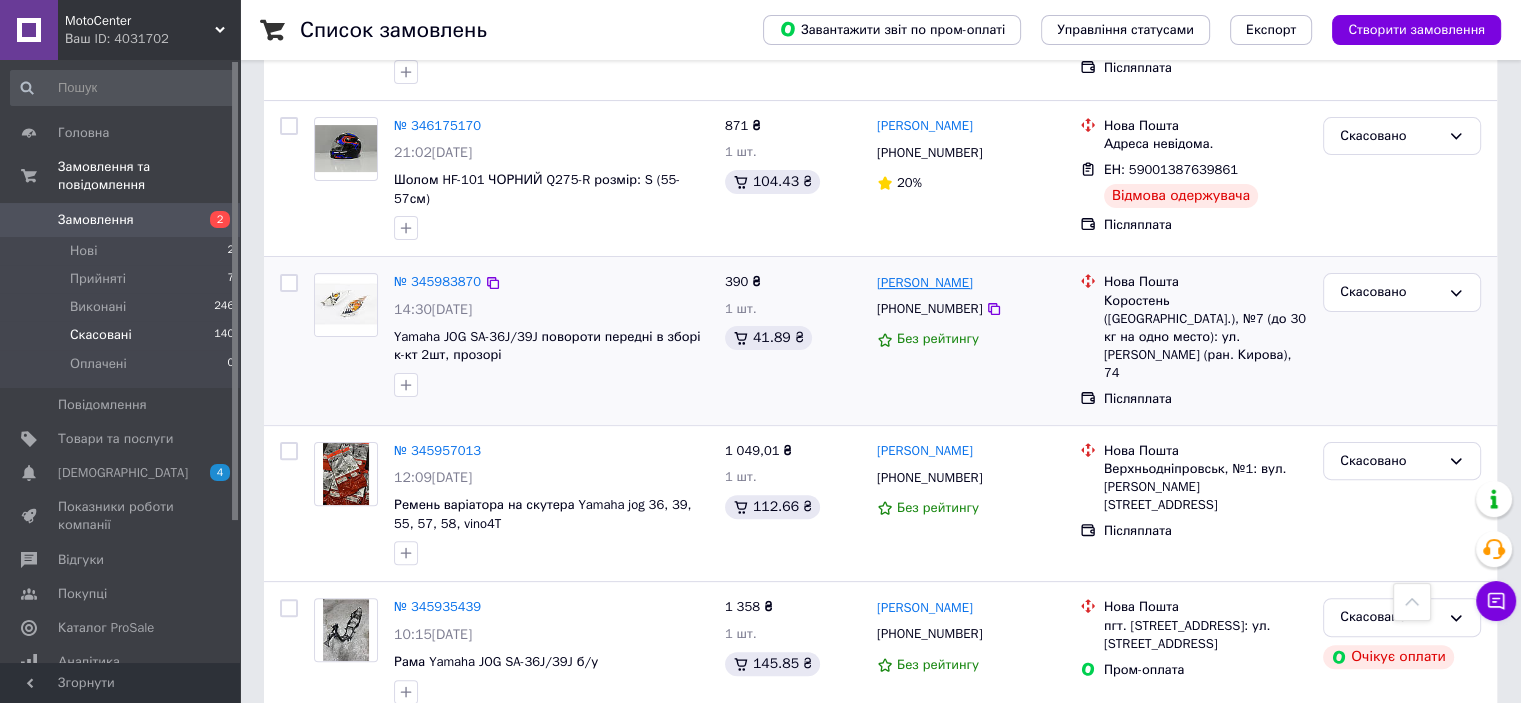 click on "[PERSON_NAME]" at bounding box center [925, 283] 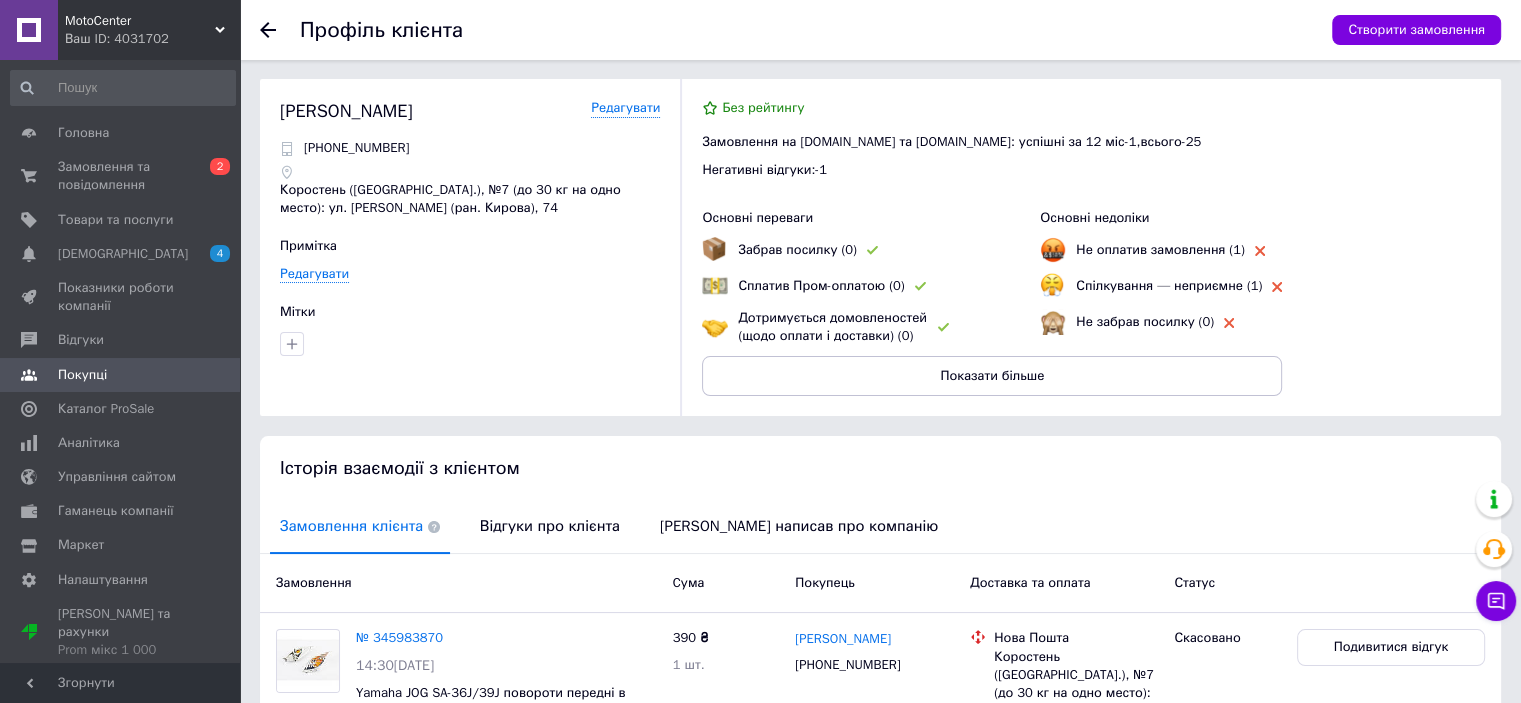 scroll, scrollTop: 0, scrollLeft: 0, axis: both 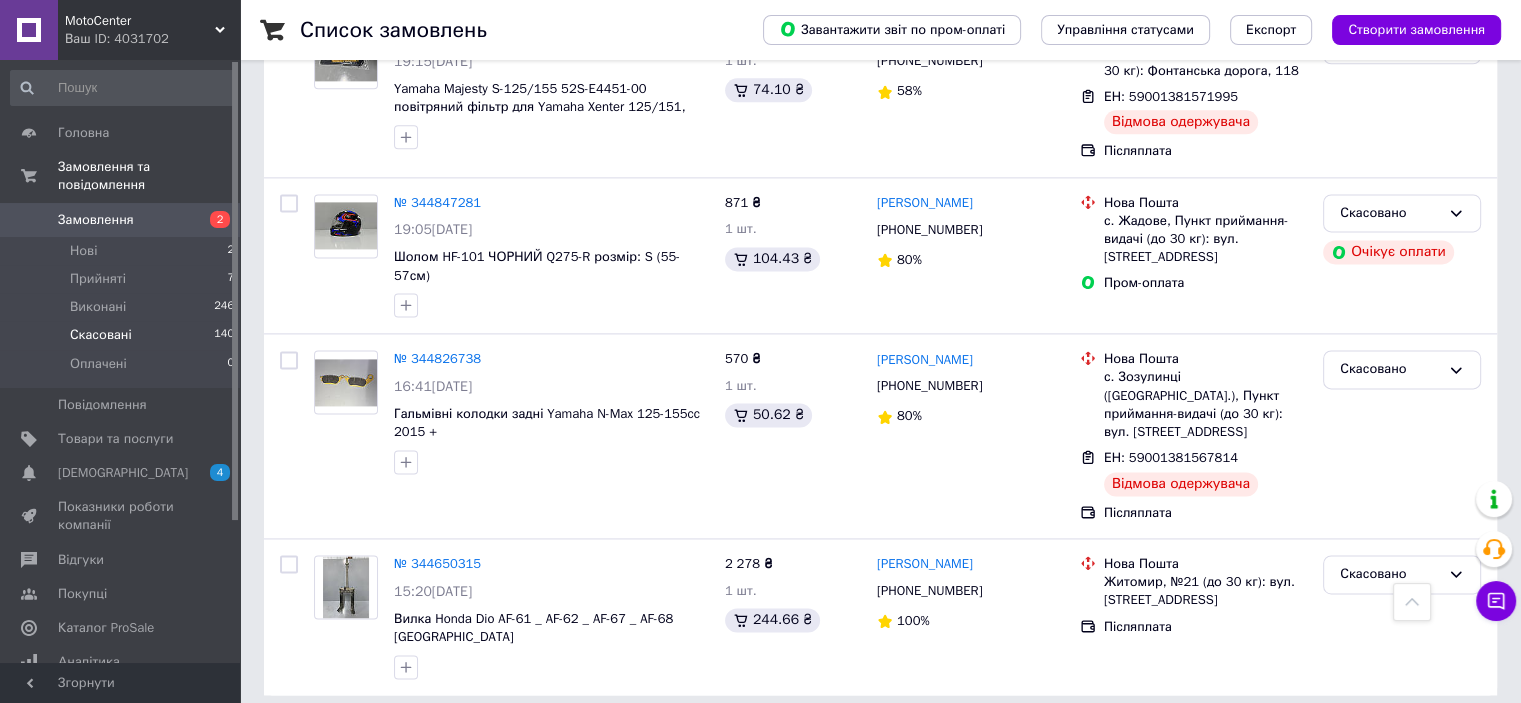 click on "1" at bounding box center [404, 740] 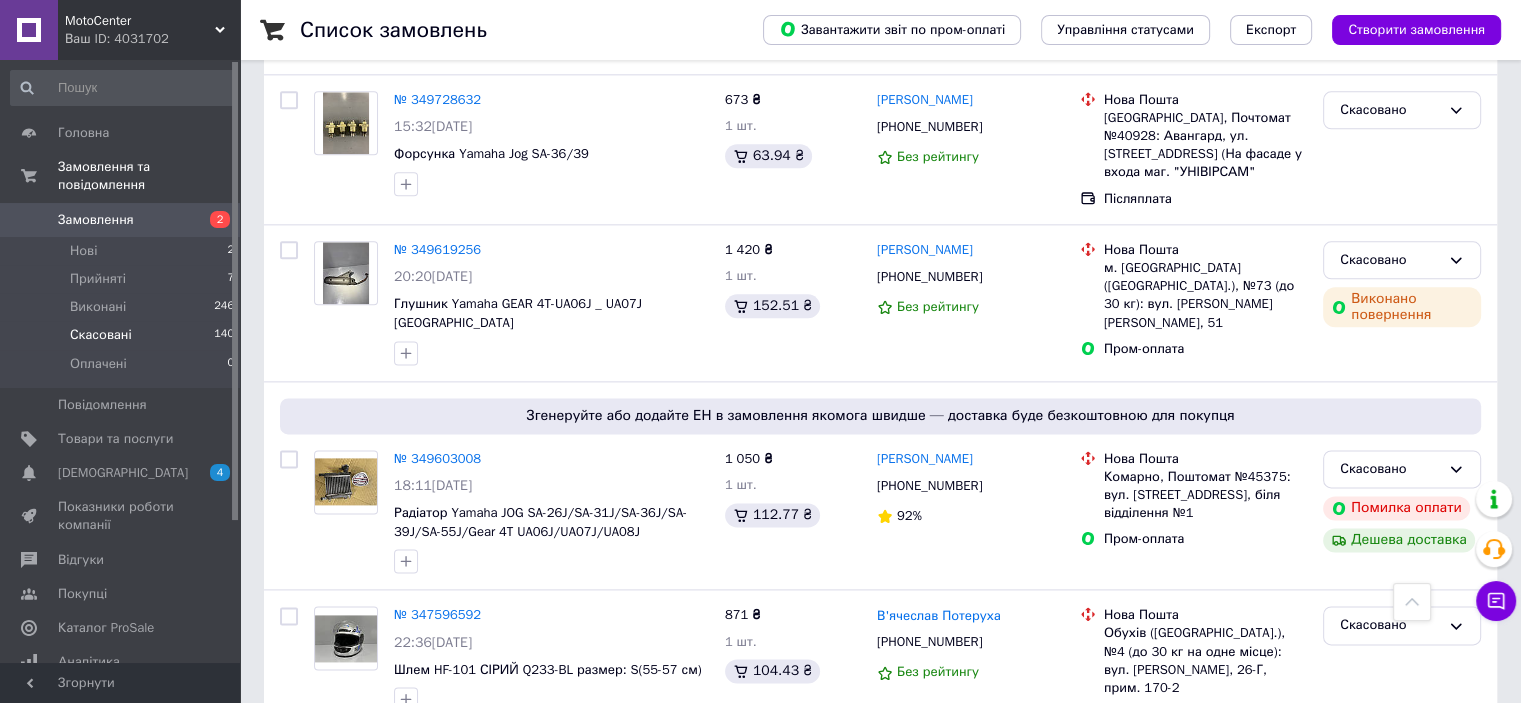 scroll, scrollTop: 2699, scrollLeft: 0, axis: vertical 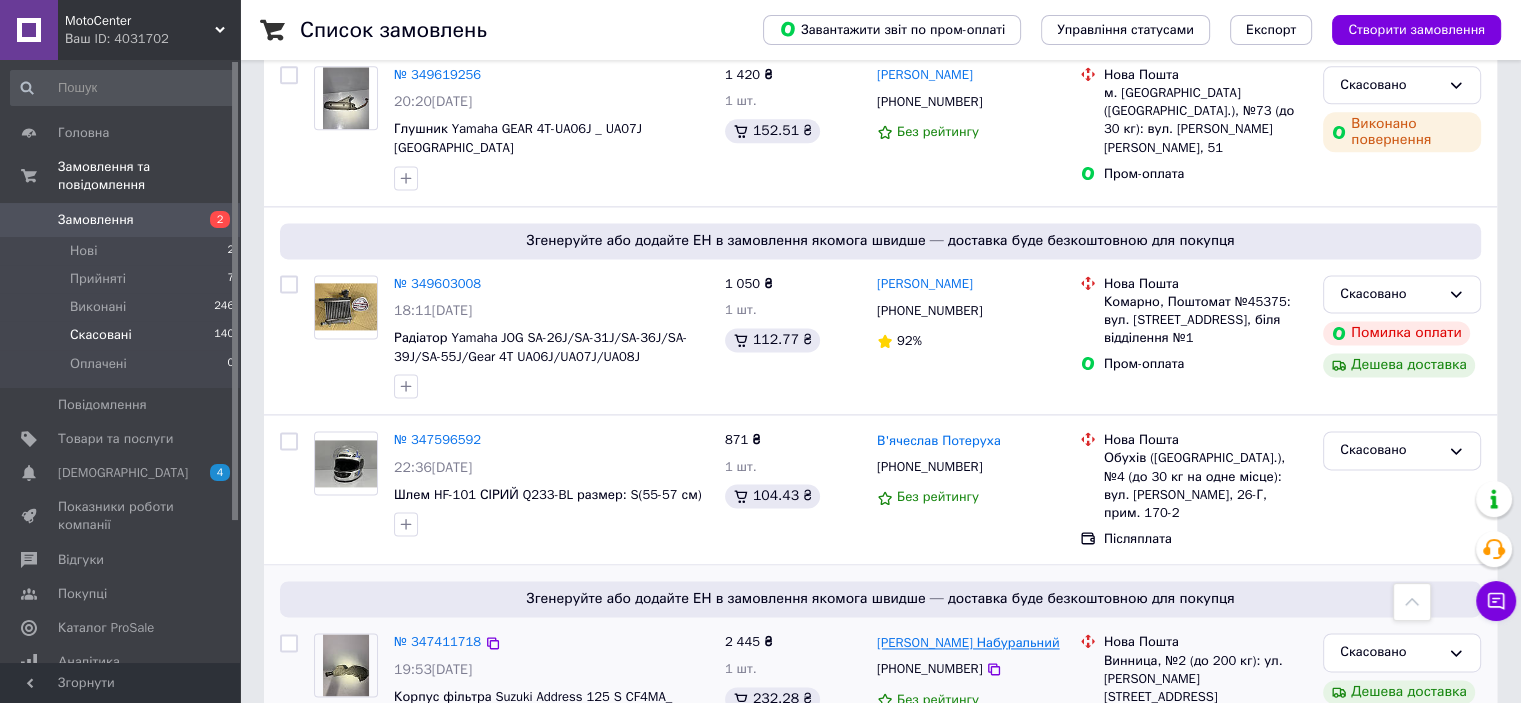 click on "[PERSON_NAME] Набуральний" at bounding box center [968, 643] 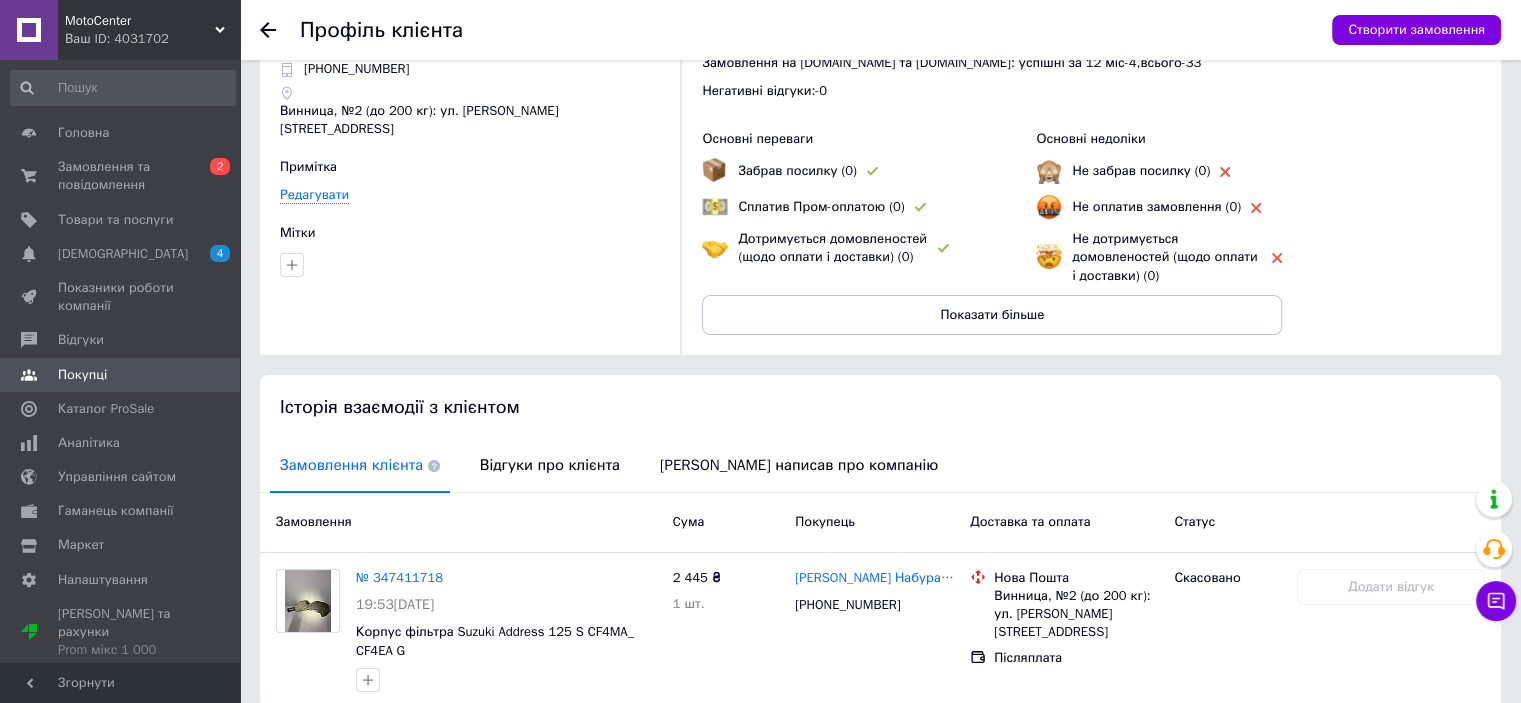 scroll, scrollTop: 0, scrollLeft: 0, axis: both 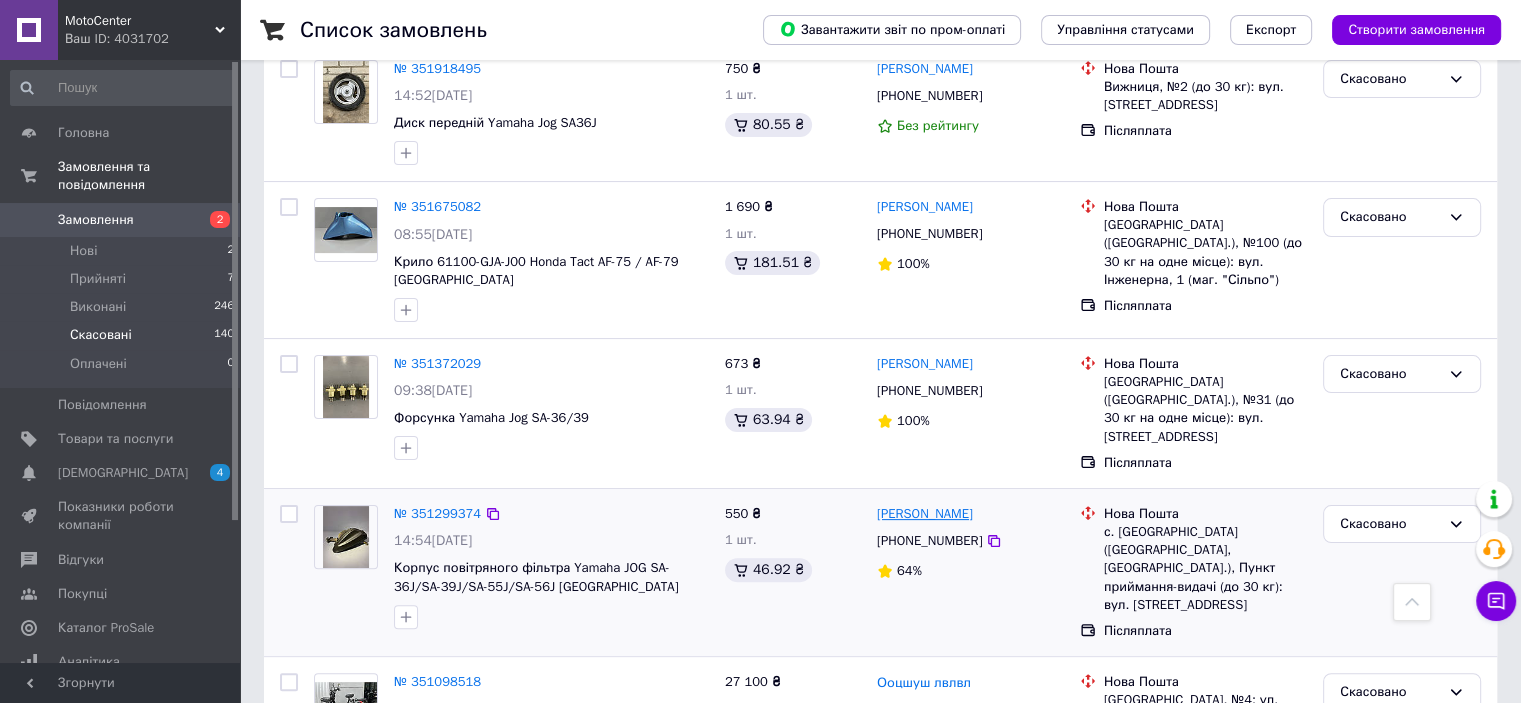 click on "[PERSON_NAME]" at bounding box center [925, 514] 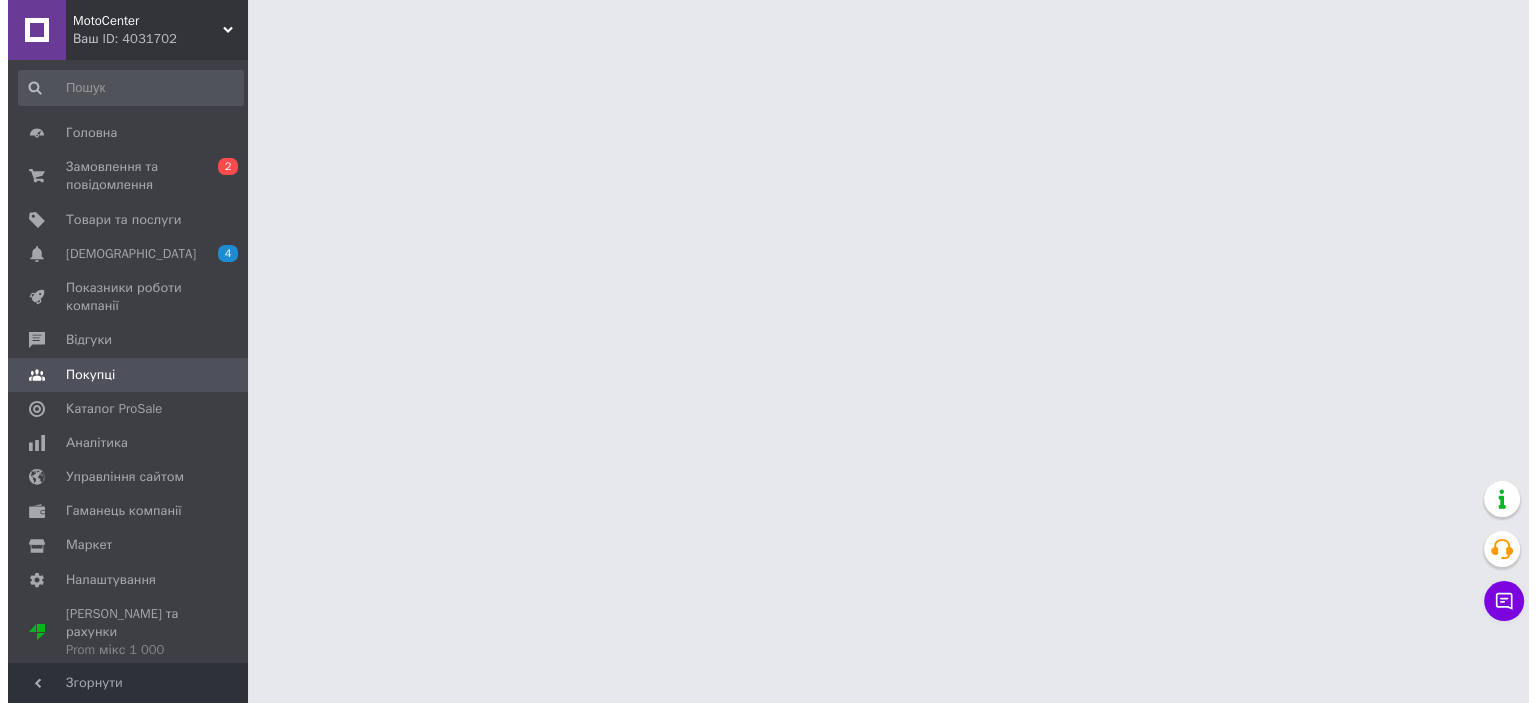scroll, scrollTop: 0, scrollLeft: 0, axis: both 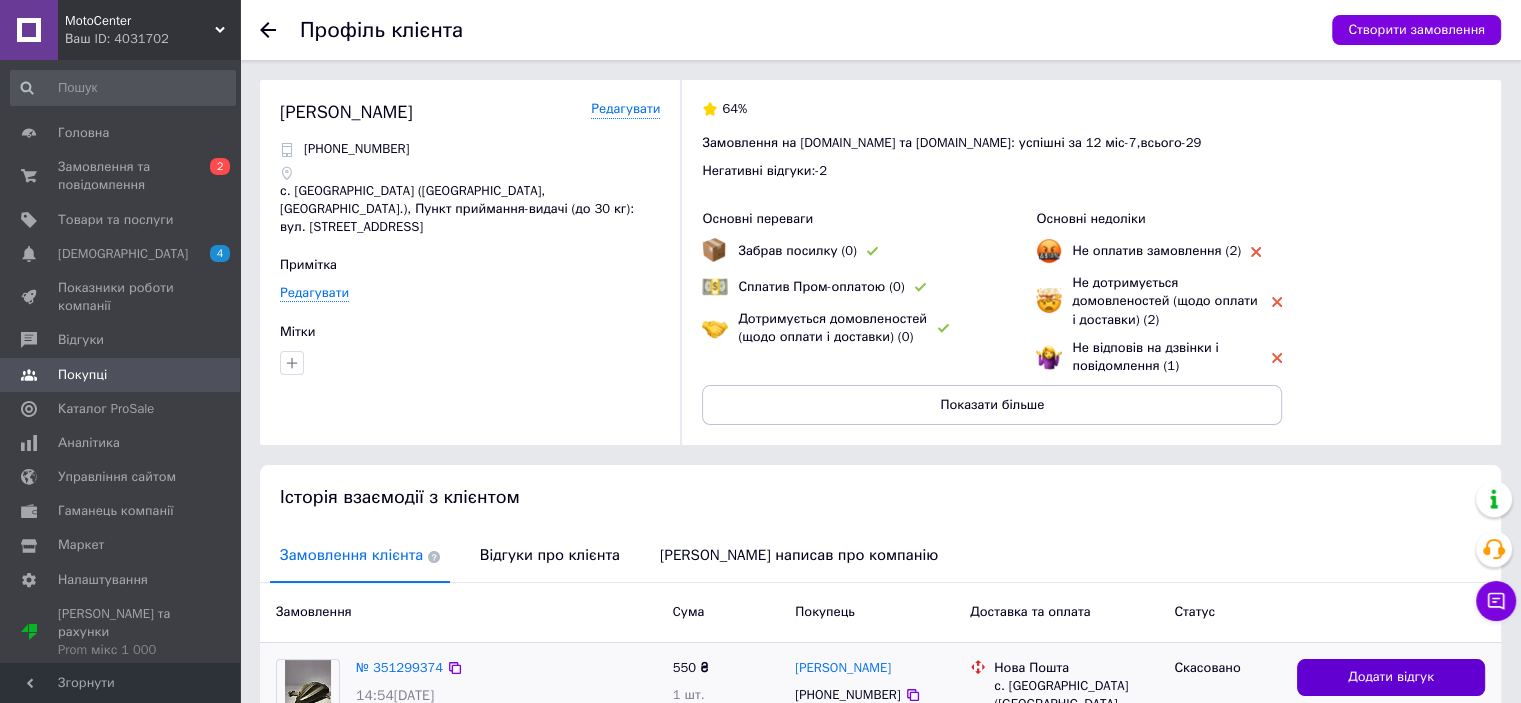 click on "Додати відгук" at bounding box center (1391, 677) 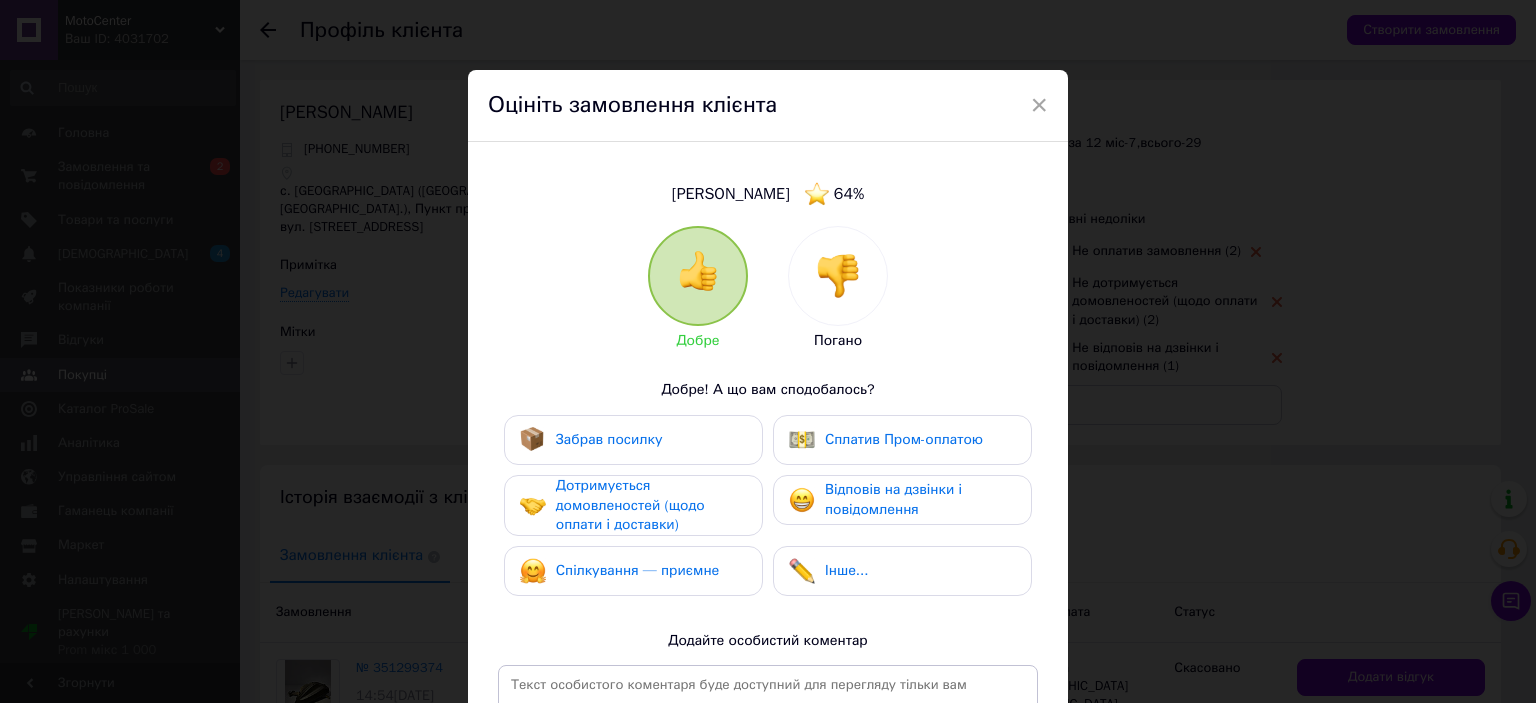 click at bounding box center [838, 276] 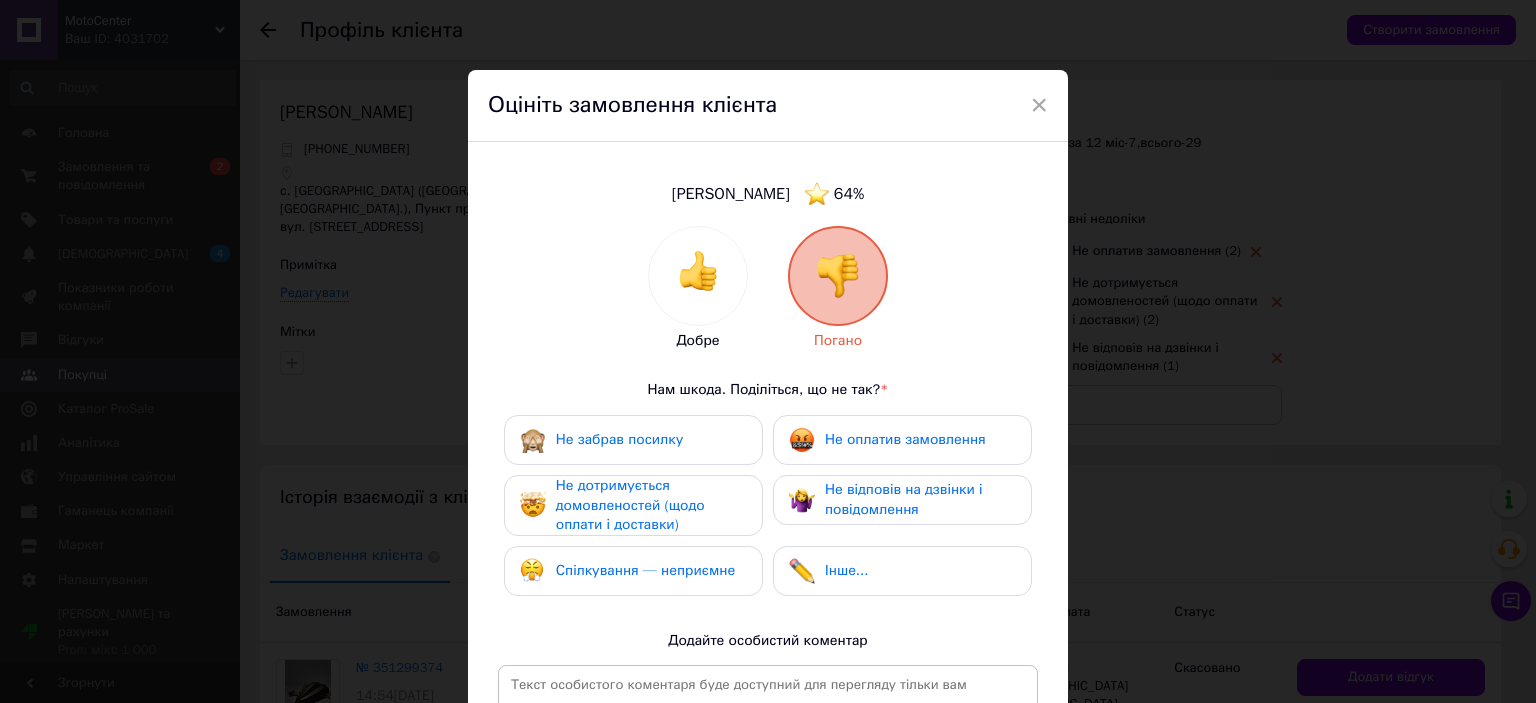 click on "Не відповів на дзвінки і повідомлення" at bounding box center [904, 499] 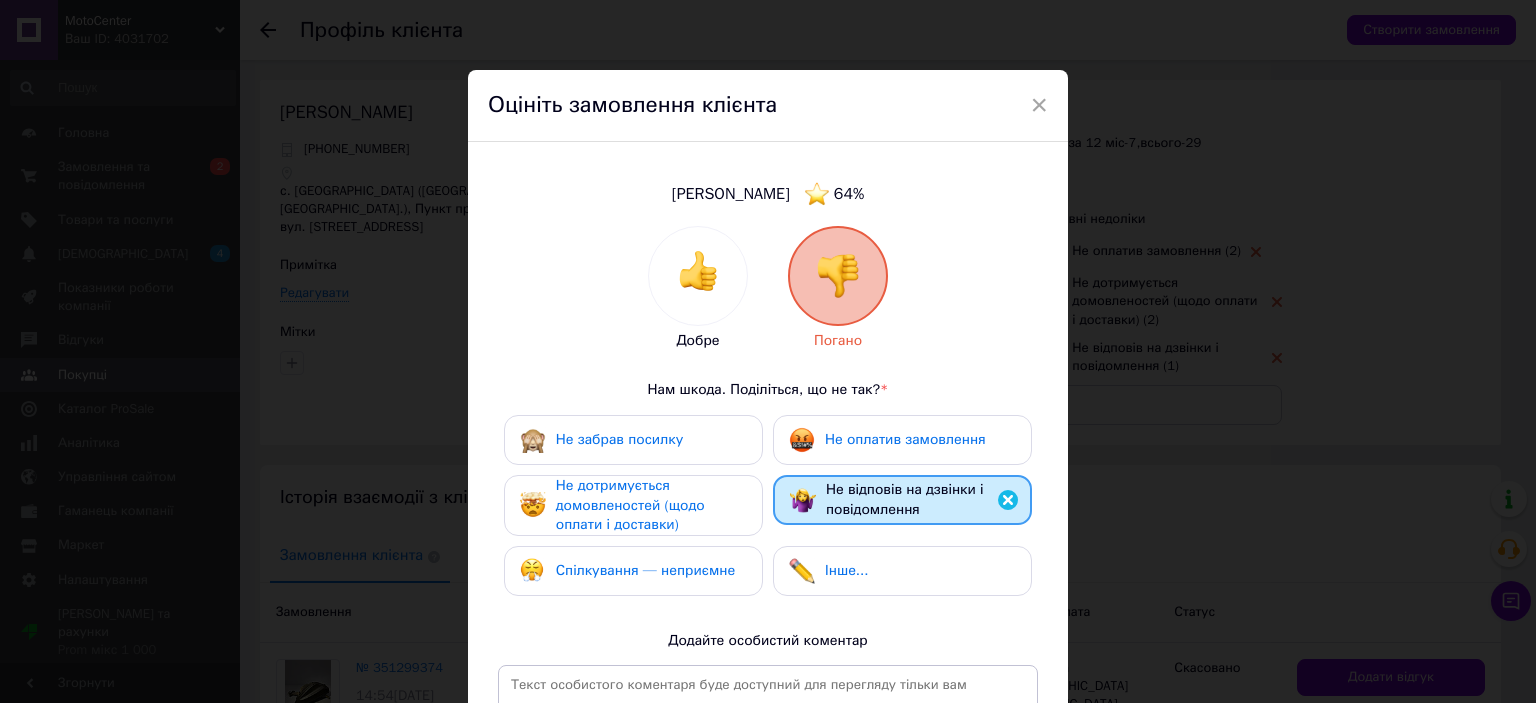 click on "Не дотримується домовленостей (щодо оплати і доставки)" at bounding box center [630, 505] 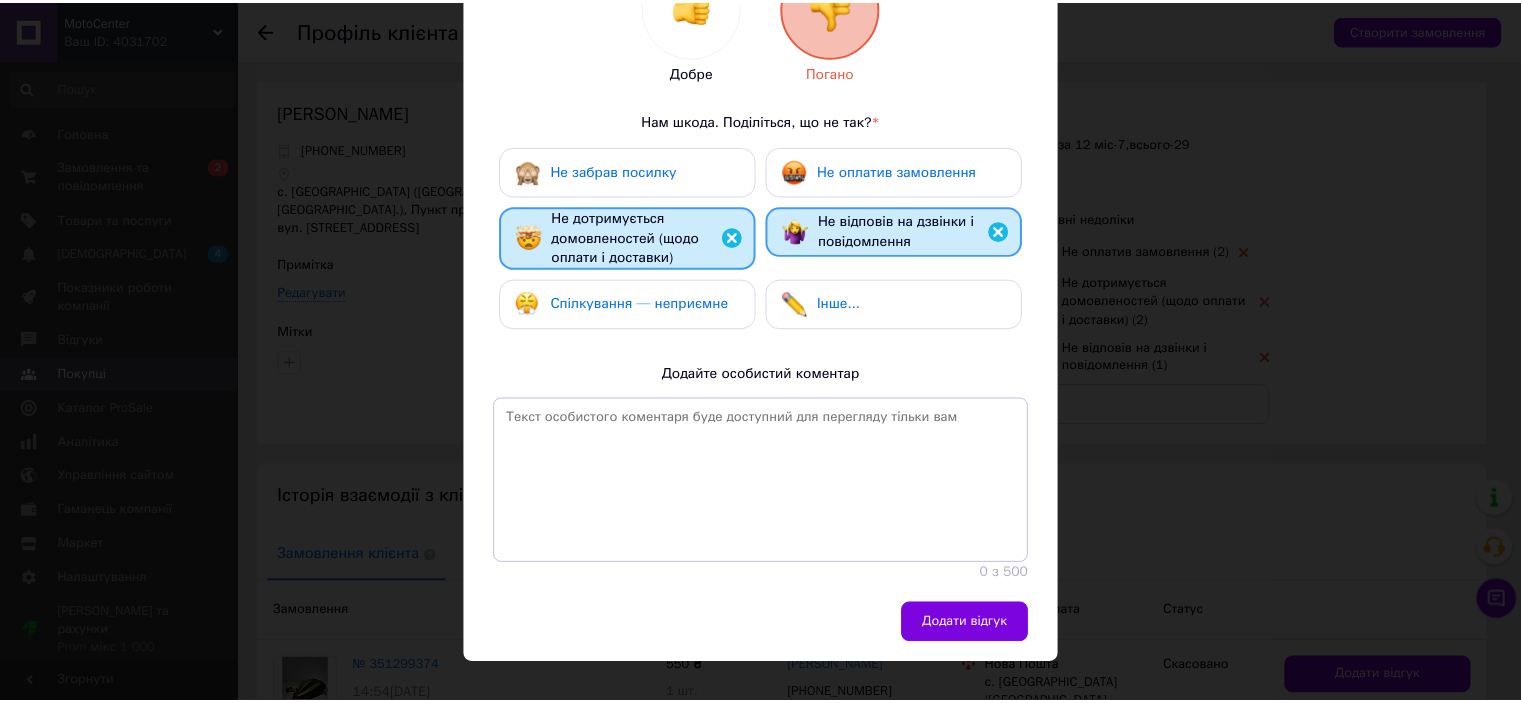 scroll, scrollTop: 295, scrollLeft: 0, axis: vertical 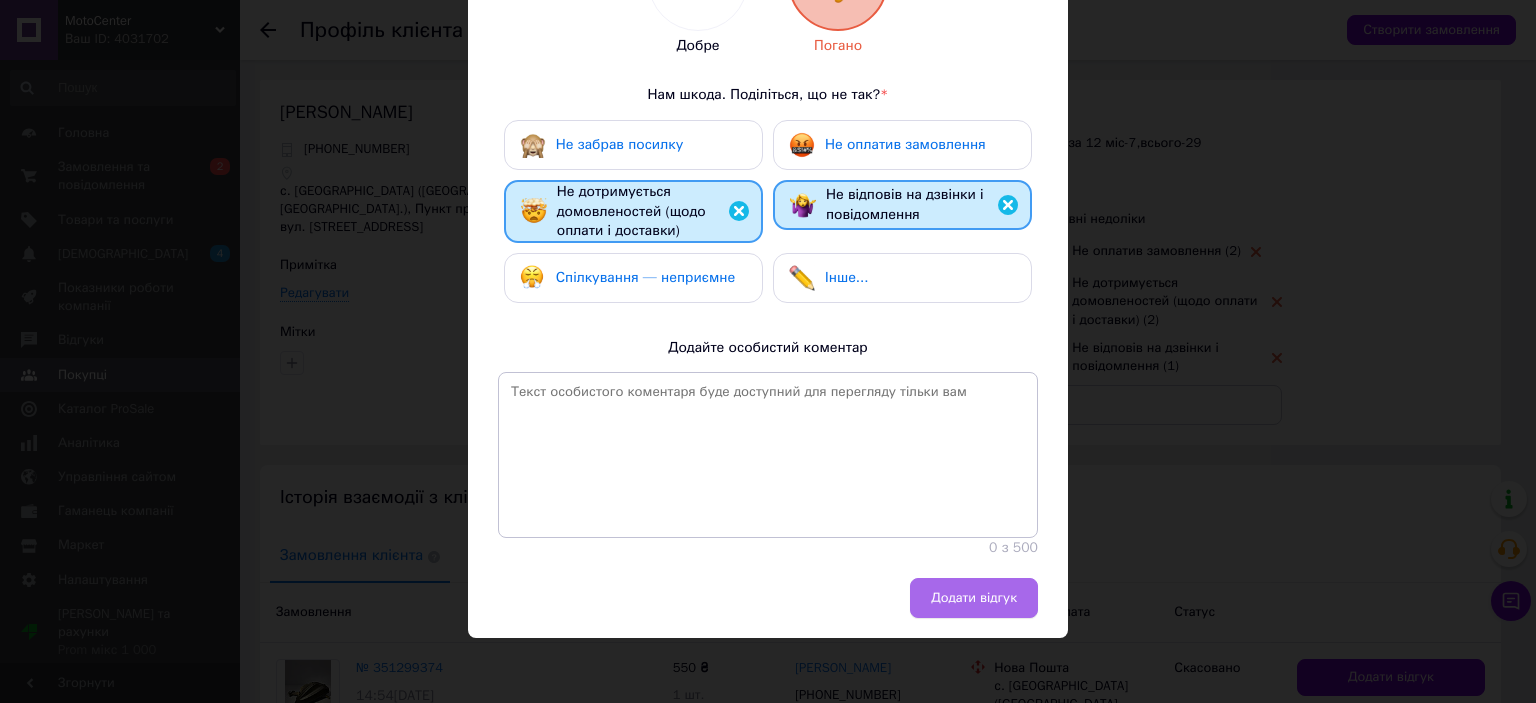click on "Додати відгук" at bounding box center (974, 598) 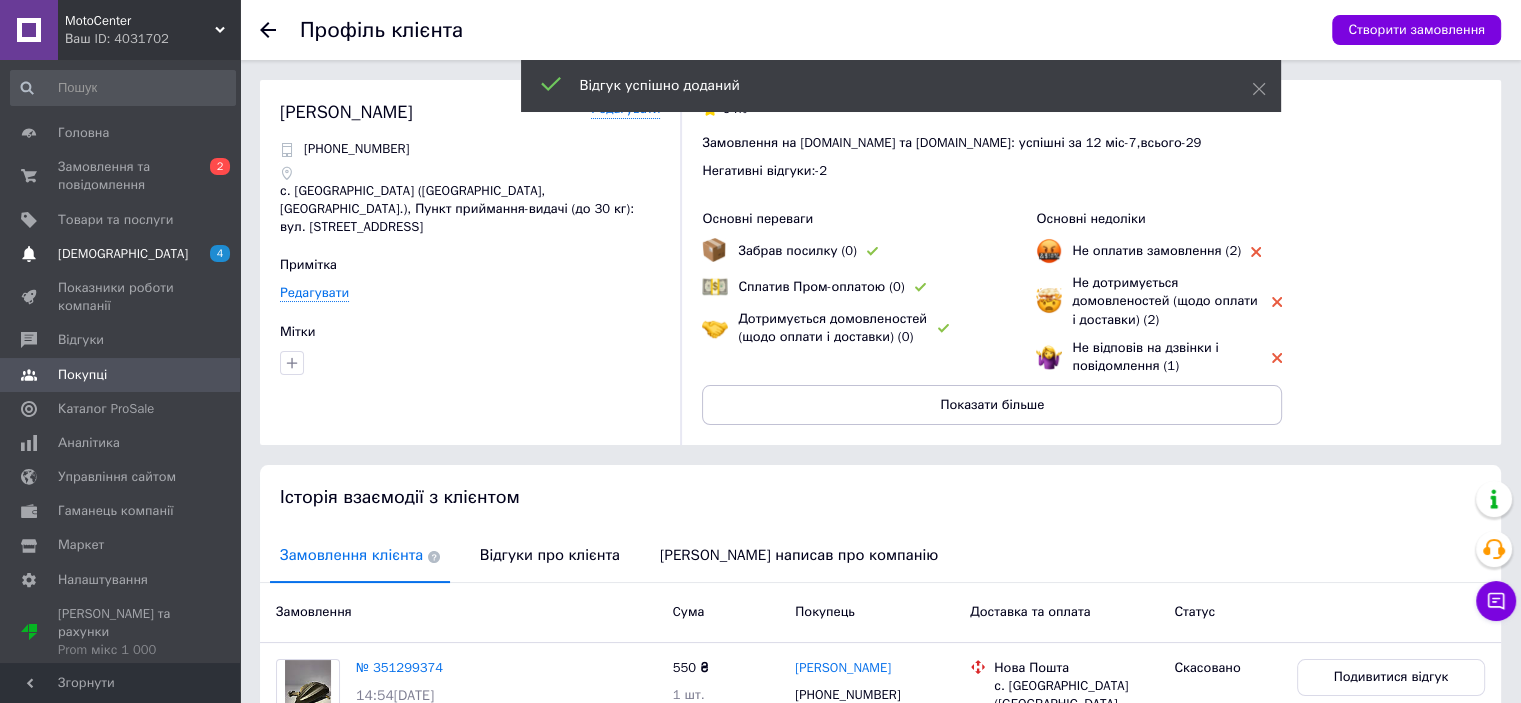 scroll, scrollTop: 100, scrollLeft: 0, axis: vertical 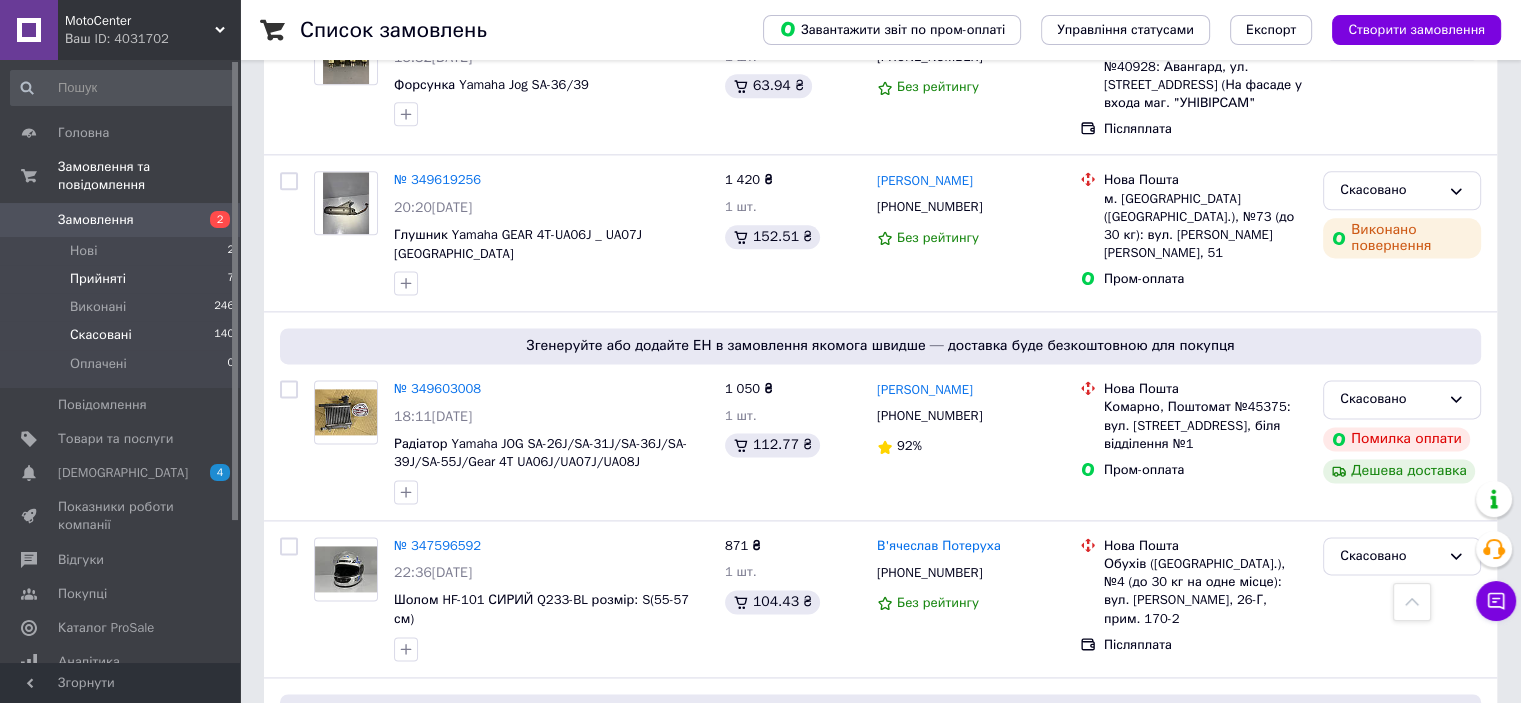 click on "Прийняті 7" at bounding box center (123, 279) 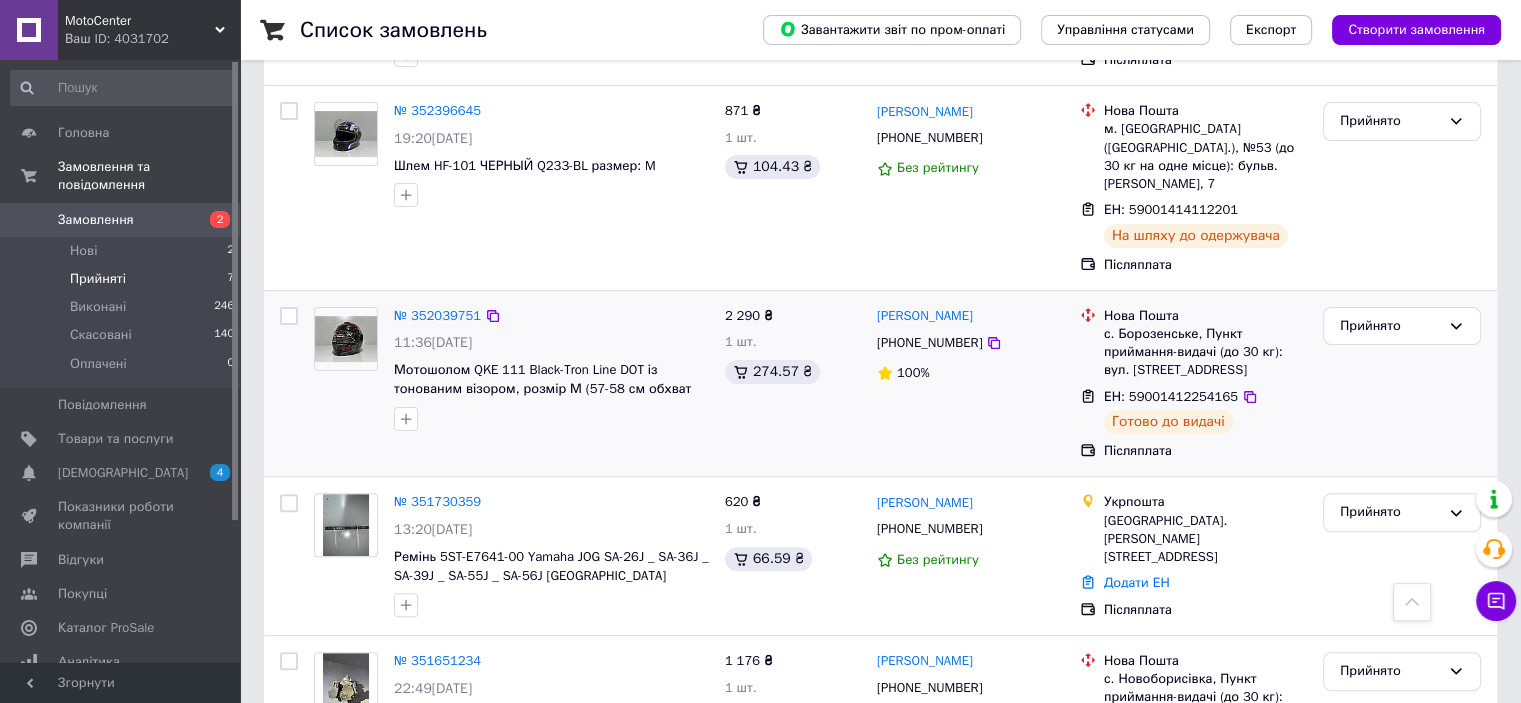 scroll, scrollTop: 800, scrollLeft: 0, axis: vertical 